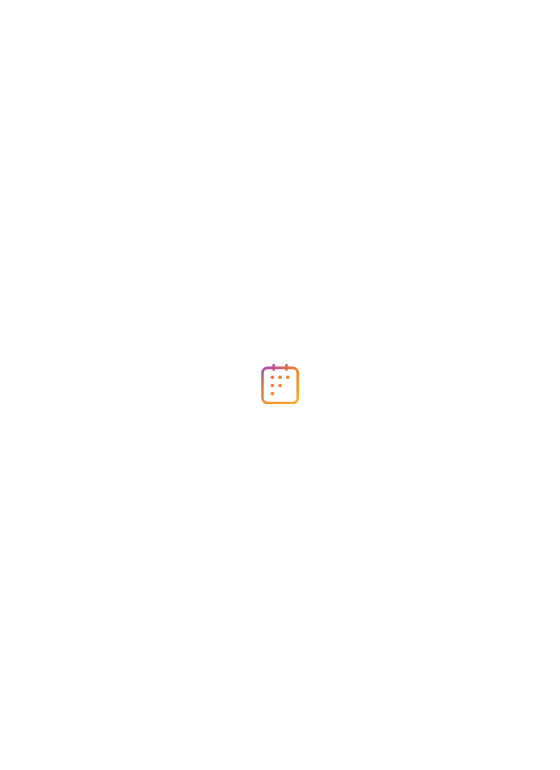 scroll, scrollTop: 0, scrollLeft: 0, axis: both 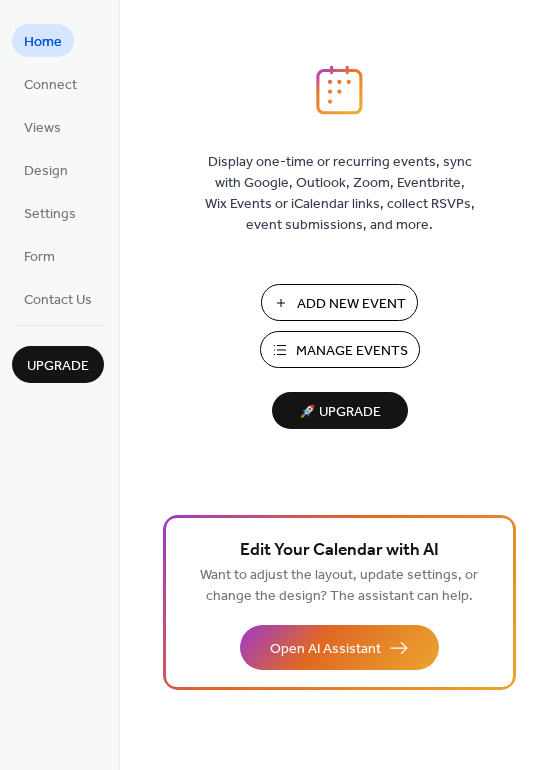 click on "Manage Events" at bounding box center (352, 351) 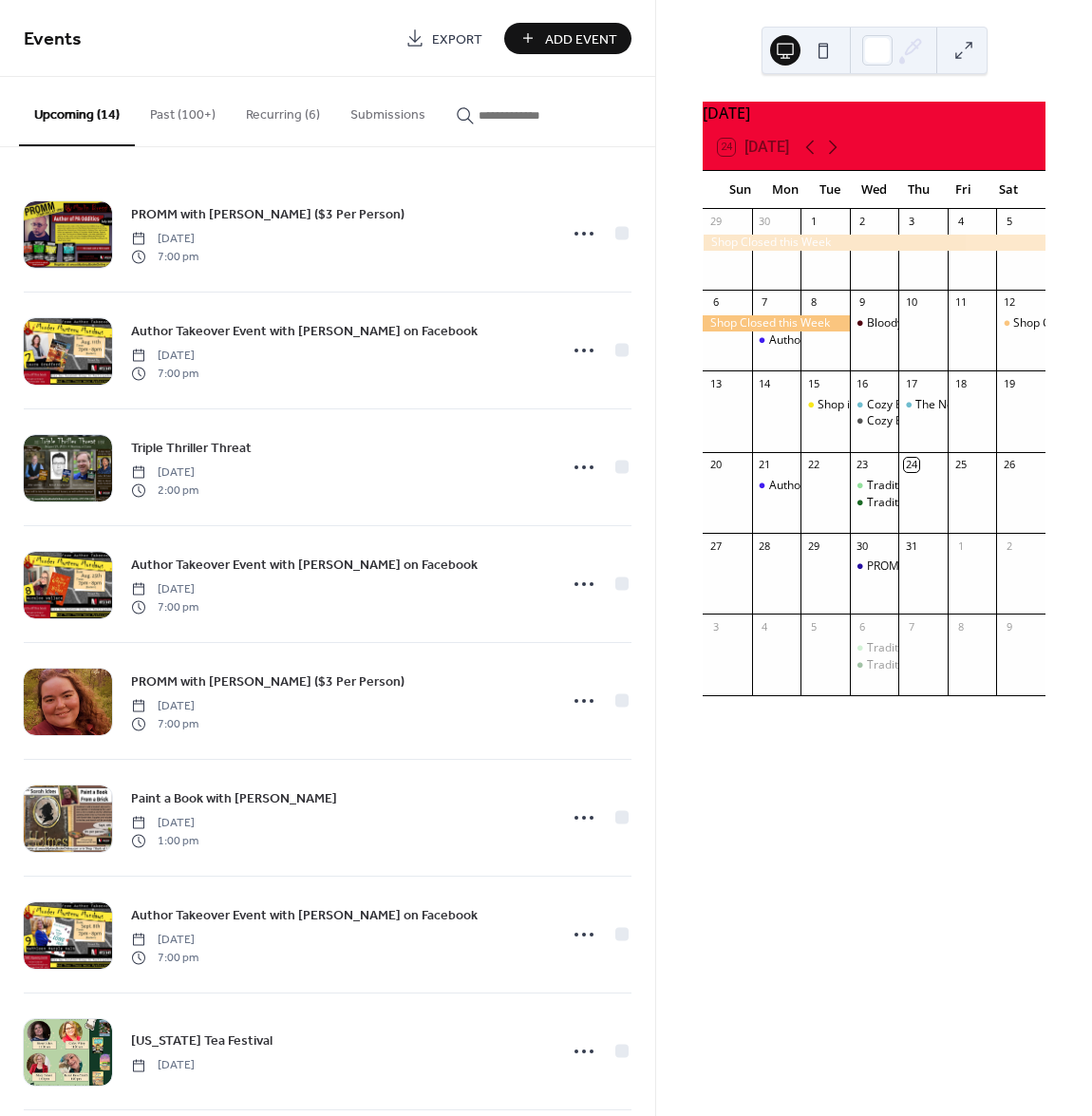 scroll, scrollTop: 0, scrollLeft: 0, axis: both 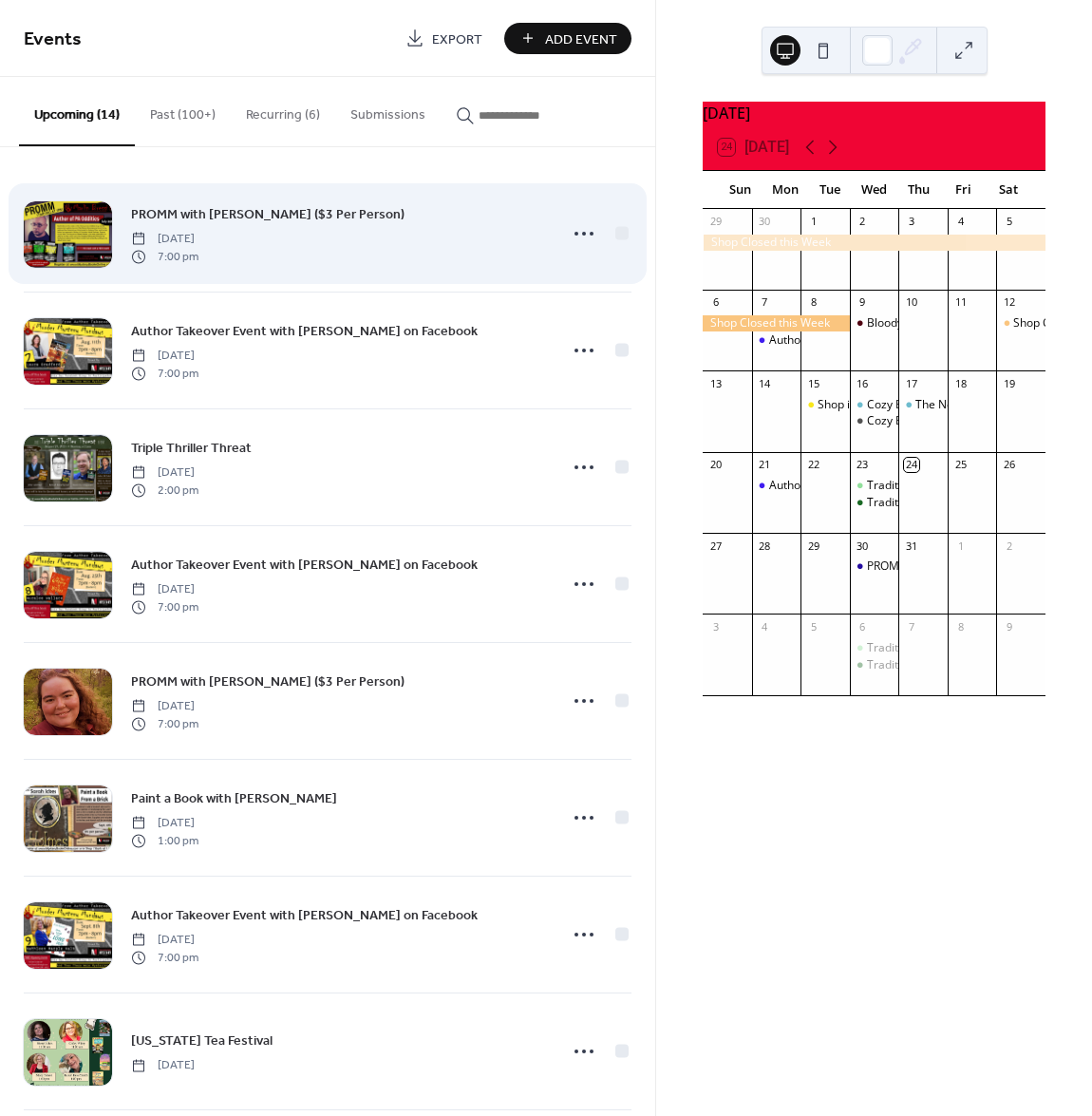 click on "PROMM with [PERSON_NAME]  ($3 Per Person)" at bounding box center [268, 215] 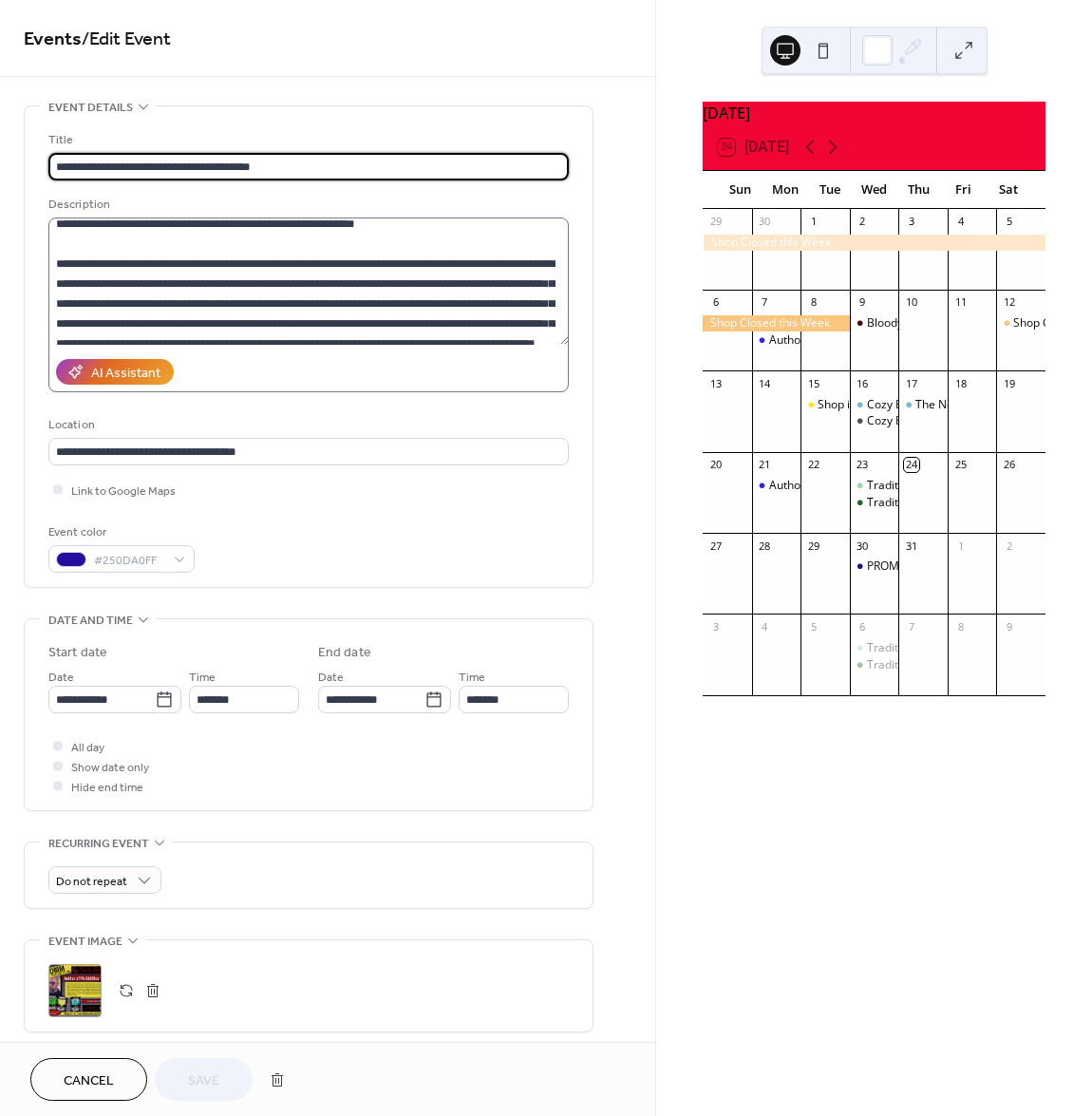 scroll, scrollTop: 0, scrollLeft: 0, axis: both 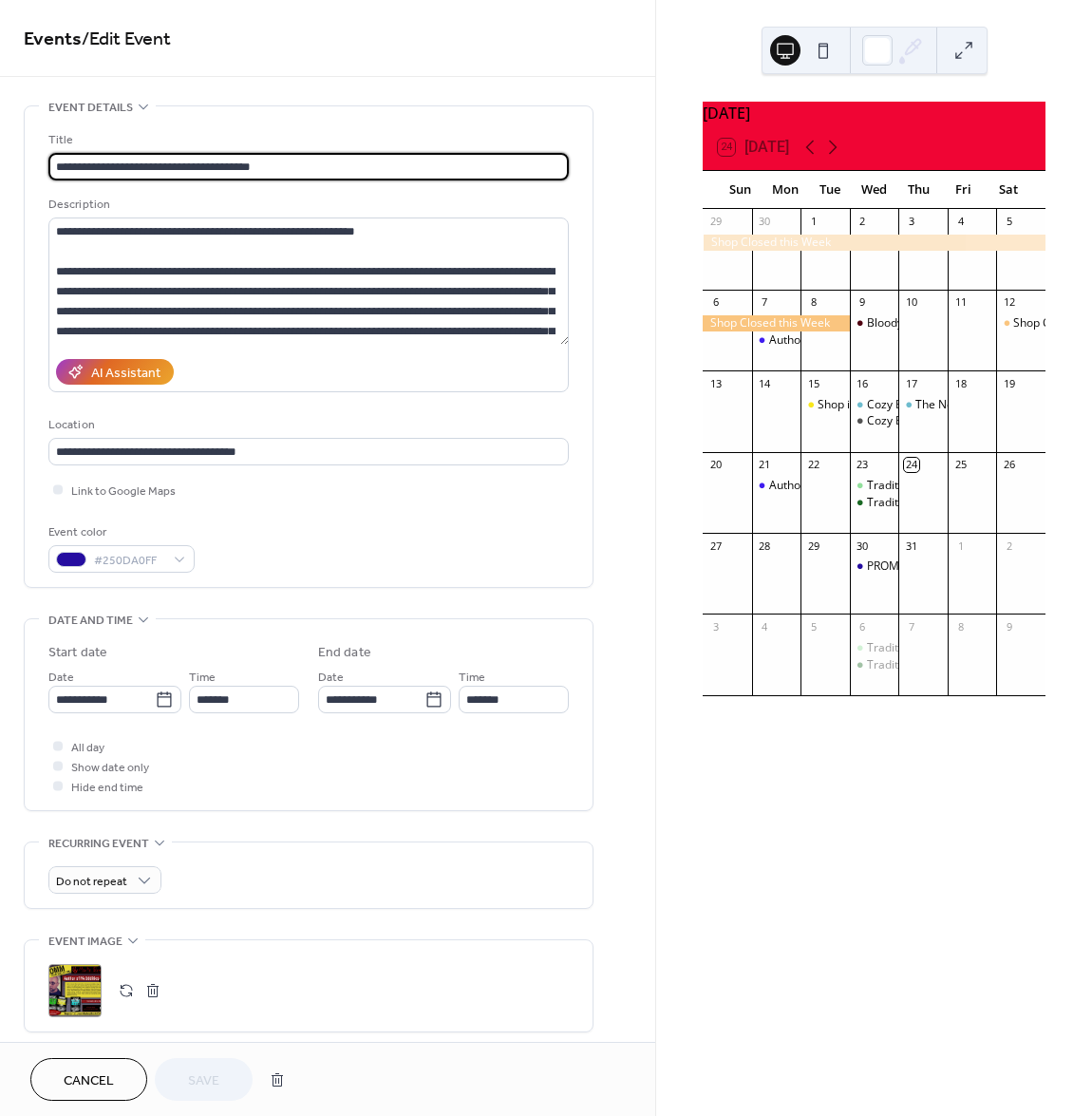 click on "Cancel" at bounding box center [88, 1081] 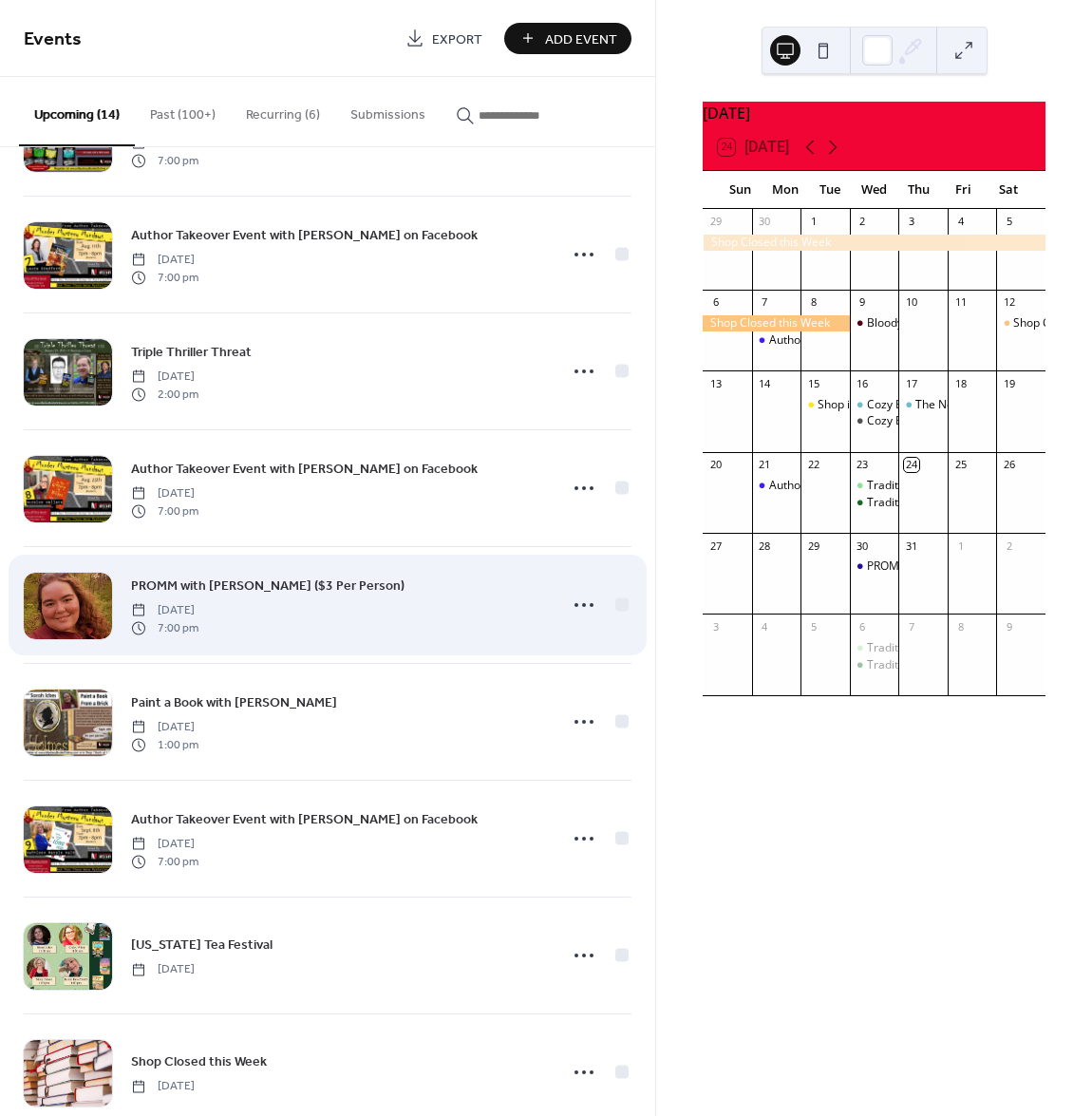 scroll, scrollTop: 0, scrollLeft: 0, axis: both 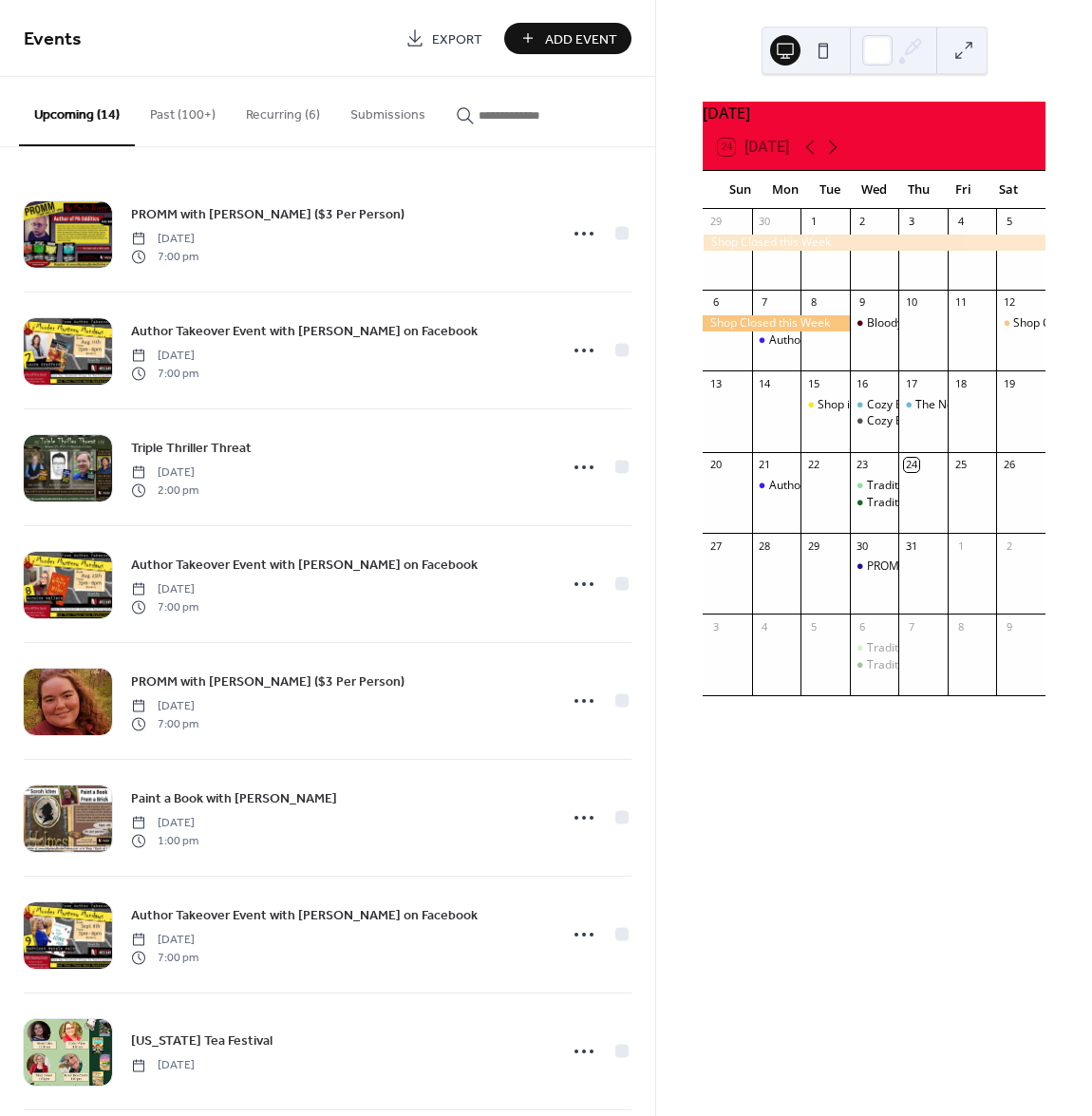 click on "Past (100+)" at bounding box center [182, 110] 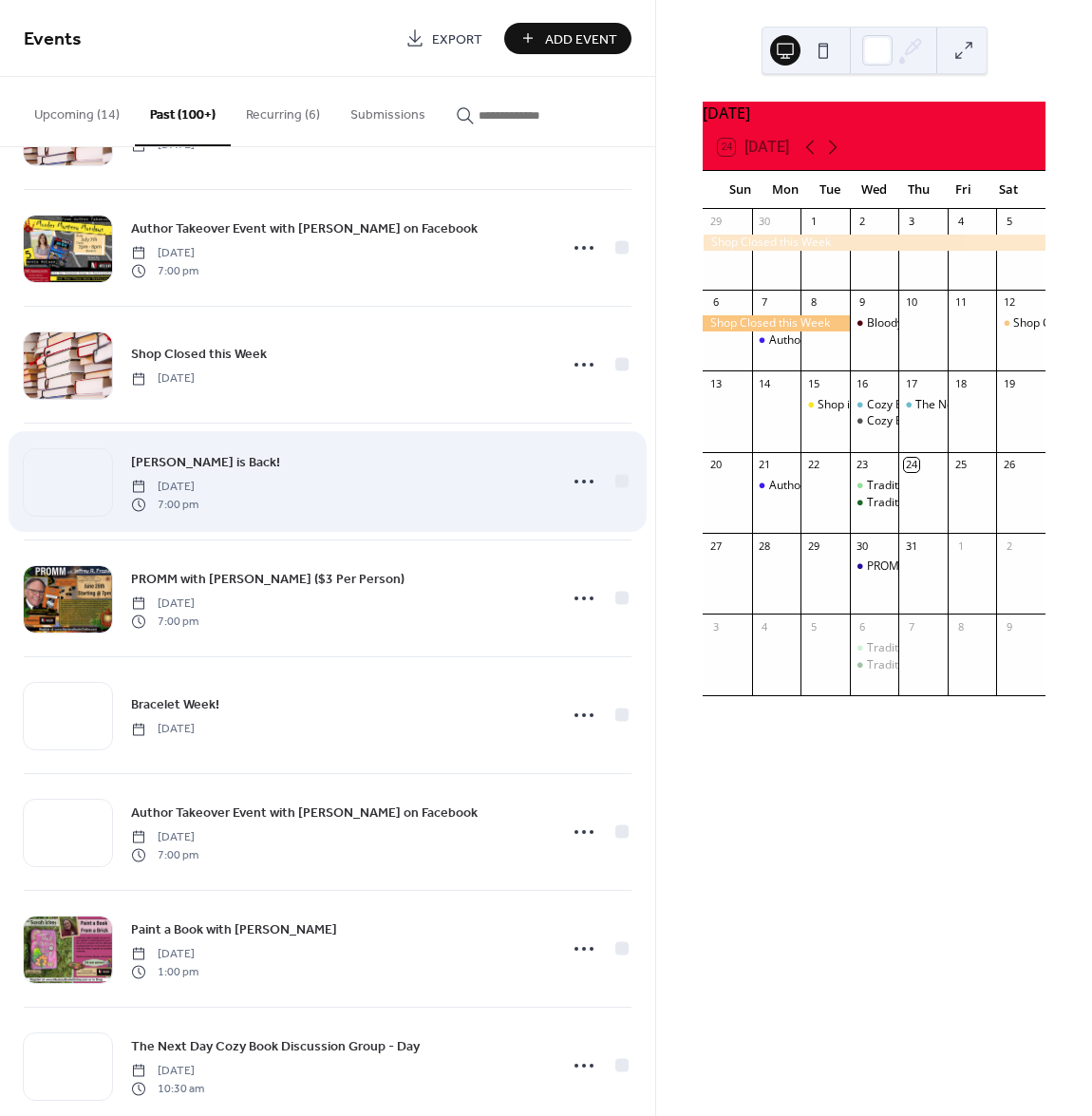 scroll, scrollTop: 741, scrollLeft: 0, axis: vertical 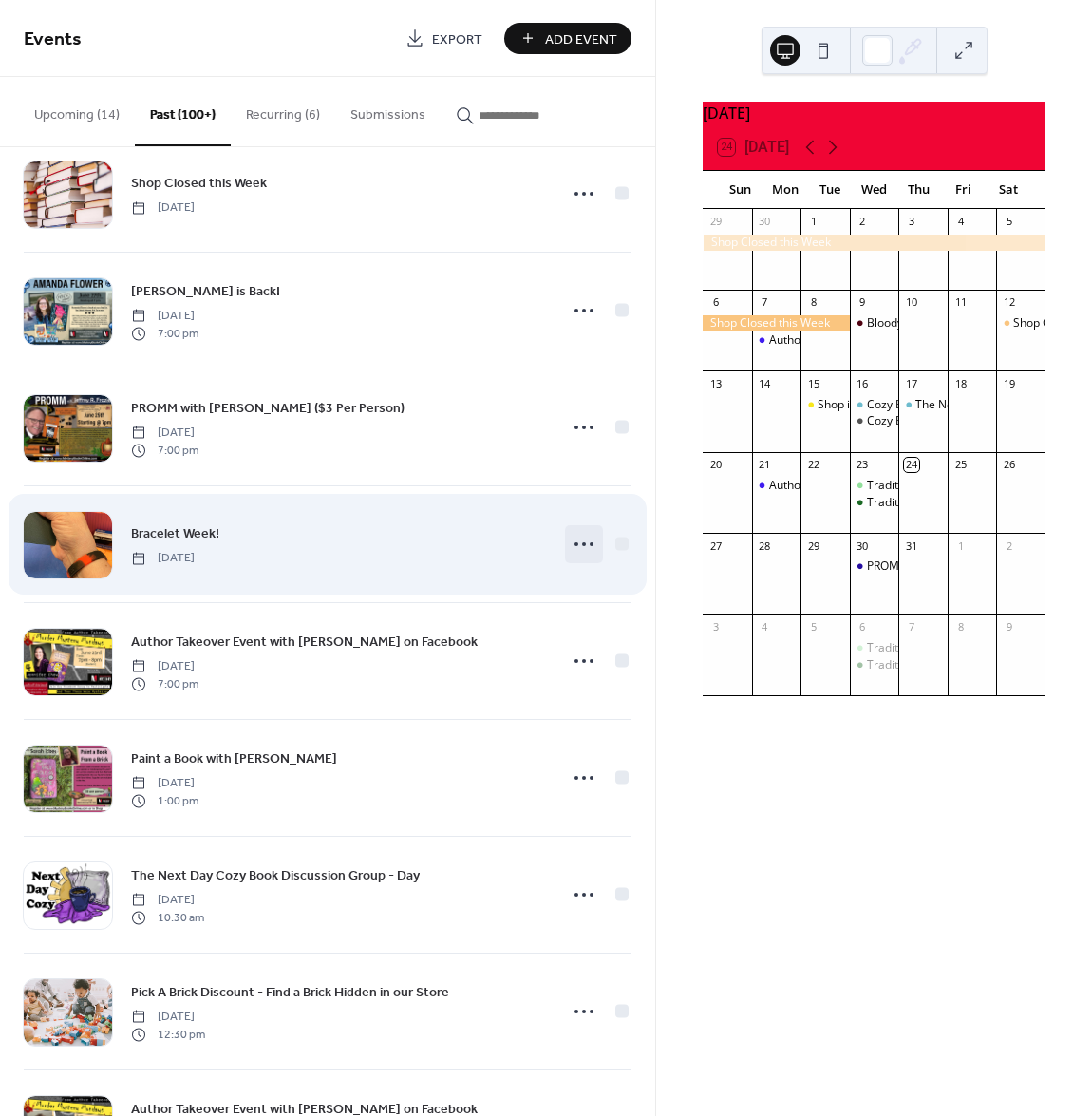 click 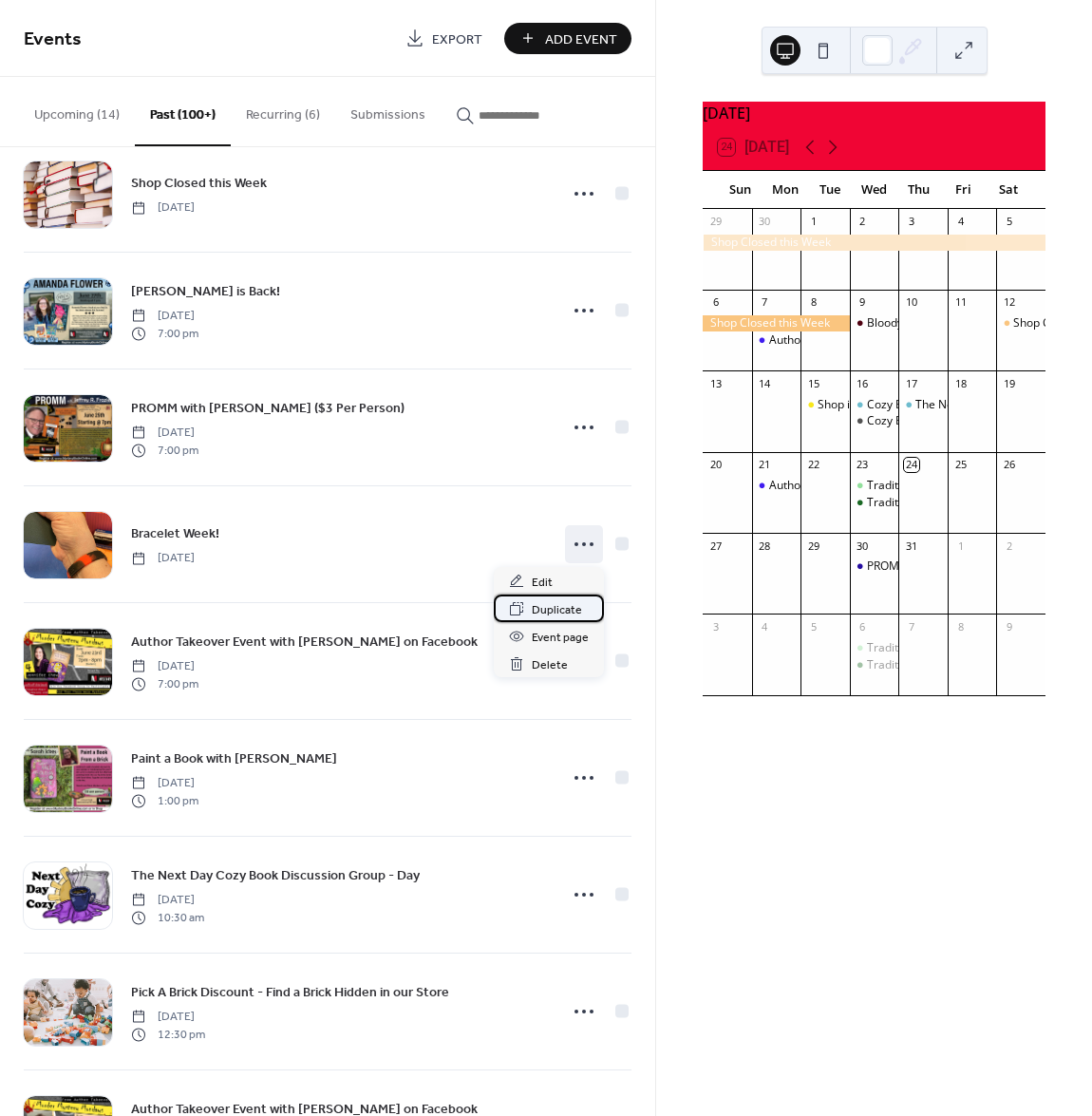 click on "Duplicate" at bounding box center [556, 610] 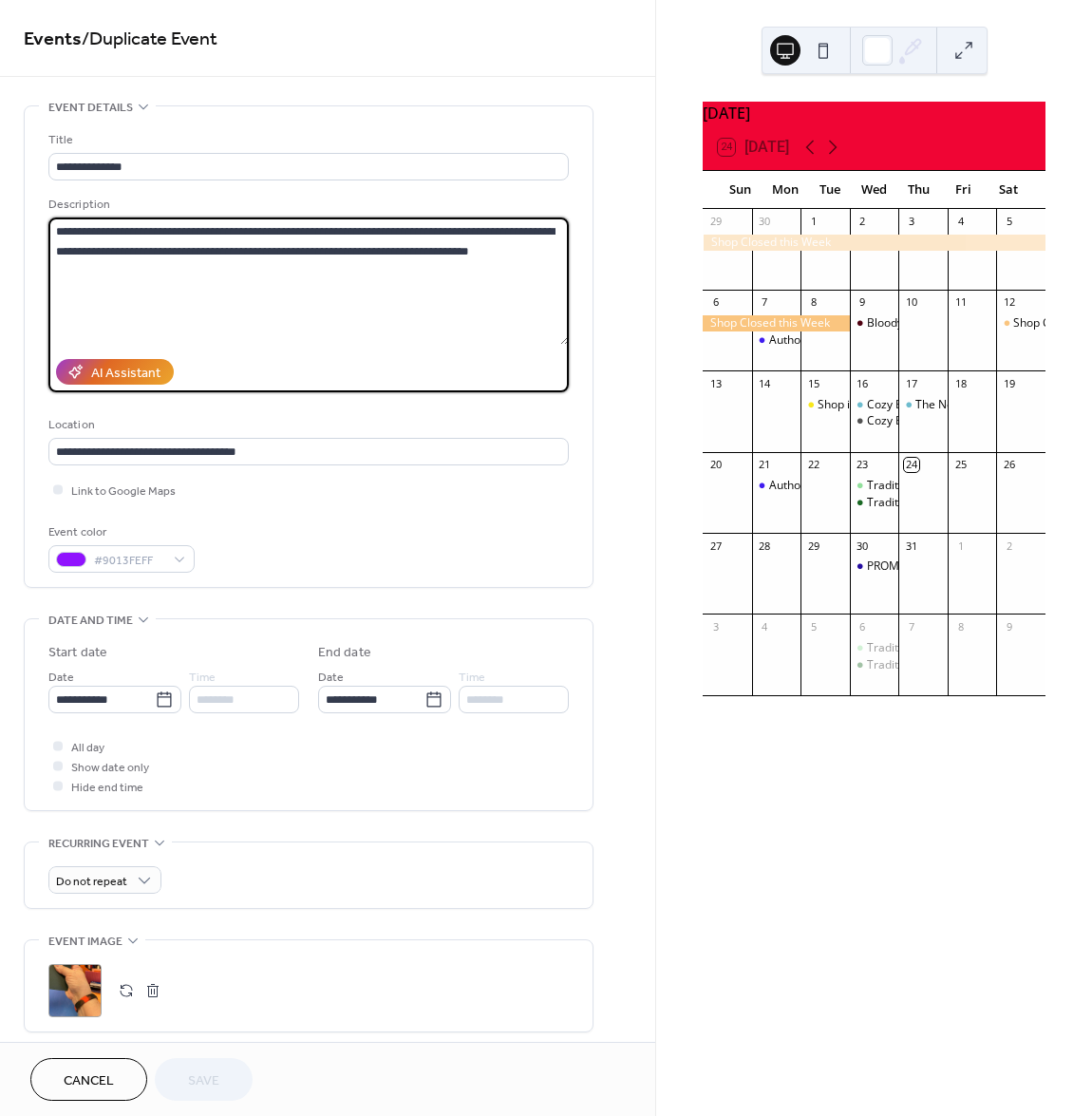 drag, startPoint x: 498, startPoint y: 250, endPoint x: 418, endPoint y: 255, distance: 80.1561 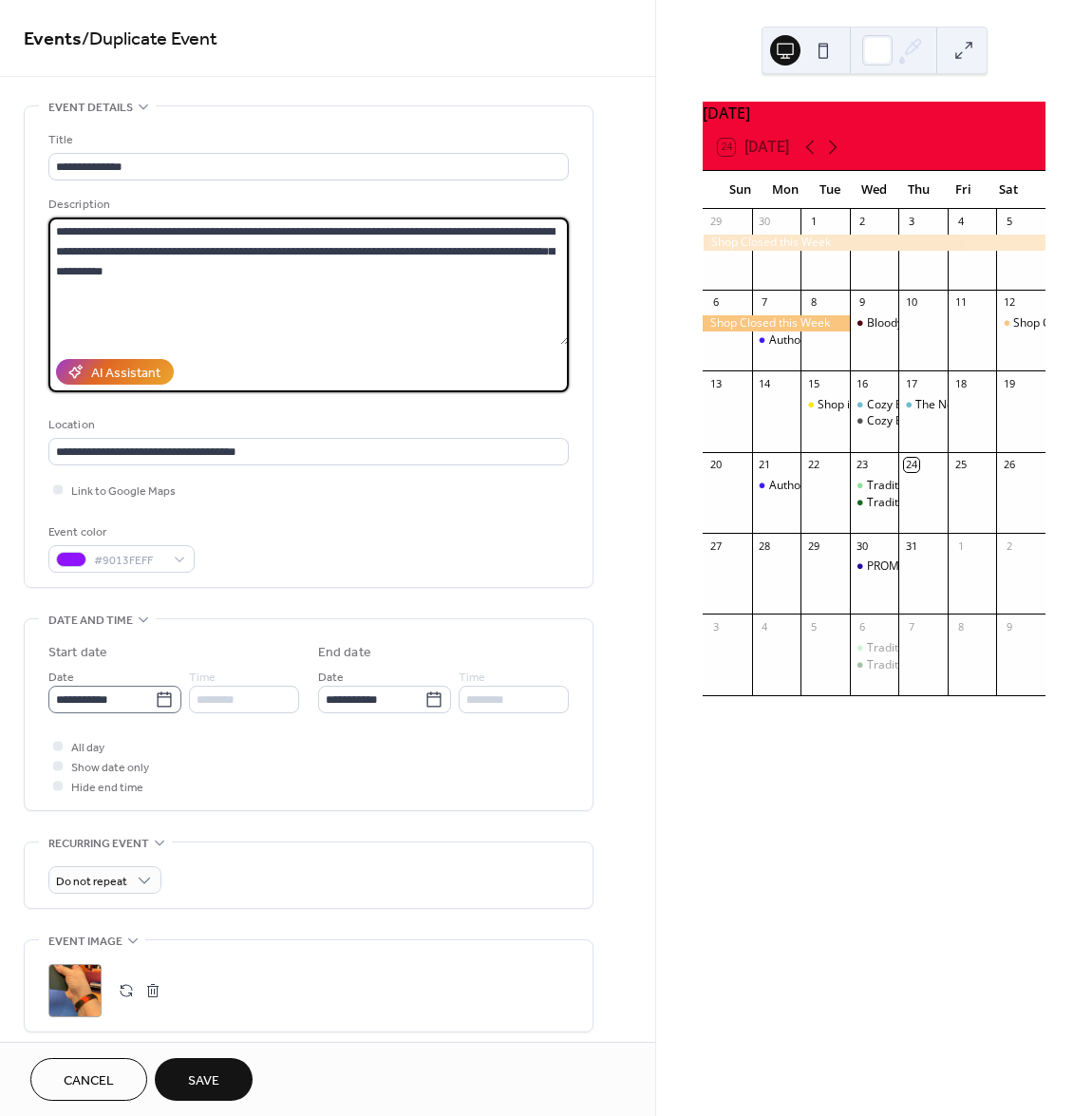 type on "**********" 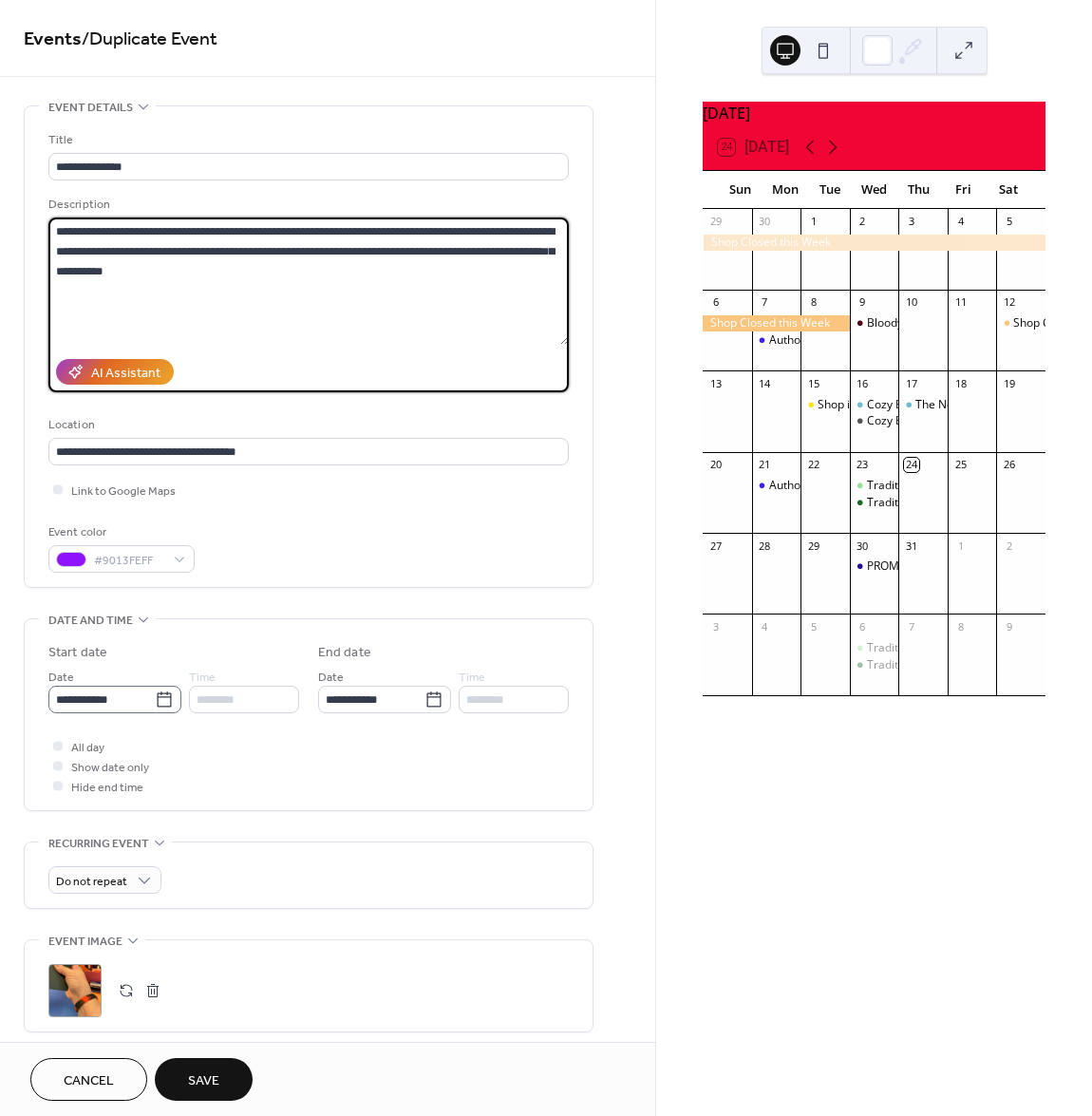 click 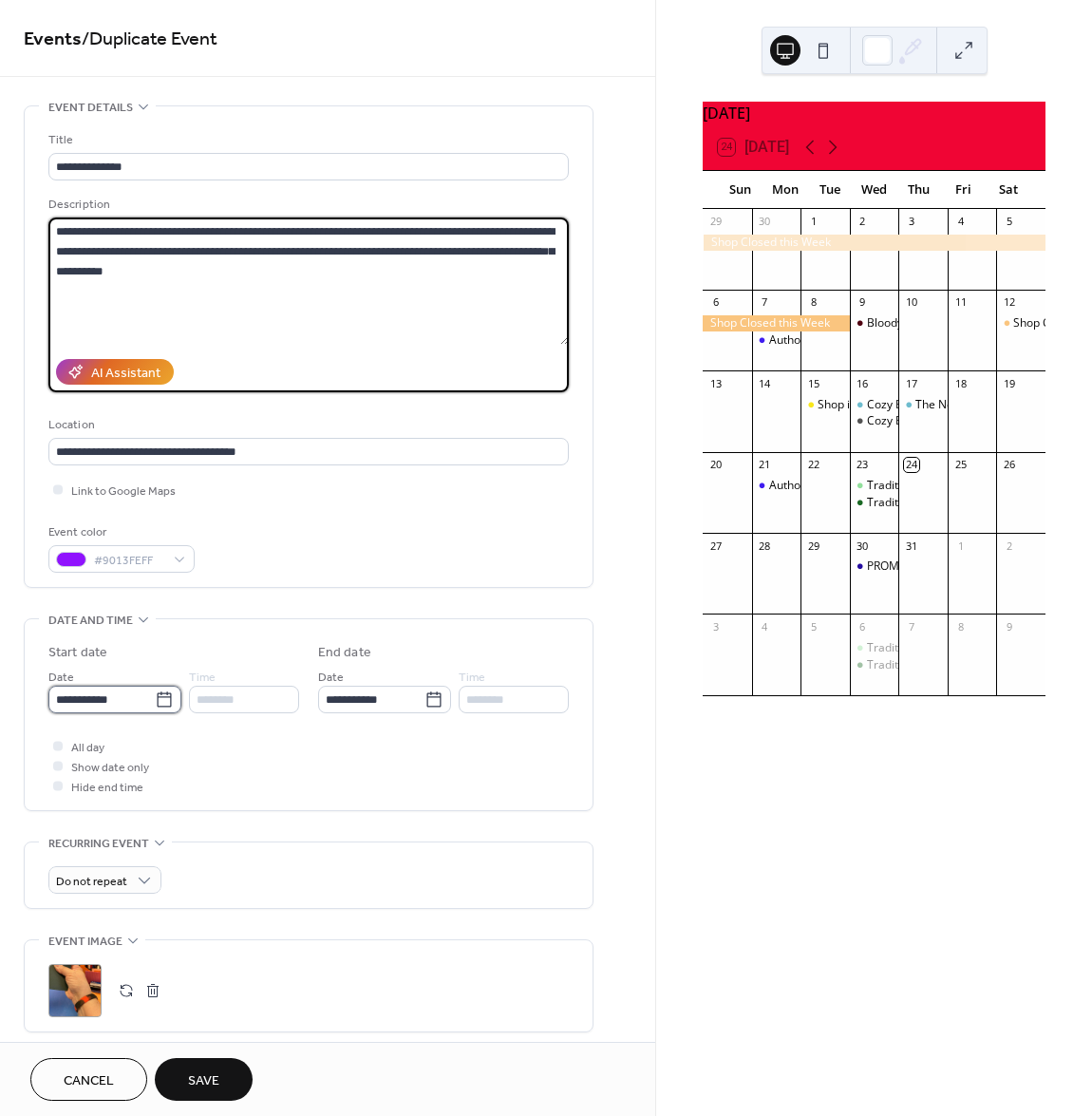 click on "**********" at bounding box center [102, 699] 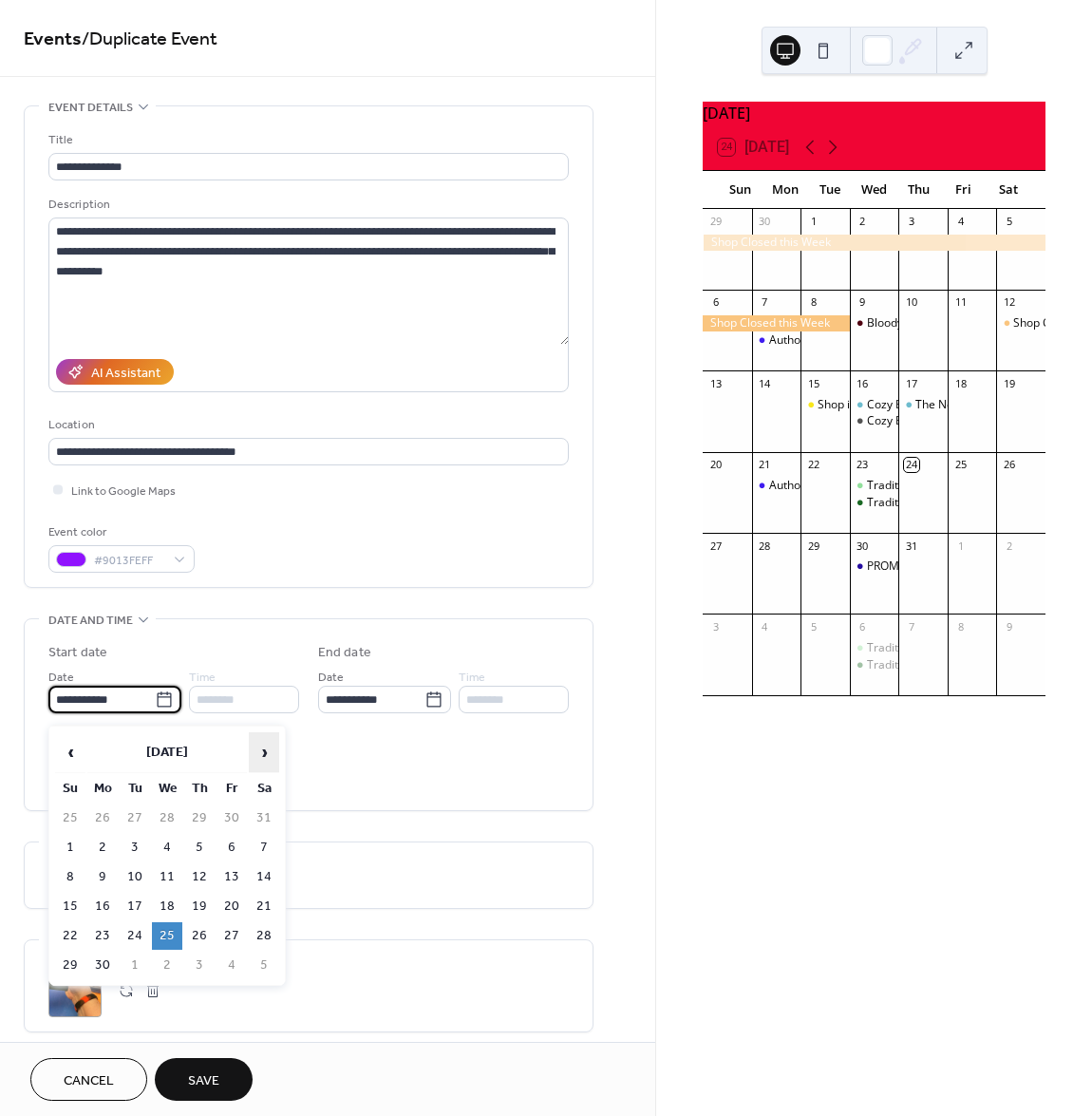 click on "›" at bounding box center (264, 752) 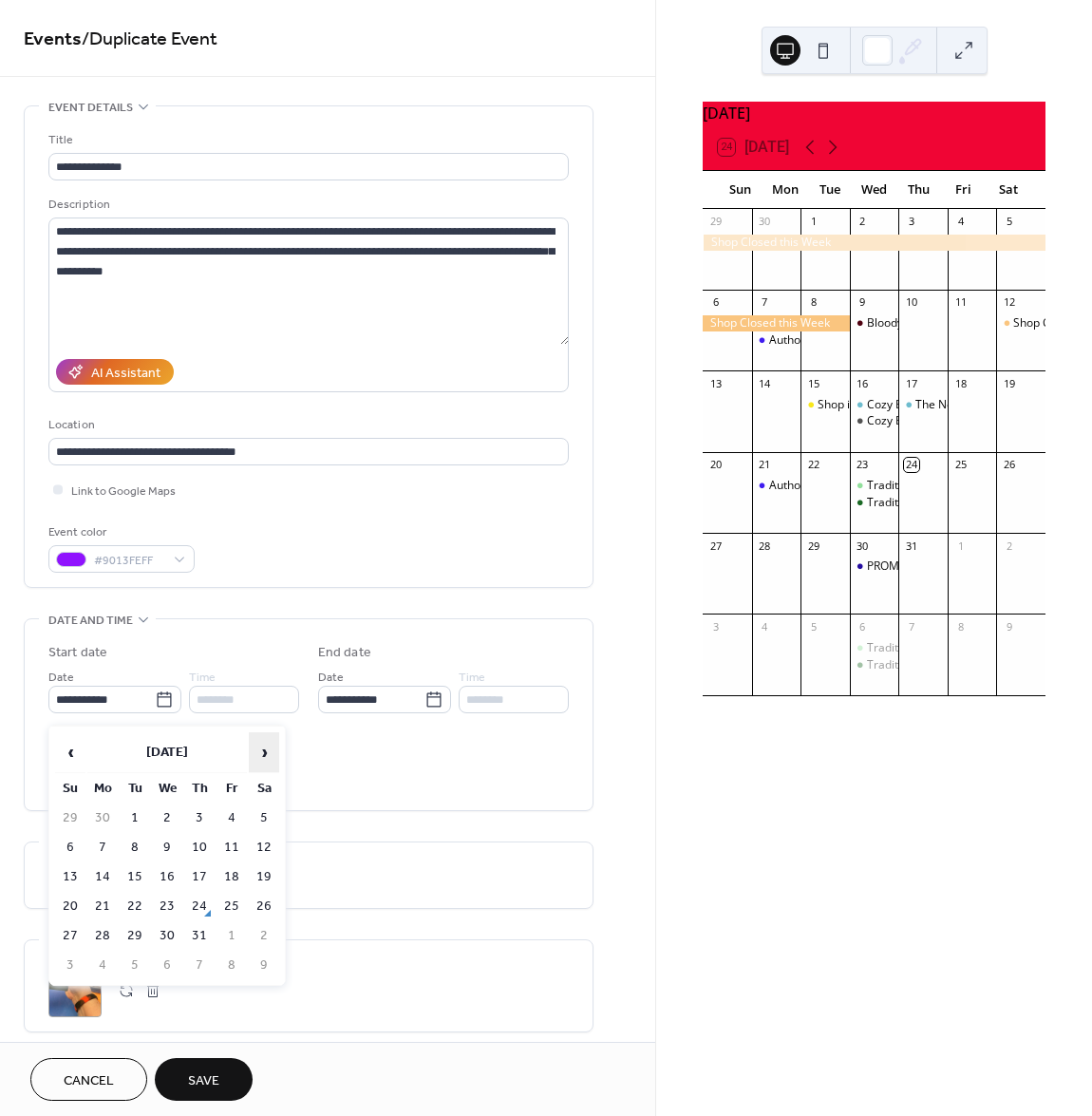 click on "›" at bounding box center (264, 752) 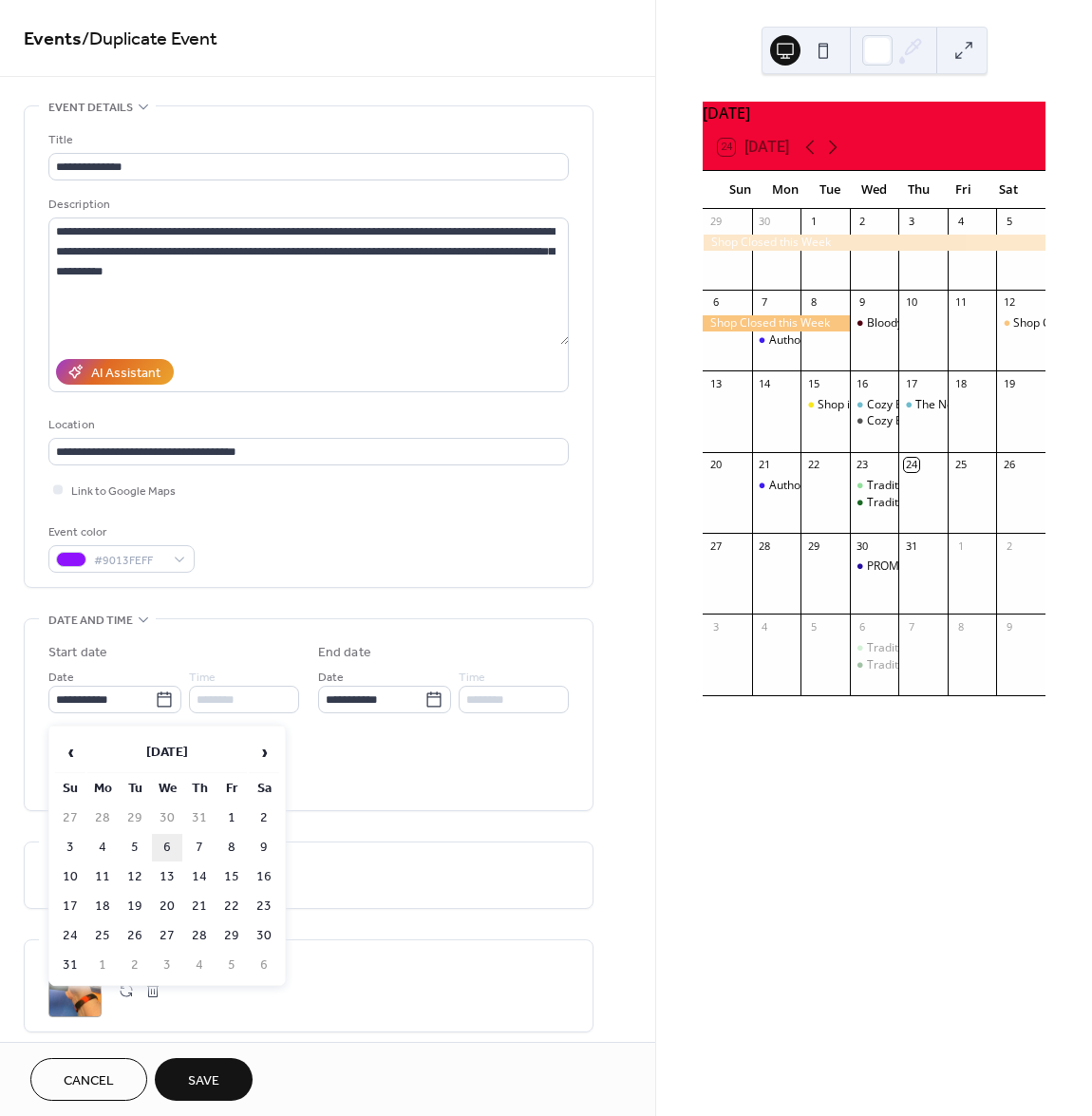 click on "6" at bounding box center (167, 847) 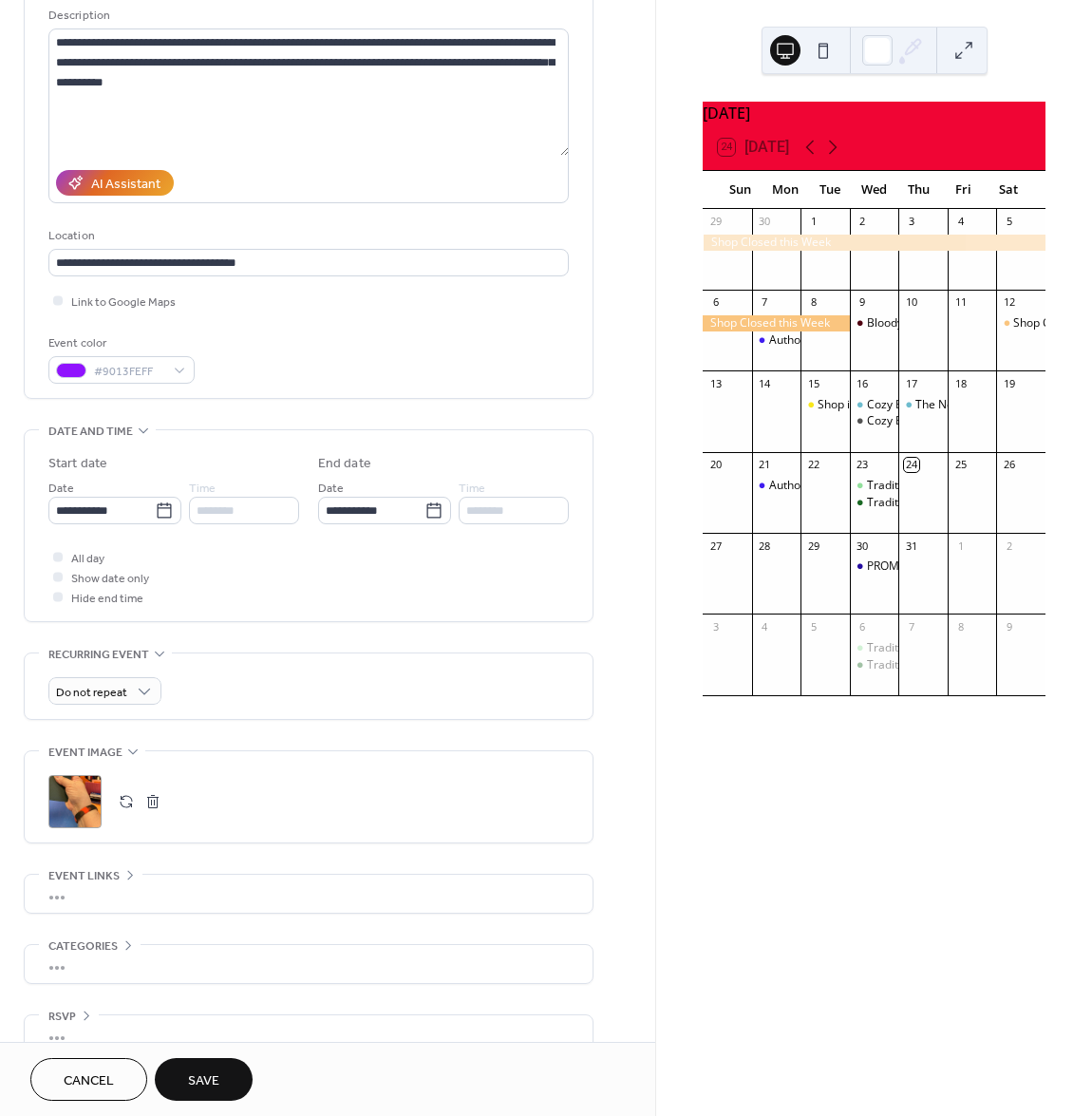scroll, scrollTop: 228, scrollLeft: 0, axis: vertical 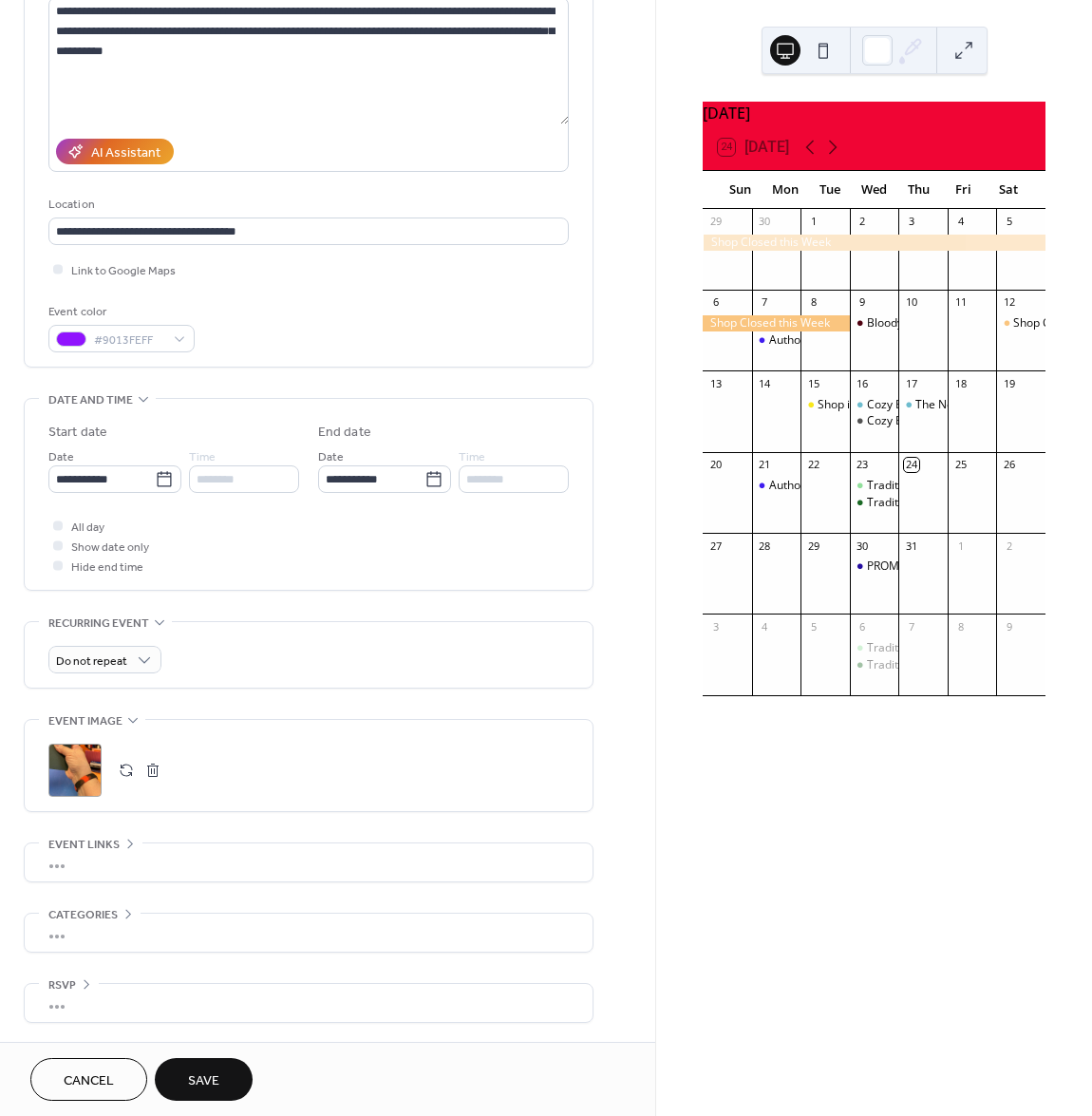 click on "Save" at bounding box center (203, 1081) 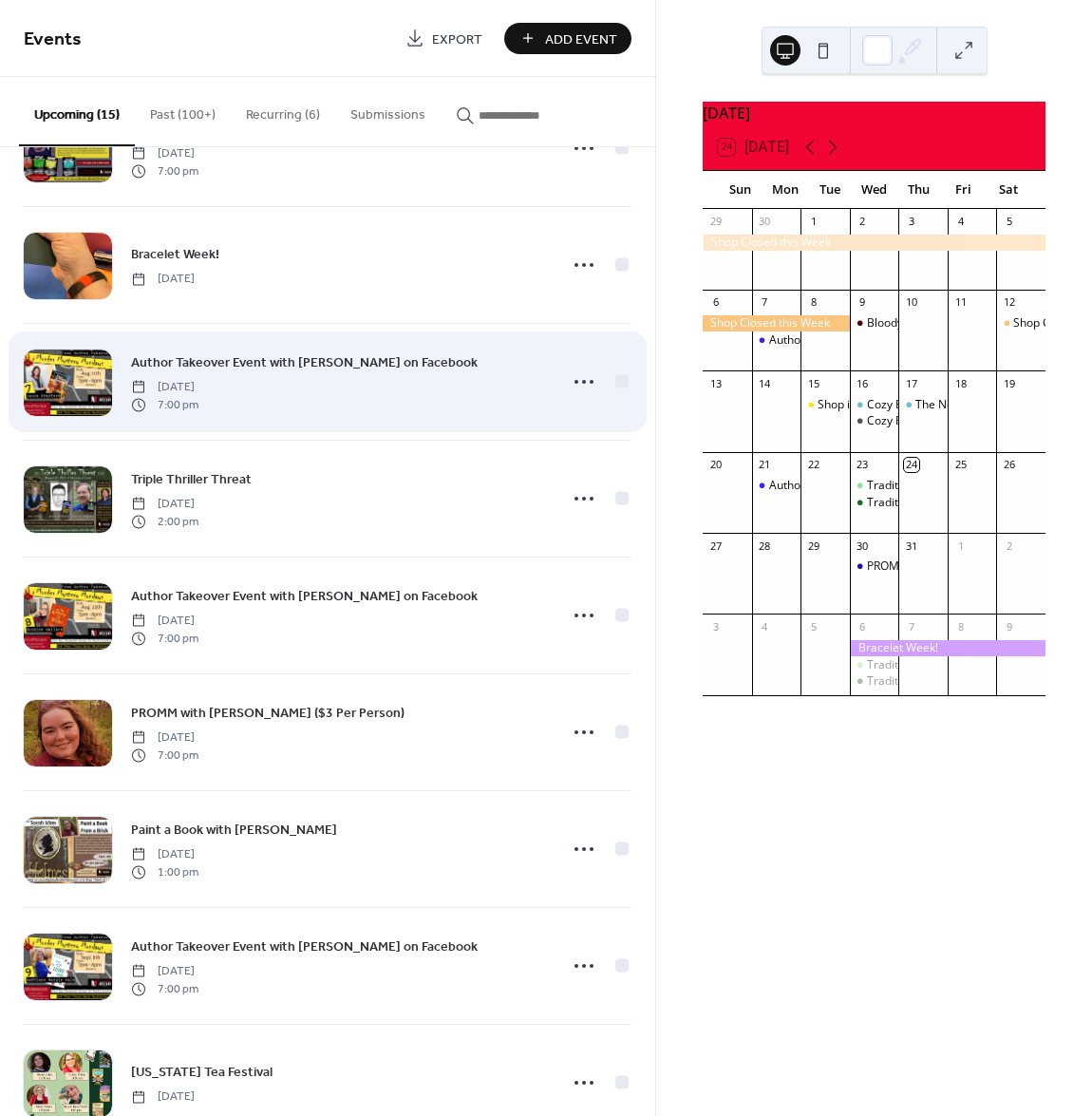 scroll, scrollTop: 57, scrollLeft: 0, axis: vertical 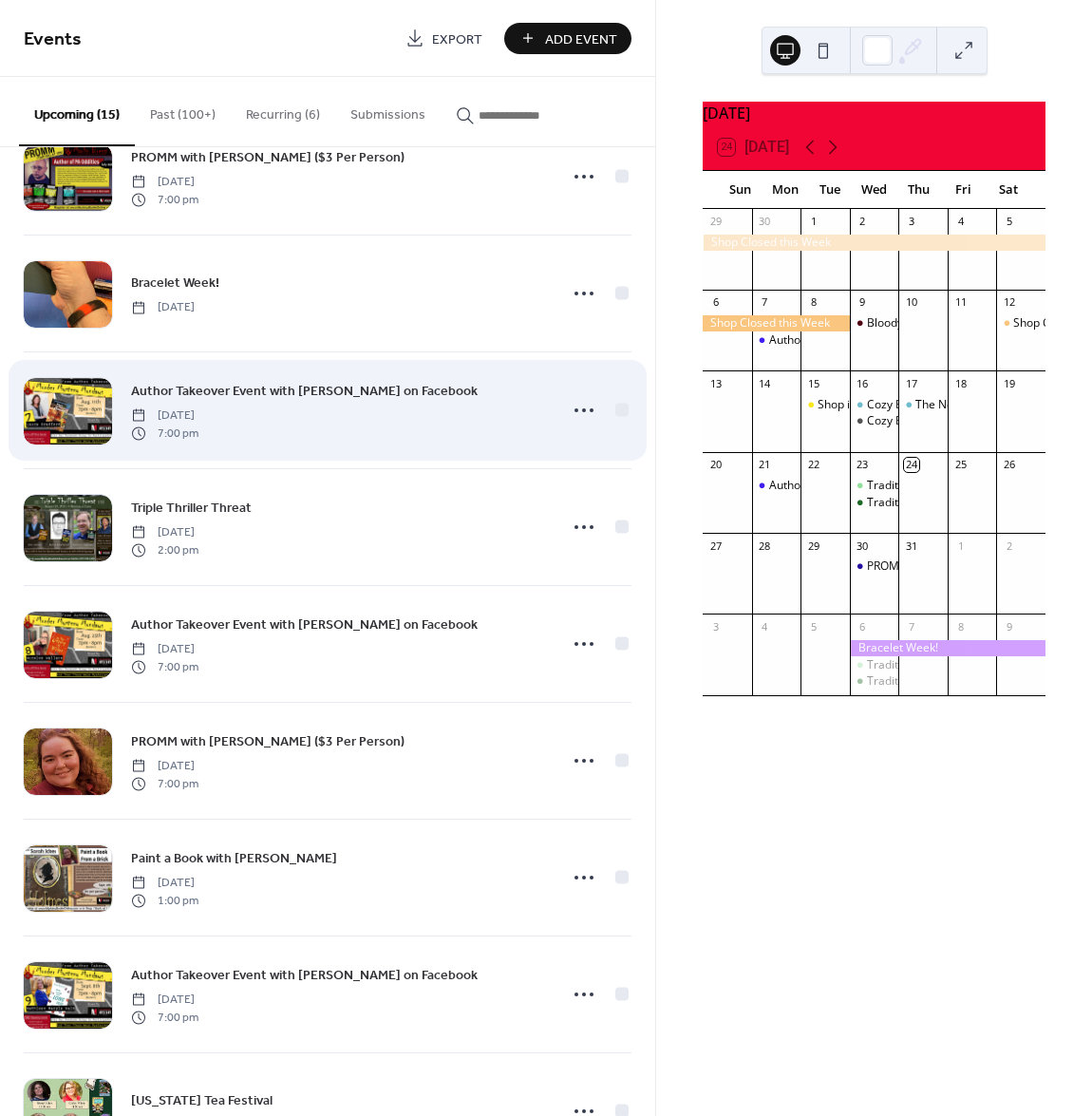 click on "Author Takeover Event with [PERSON_NAME] on Facebook" at bounding box center [304, 391] 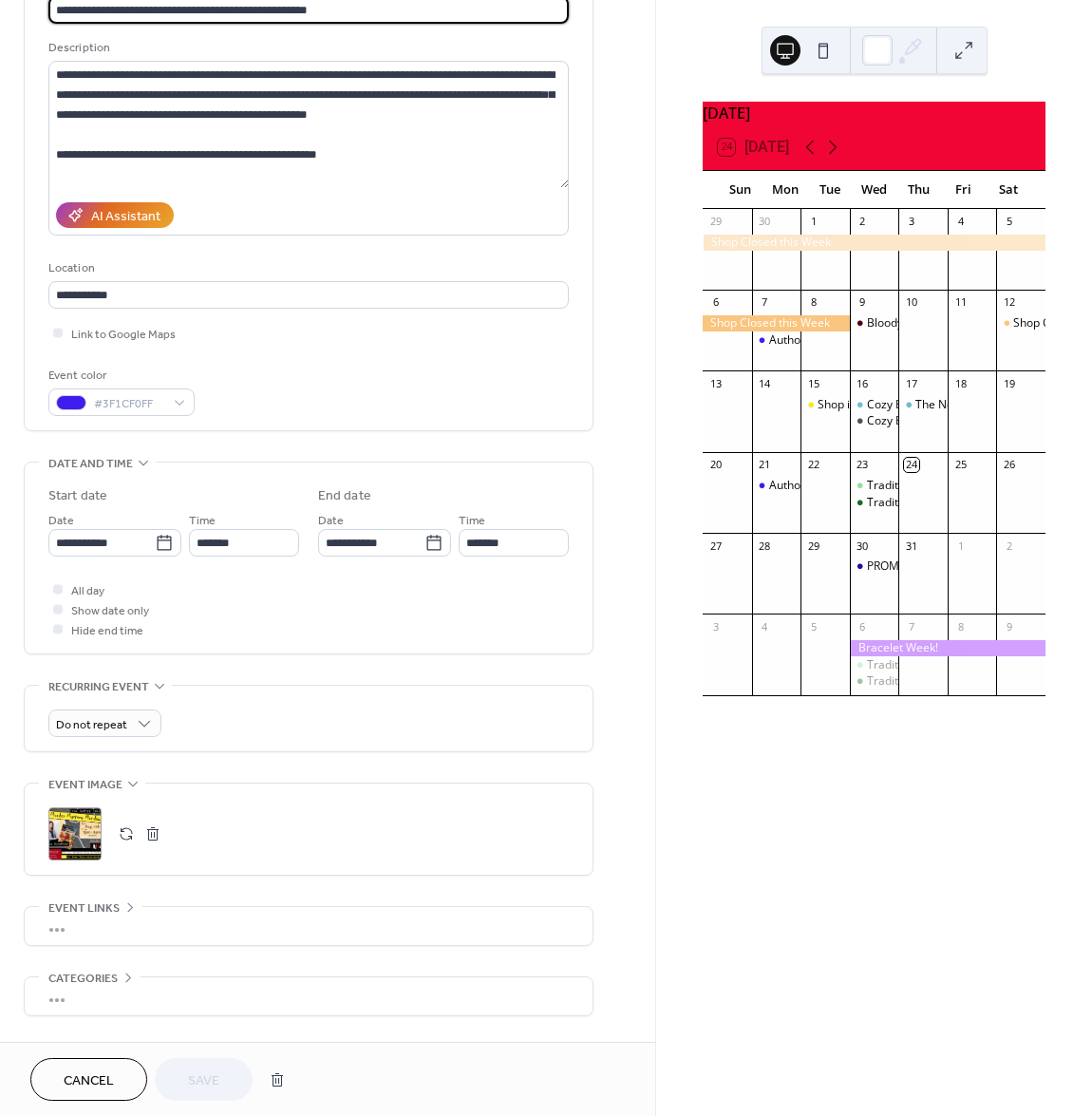scroll, scrollTop: 228, scrollLeft: 0, axis: vertical 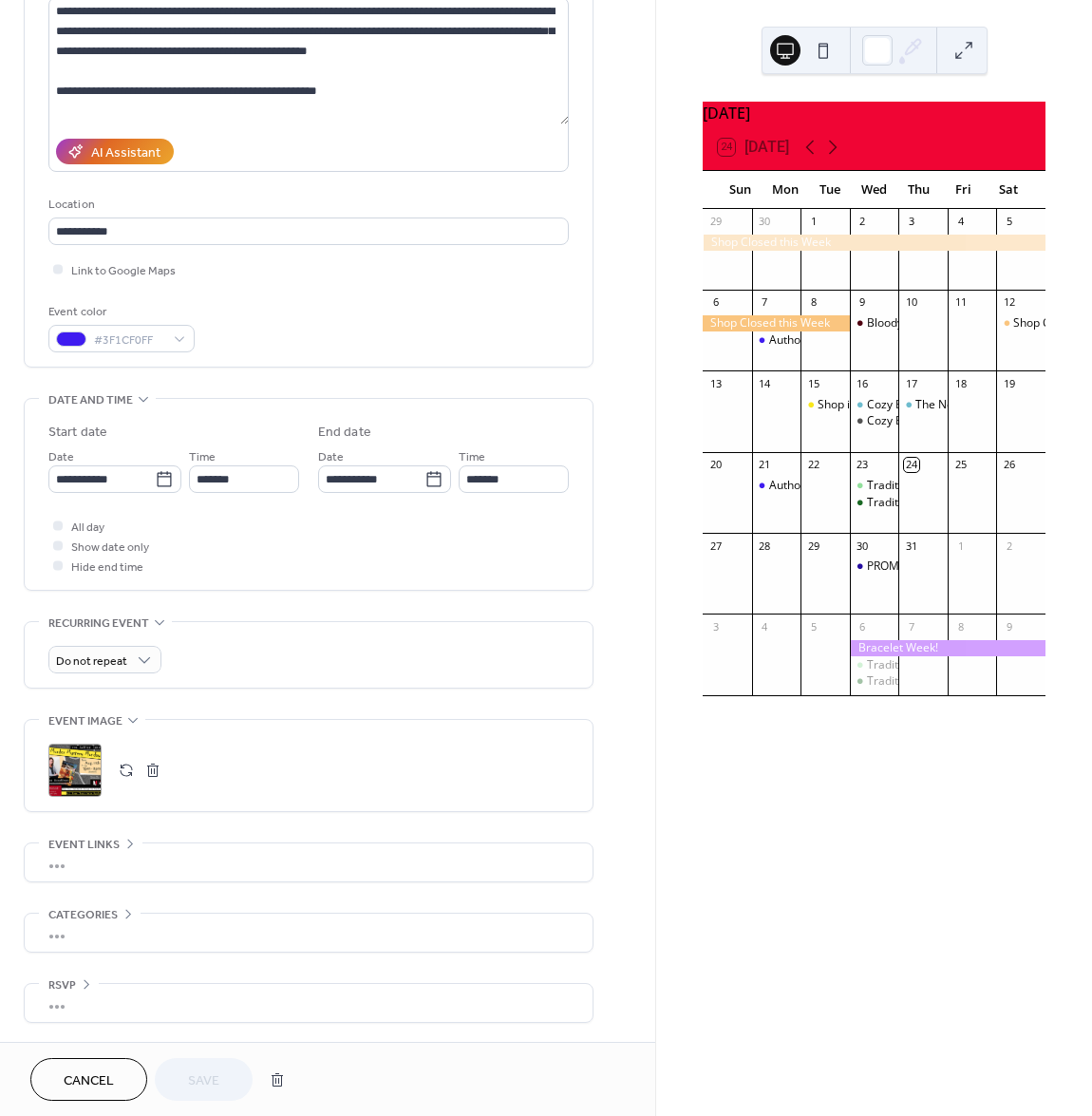 click on "Cancel" at bounding box center (88, 1079) 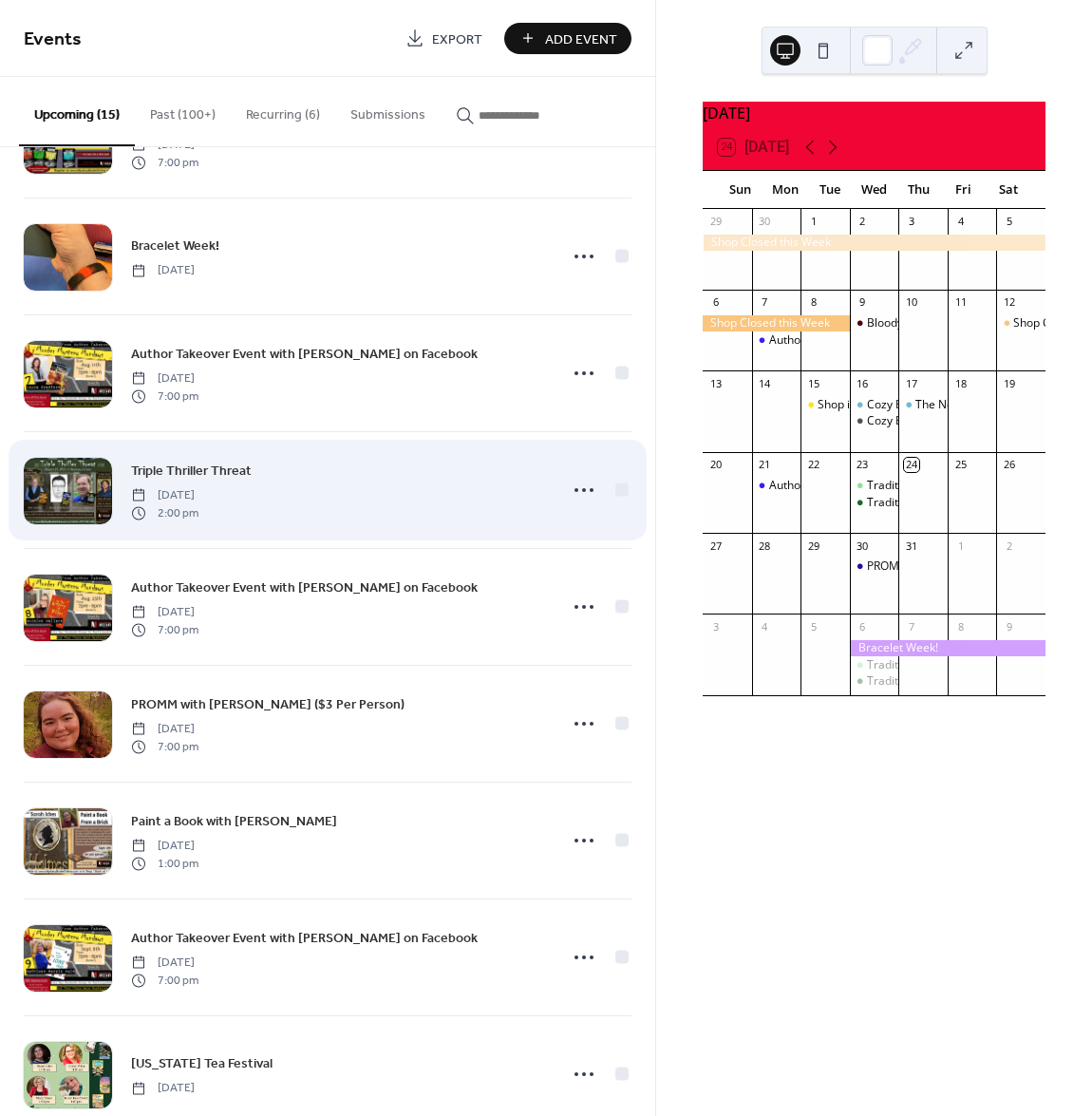 scroll, scrollTop: 114, scrollLeft: 0, axis: vertical 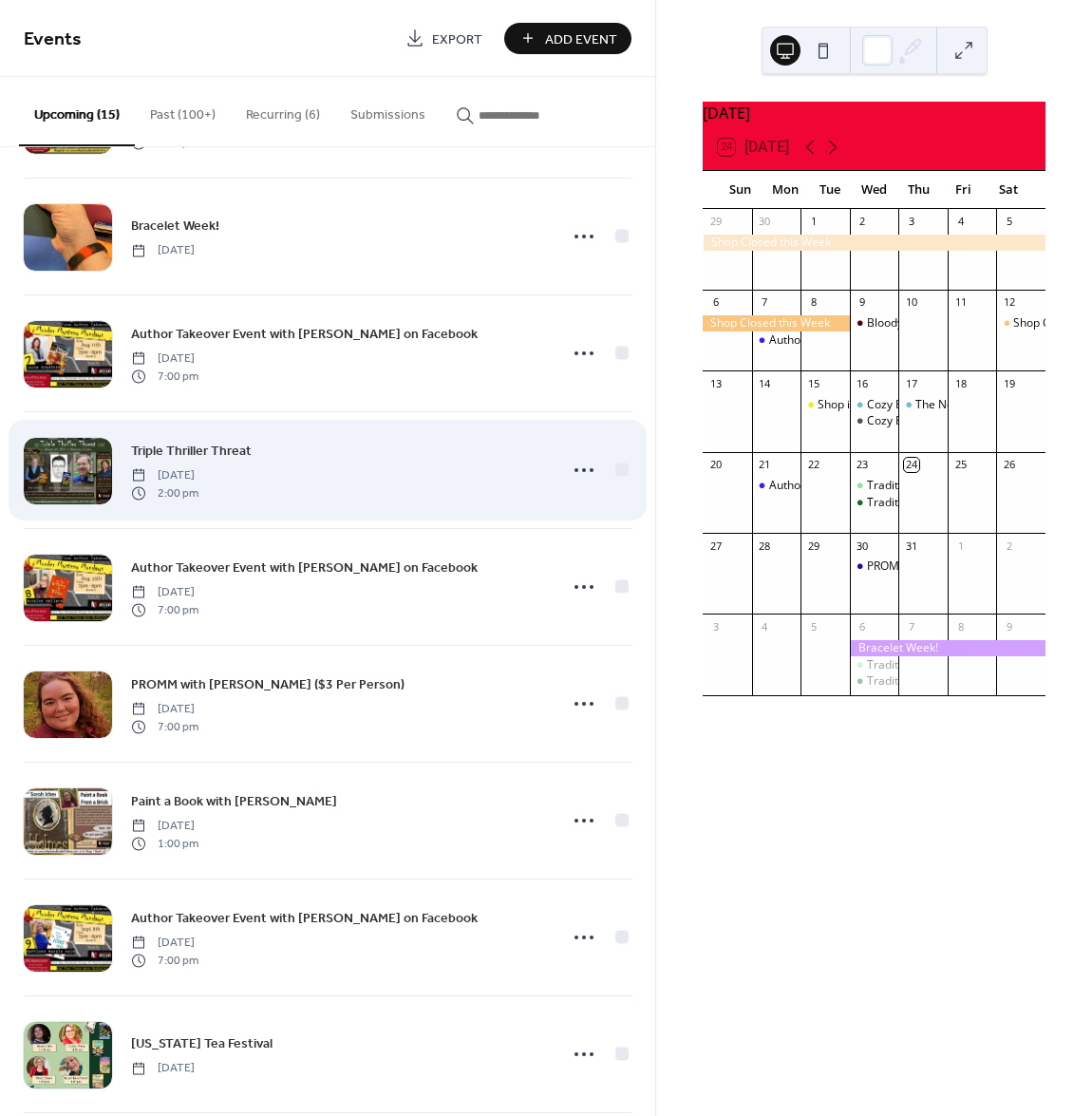 click on "Triple Thriller Threat" at bounding box center (191, 451) 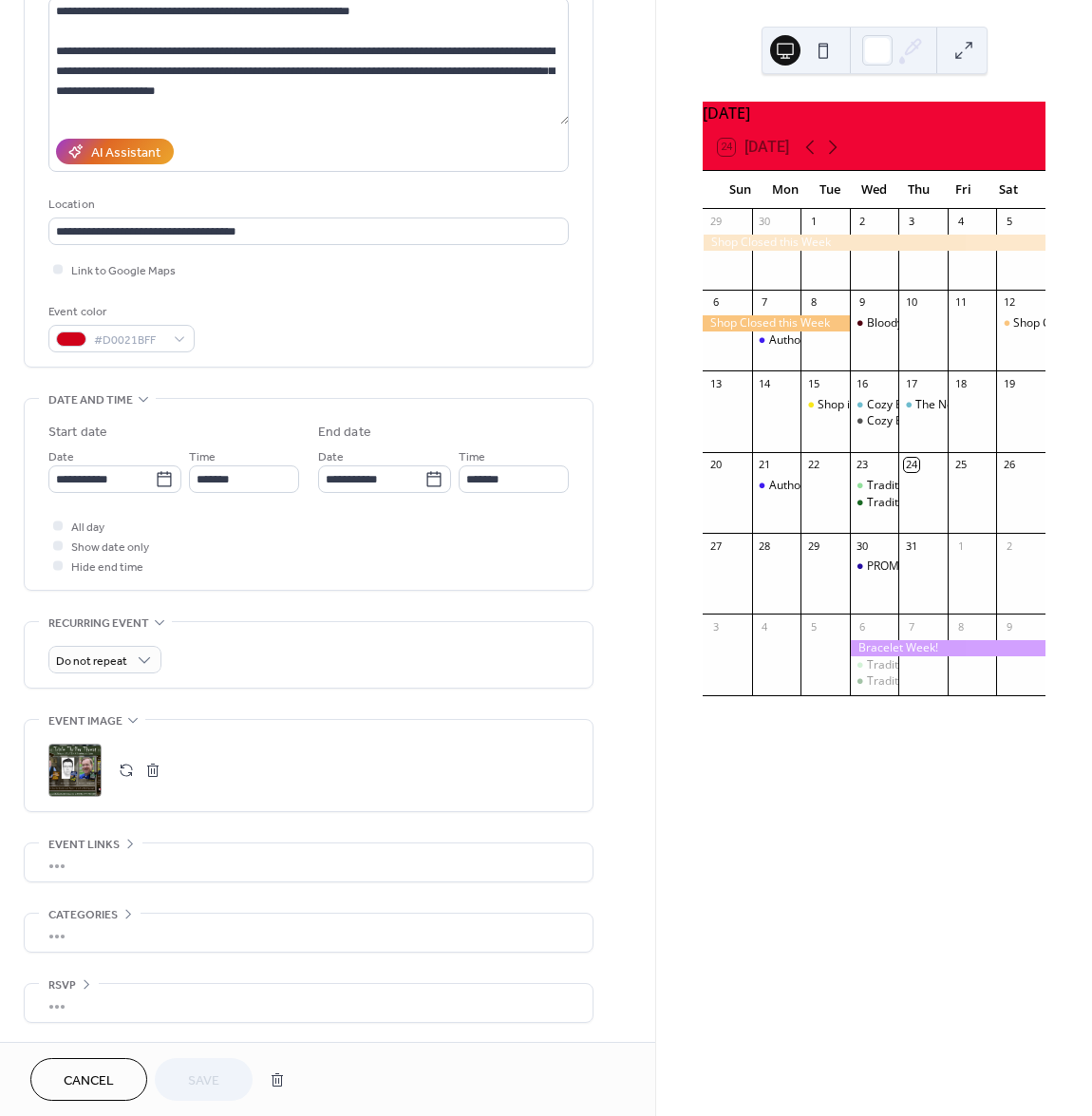 scroll, scrollTop: 0, scrollLeft: 0, axis: both 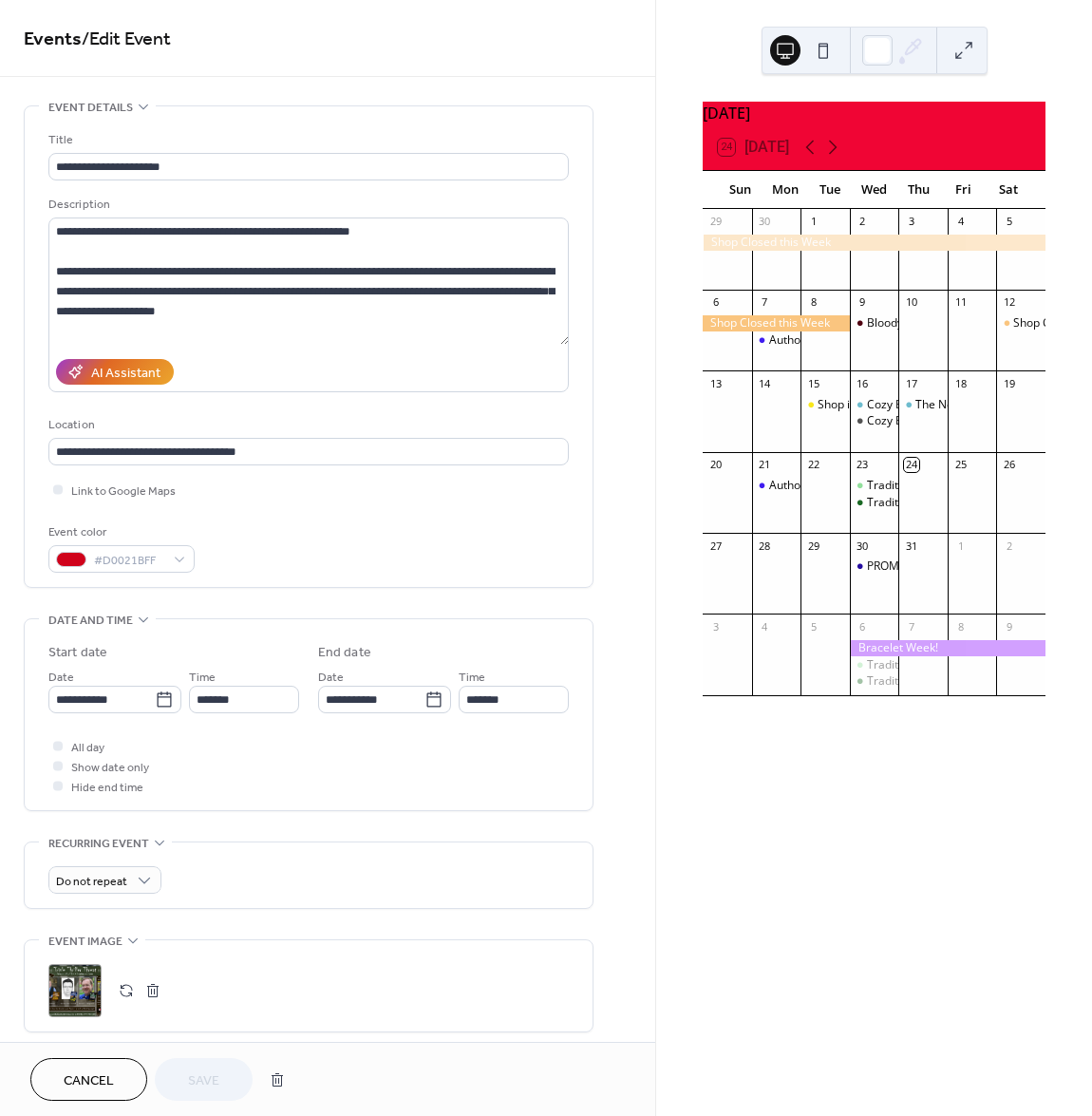 click on "Cancel" at bounding box center (88, 1081) 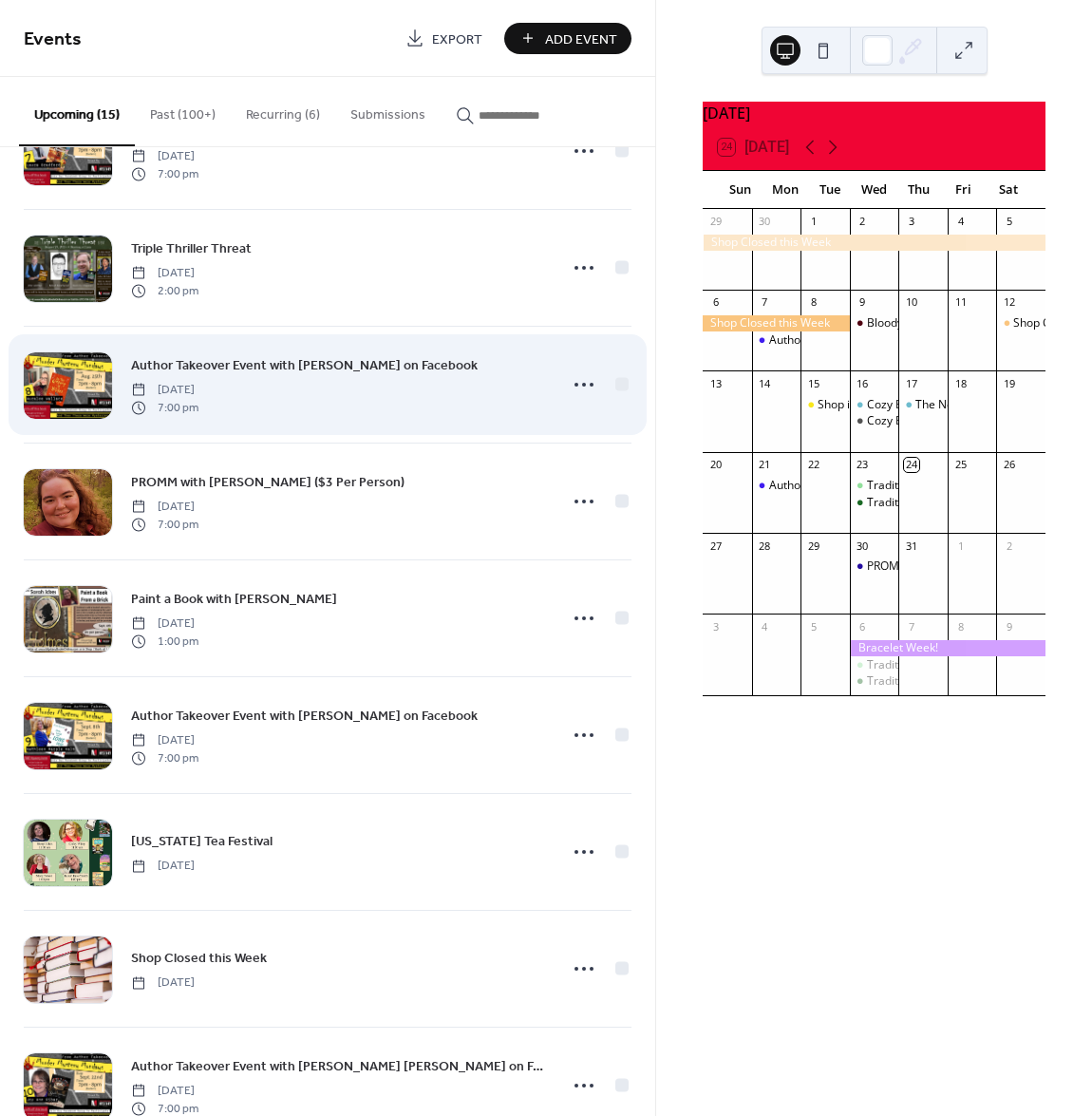 scroll, scrollTop: 342, scrollLeft: 0, axis: vertical 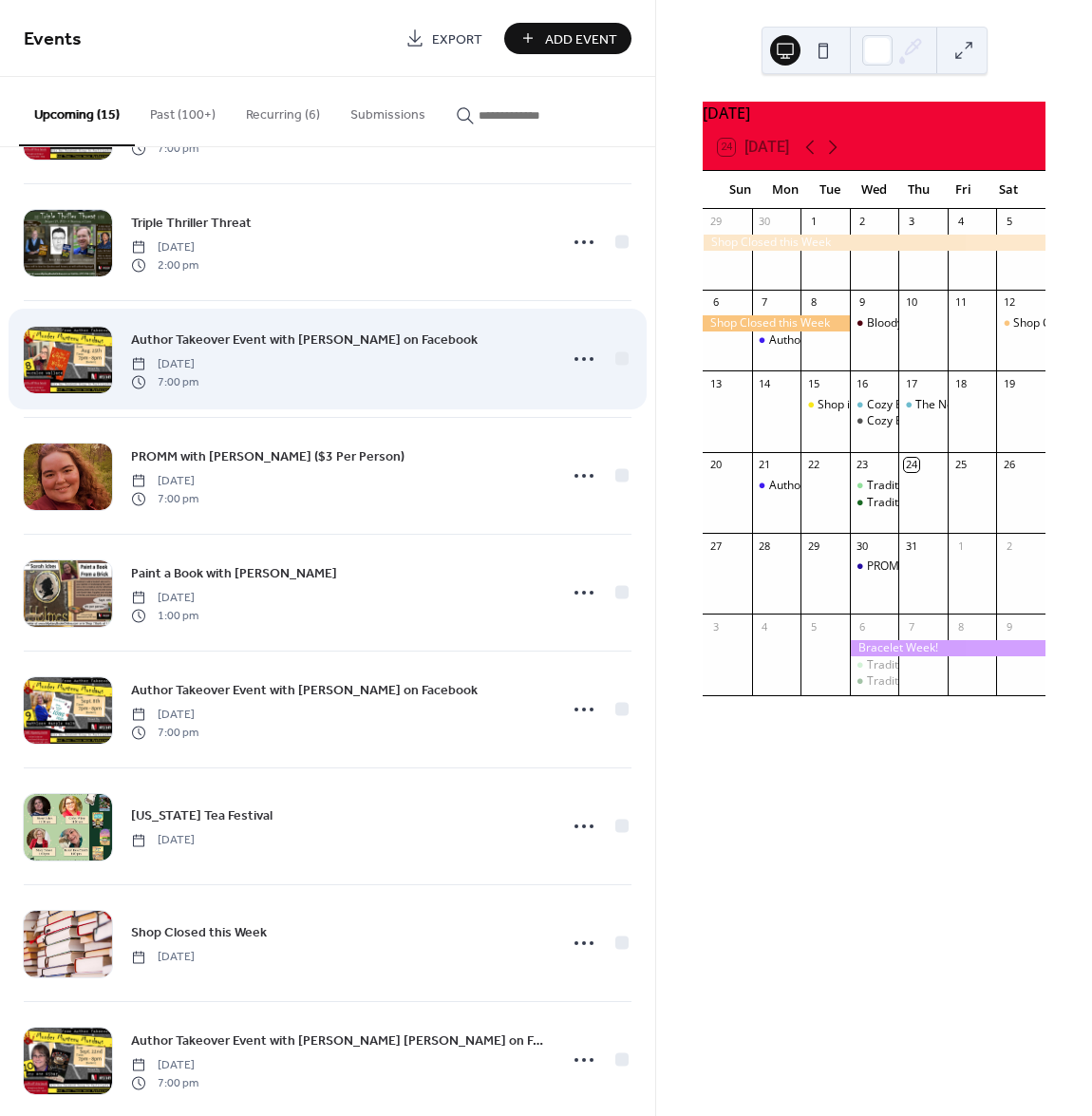 click on "Author Takeover Event with [PERSON_NAME] on Facebook" at bounding box center (304, 340) 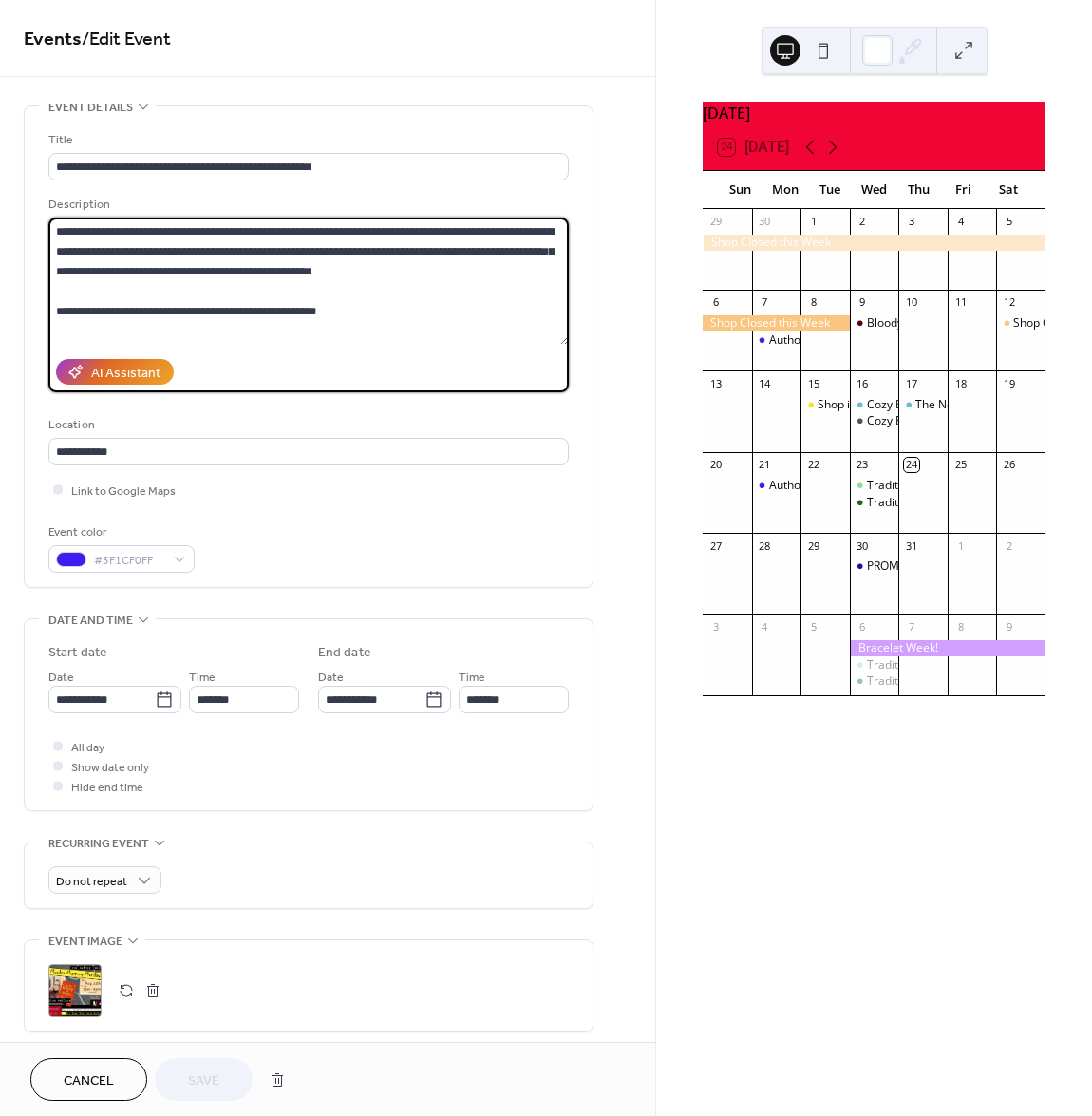 drag, startPoint x: 409, startPoint y: 255, endPoint x: 375, endPoint y: 255, distance: 34 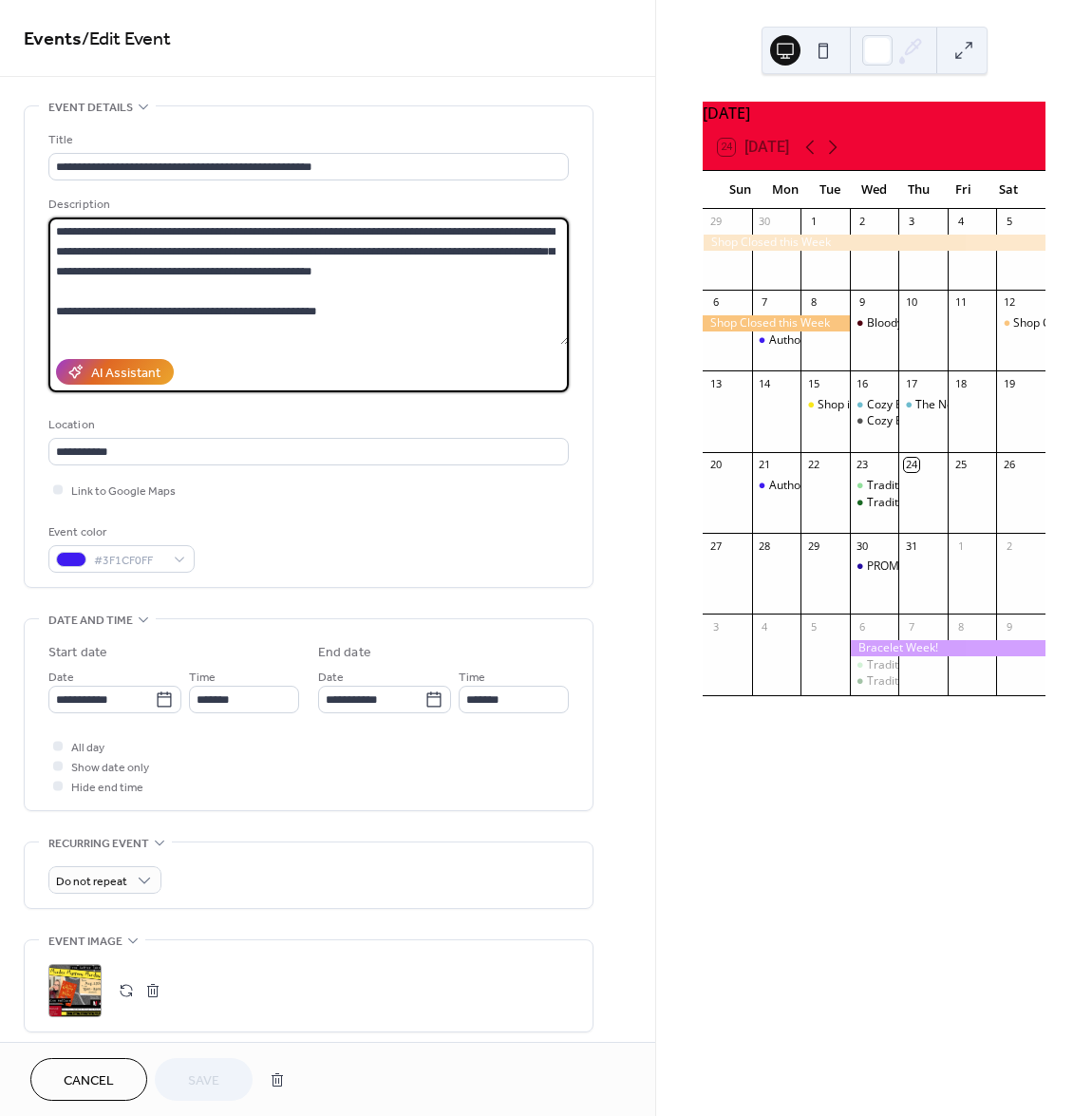 click on "**********" at bounding box center [309, 281] 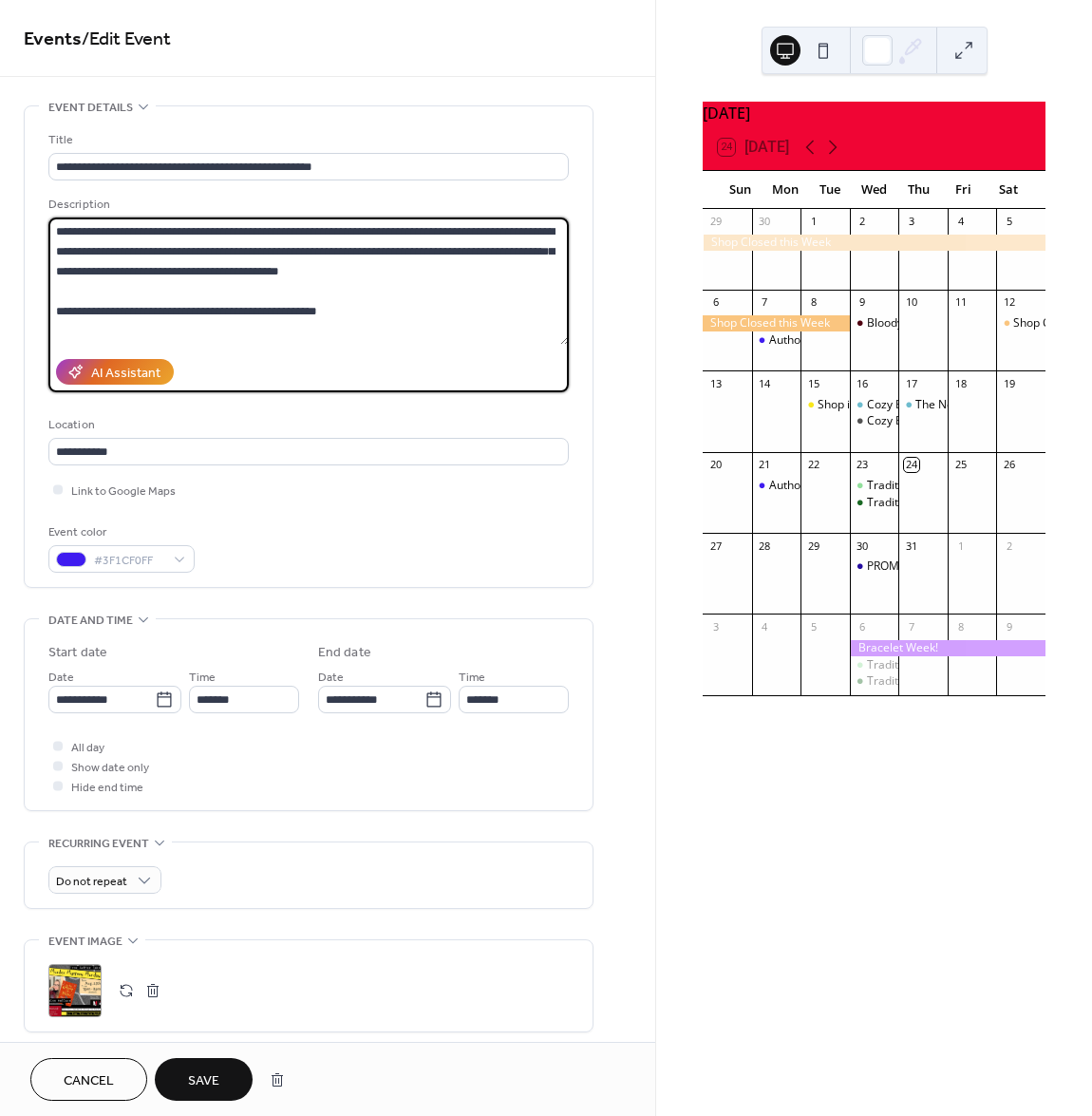 type on "**********" 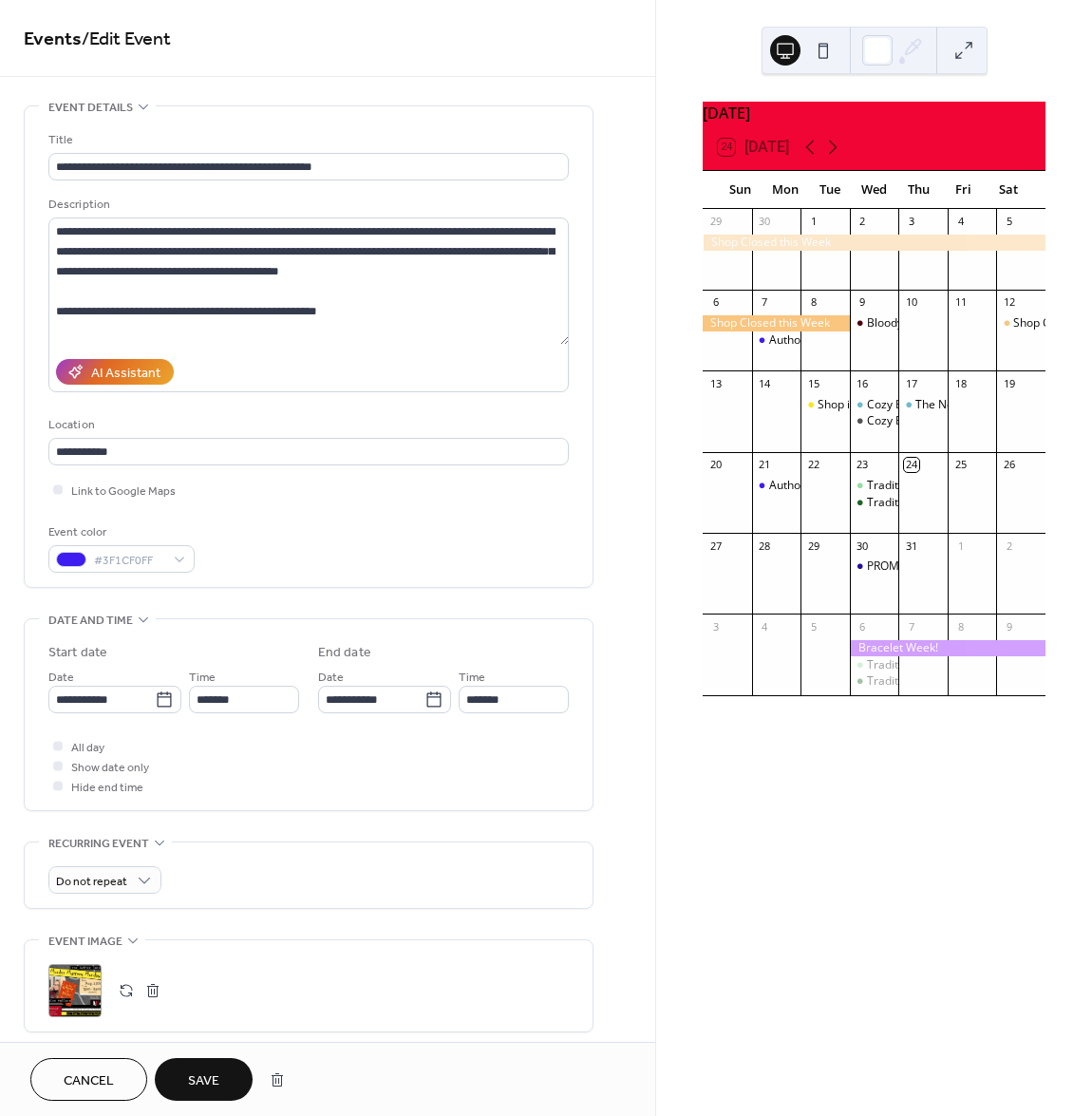 click on "Save" at bounding box center (203, 1081) 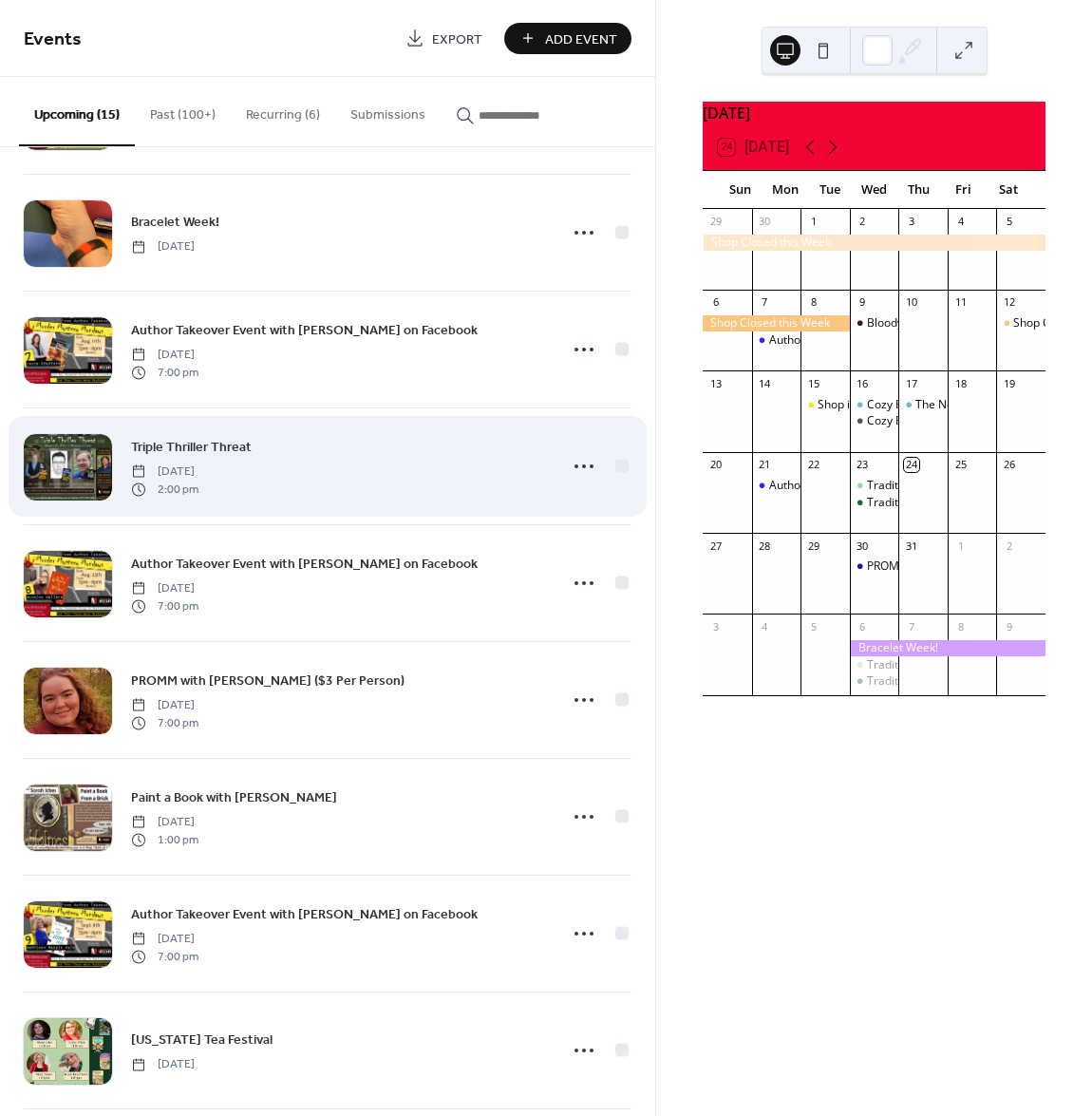 scroll, scrollTop: 171, scrollLeft: 0, axis: vertical 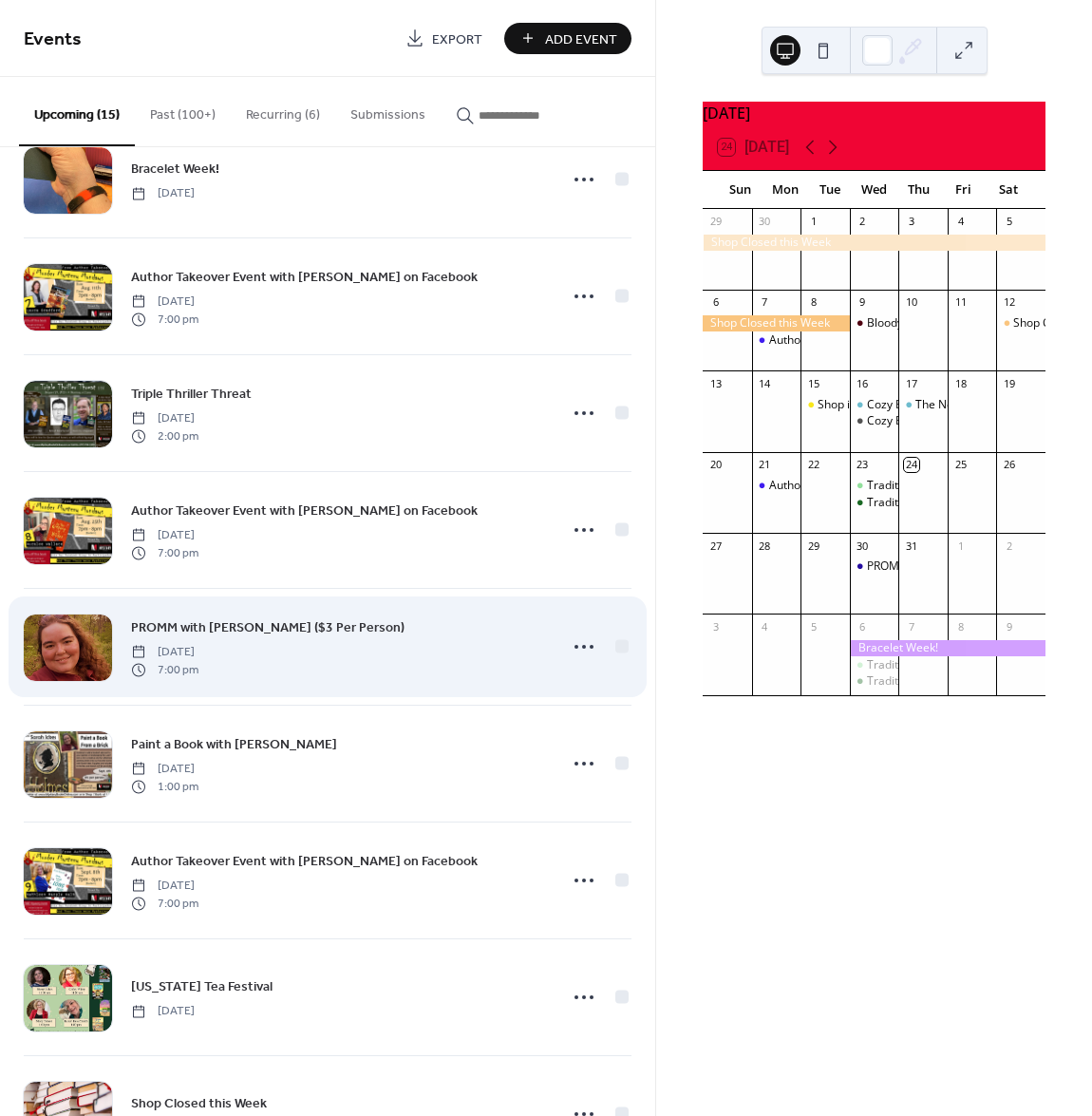 click on "PROMM with [PERSON_NAME]  ($3 Per Person)" at bounding box center (268, 628) 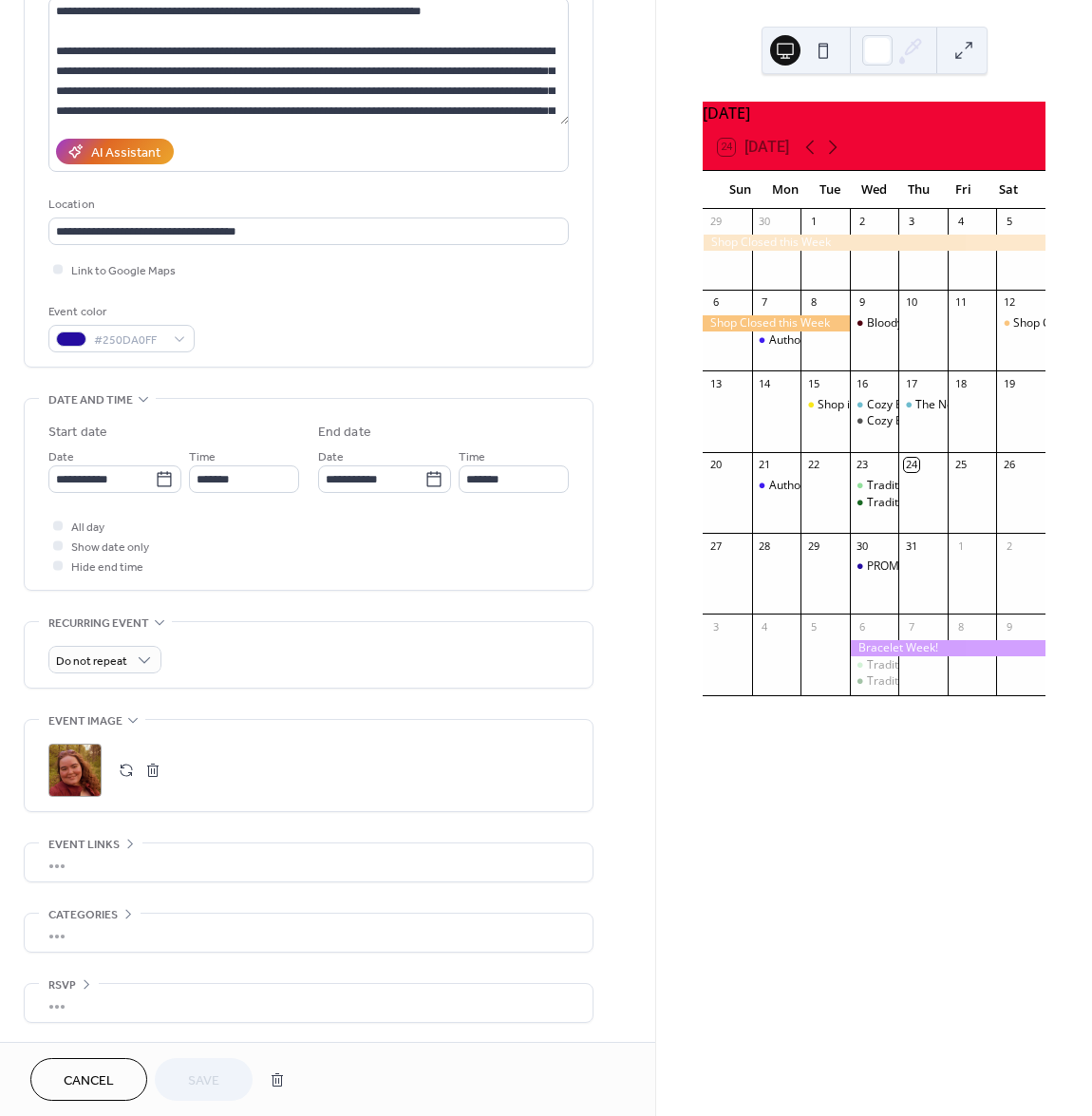 scroll, scrollTop: 228, scrollLeft: 0, axis: vertical 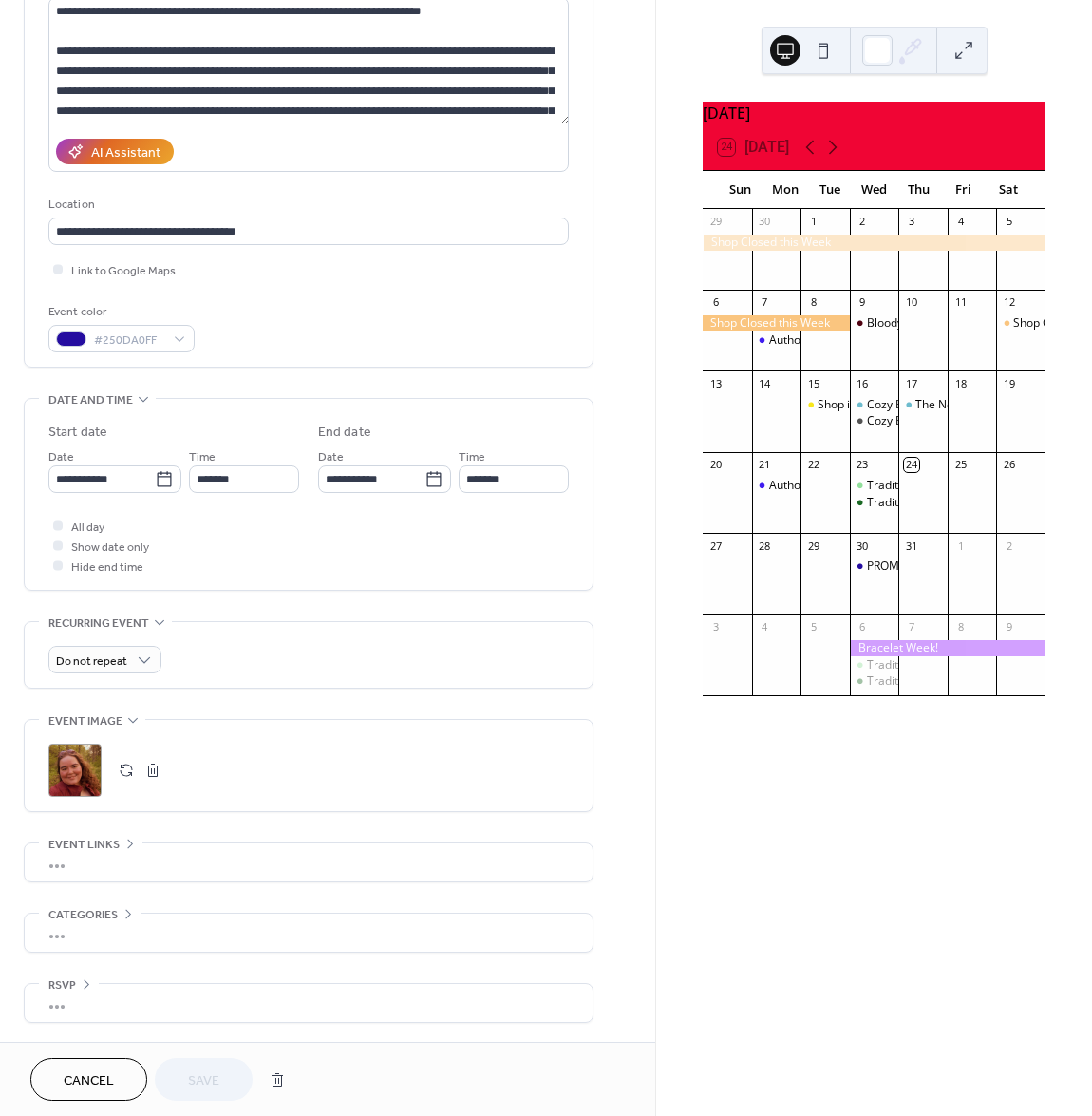 click on "Cancel" at bounding box center [88, 1079] 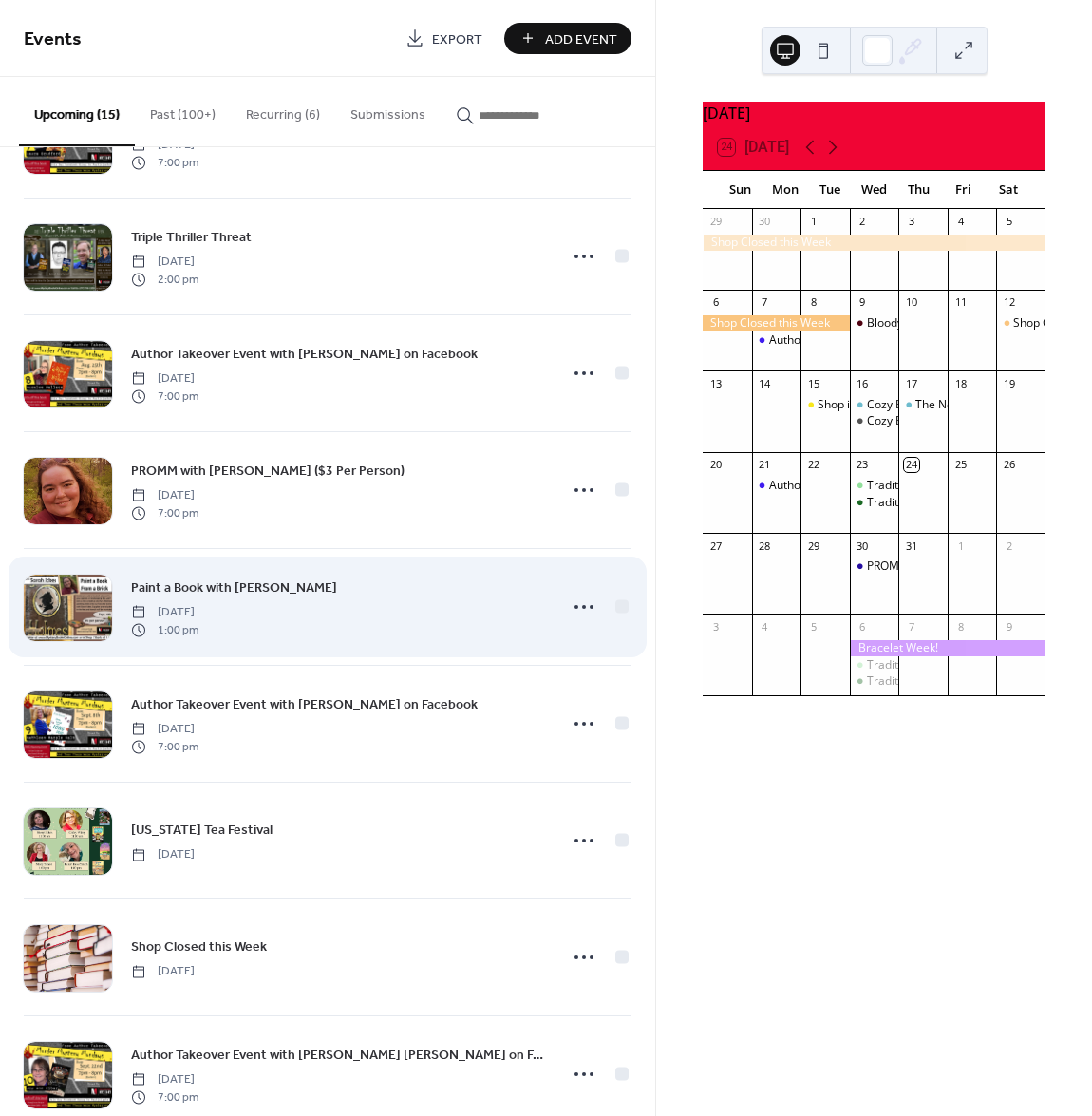 scroll, scrollTop: 342, scrollLeft: 0, axis: vertical 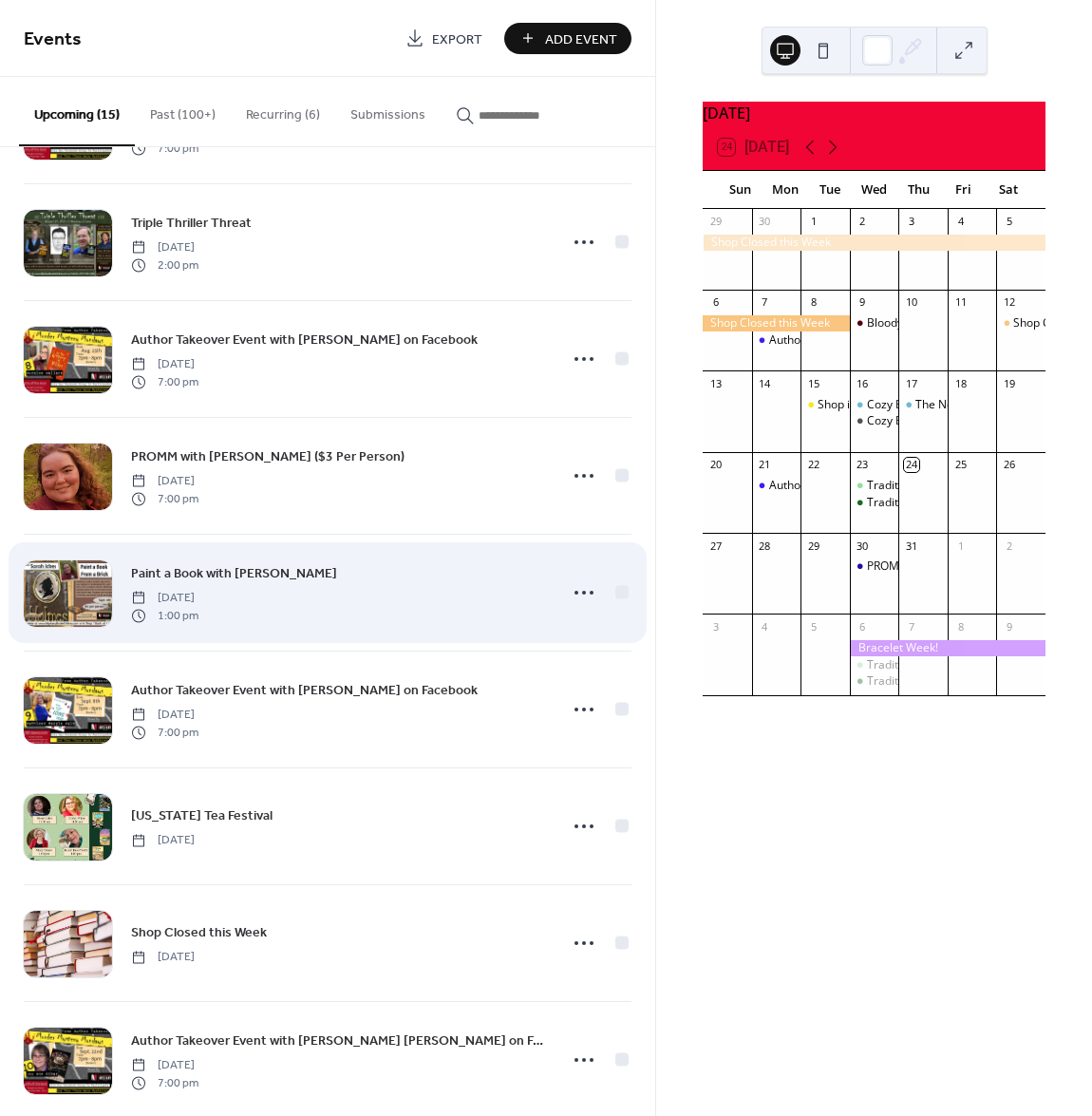 click on "Paint a Book with [PERSON_NAME]" at bounding box center (234, 574) 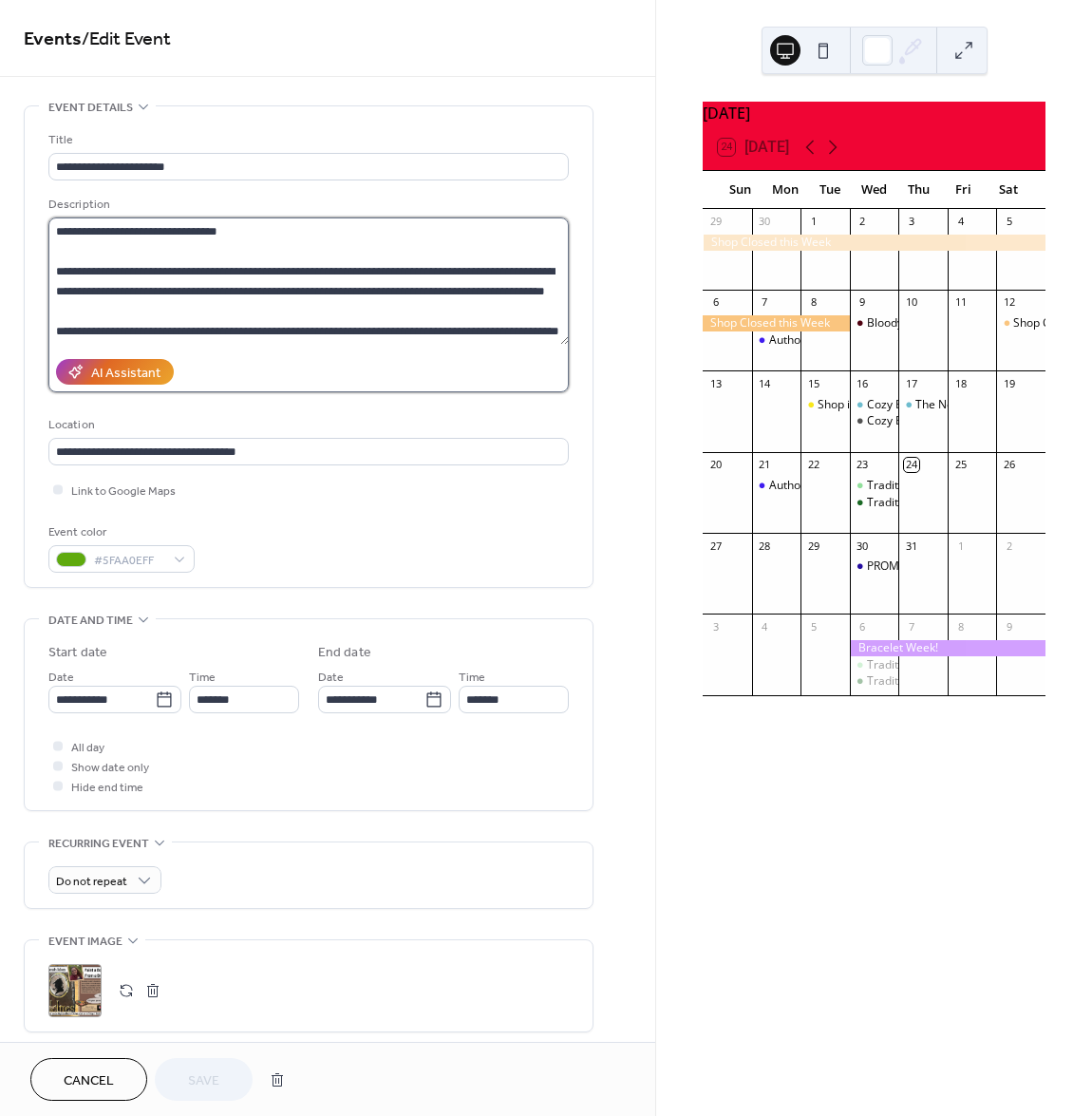 click on "**********" at bounding box center [309, 281] 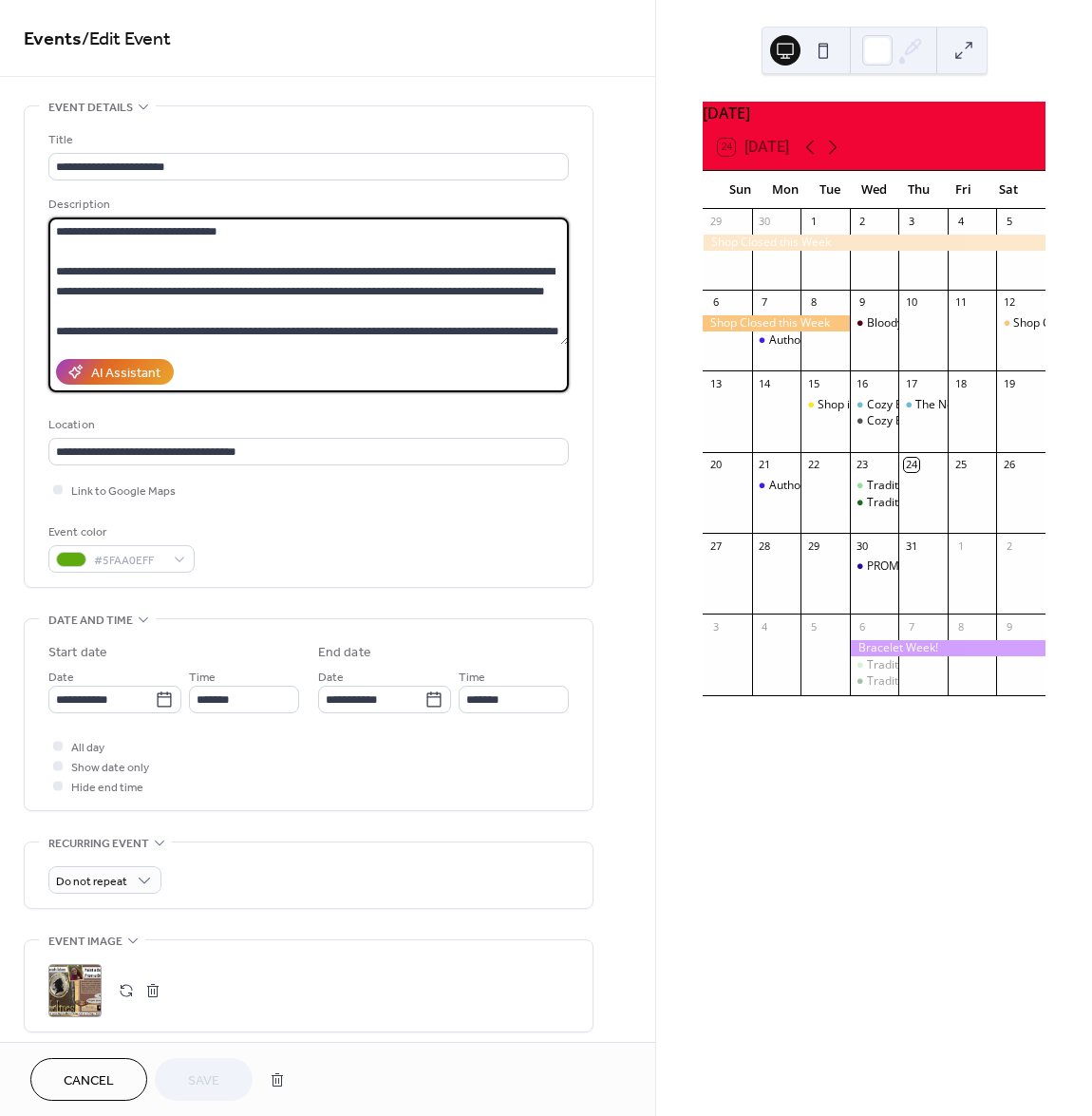 drag, startPoint x: 57, startPoint y: 271, endPoint x: 102, endPoint y: 311, distance: 60.20797 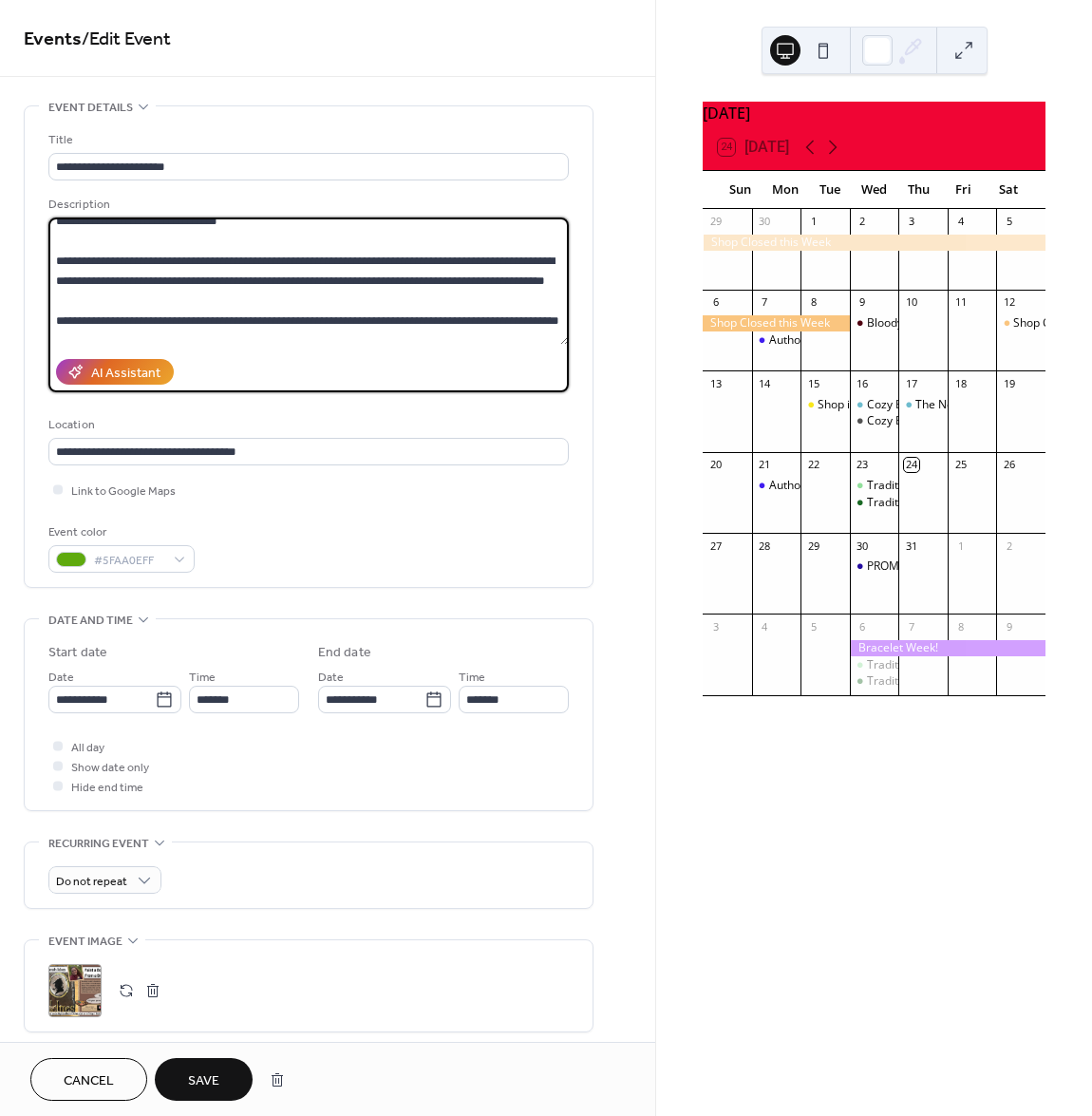 scroll, scrollTop: 0, scrollLeft: 0, axis: both 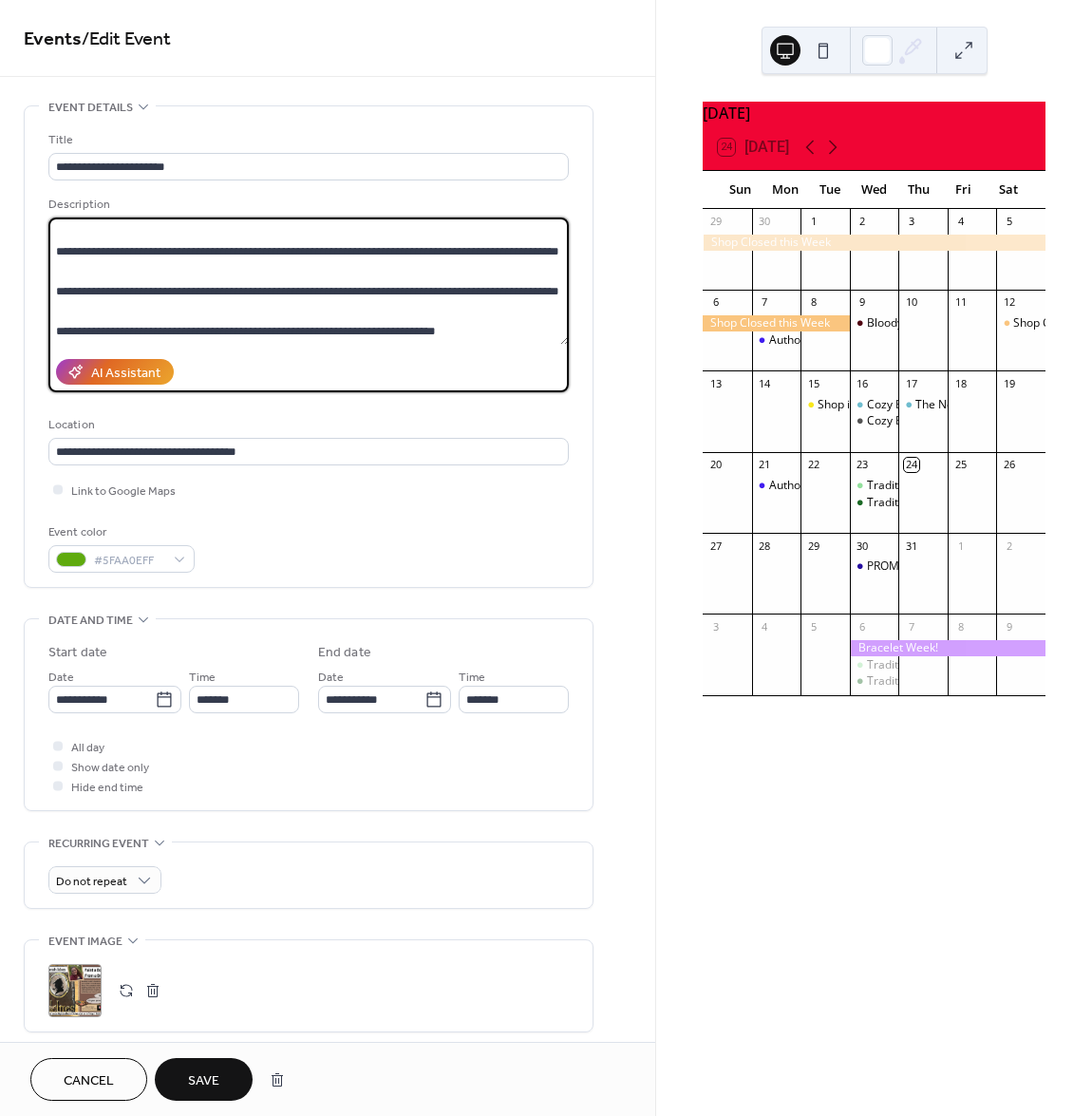 drag, startPoint x: 96, startPoint y: 298, endPoint x: 45, endPoint y: 265, distance: 60.7454 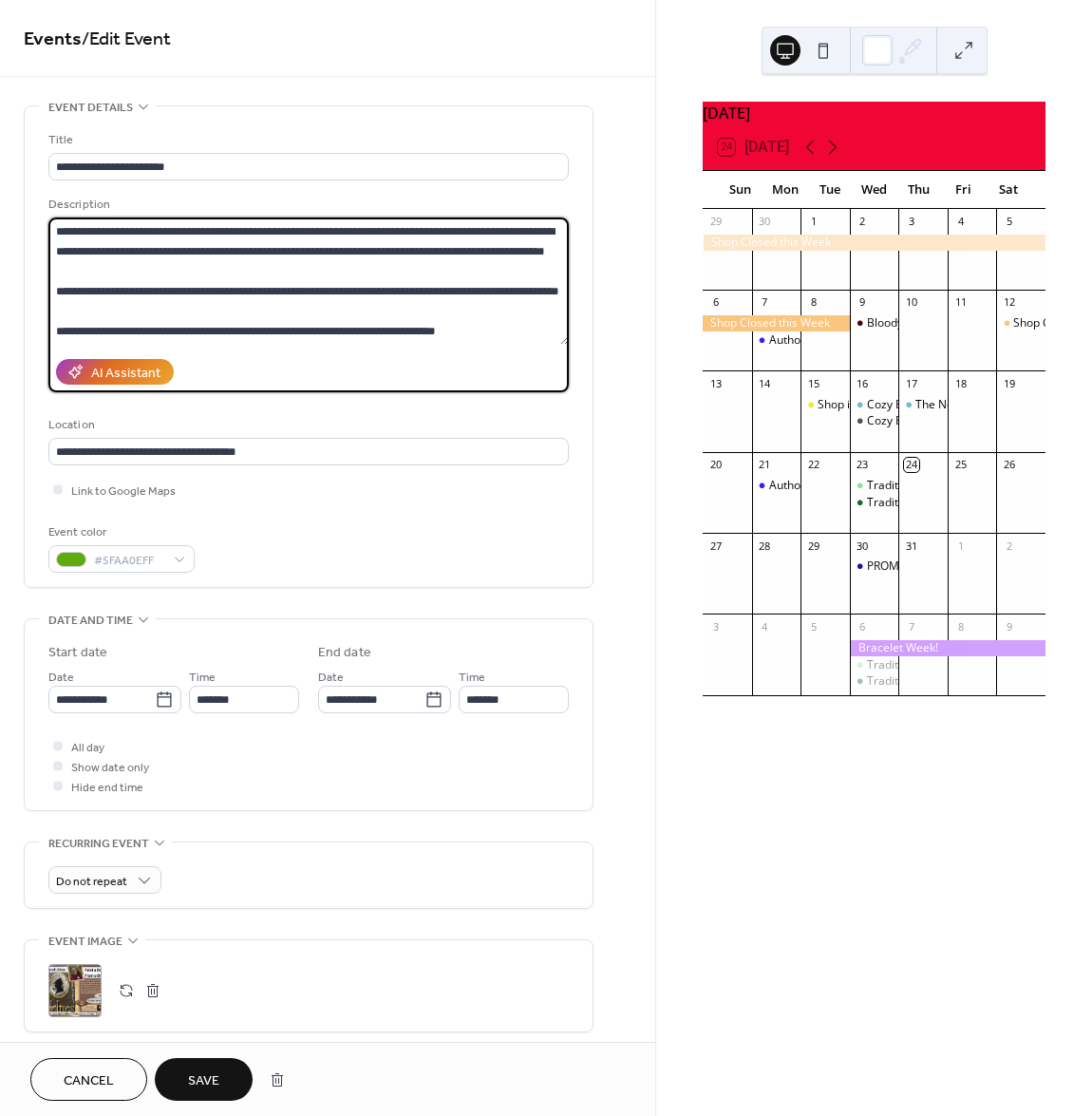 scroll, scrollTop: 80, scrollLeft: 0, axis: vertical 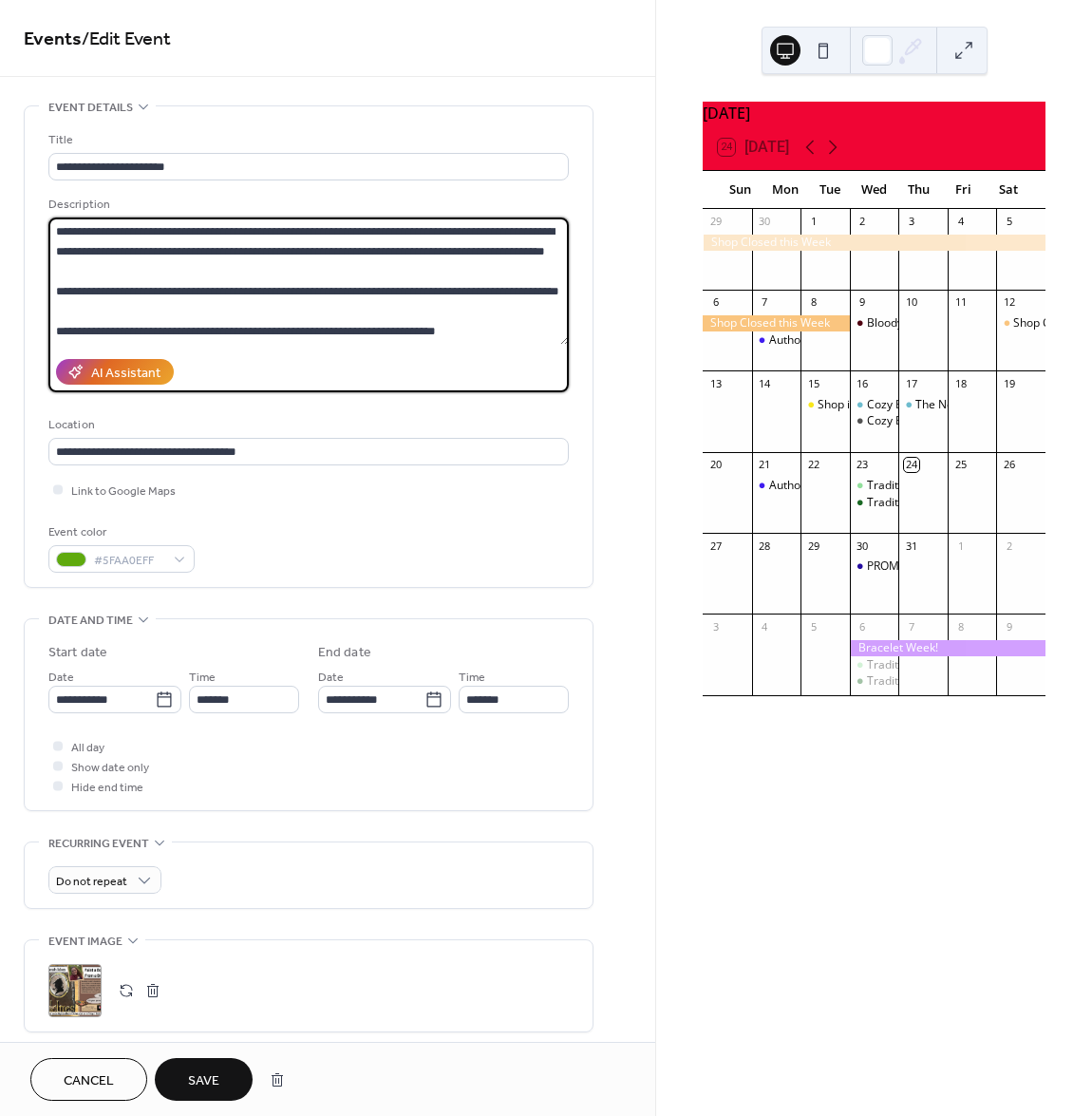 click on "**********" at bounding box center [309, 281] 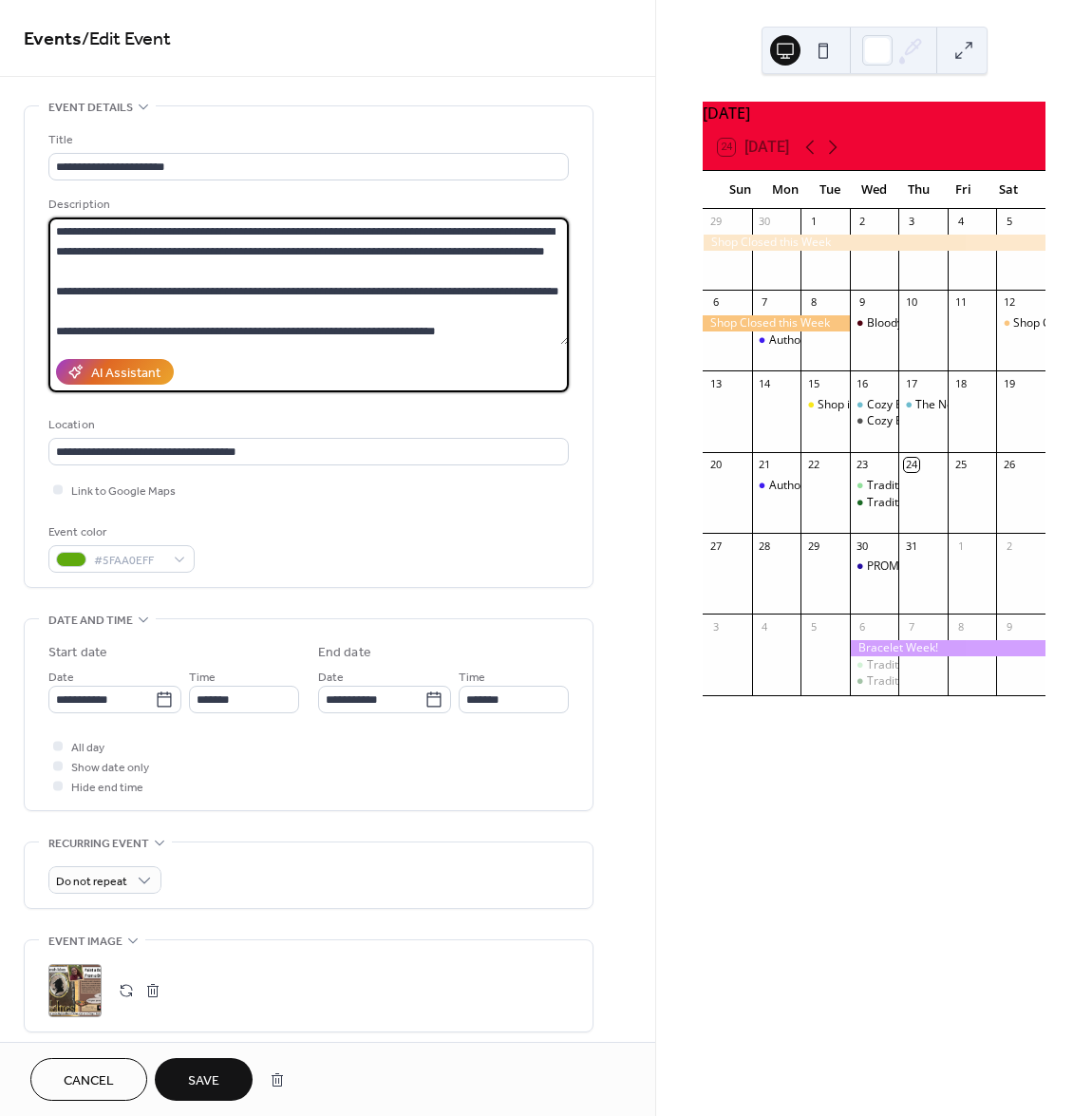 drag, startPoint x: 451, startPoint y: 335, endPoint x: 309, endPoint y: 336, distance: 142.00352 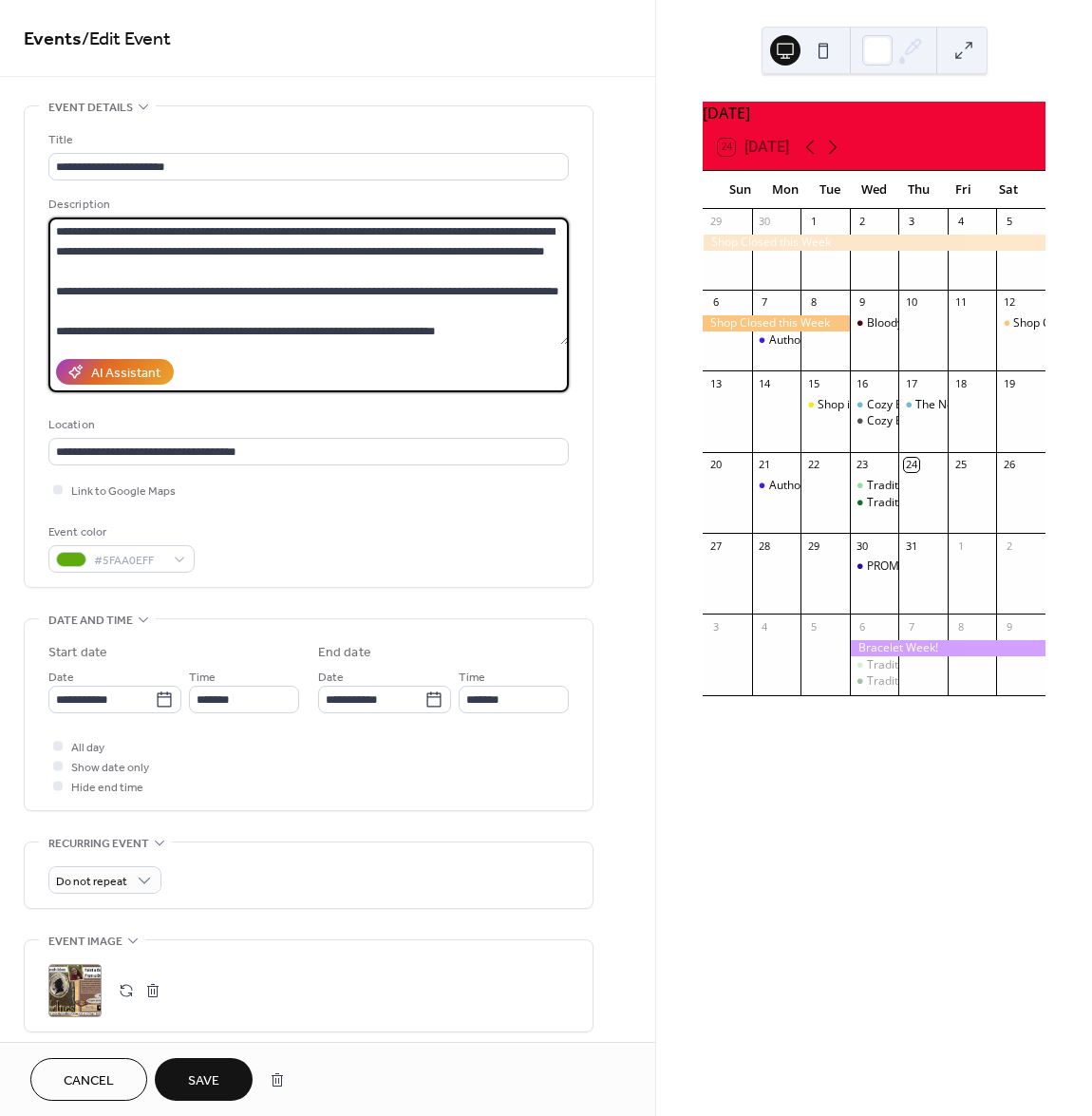 click on "**********" at bounding box center [309, 281] 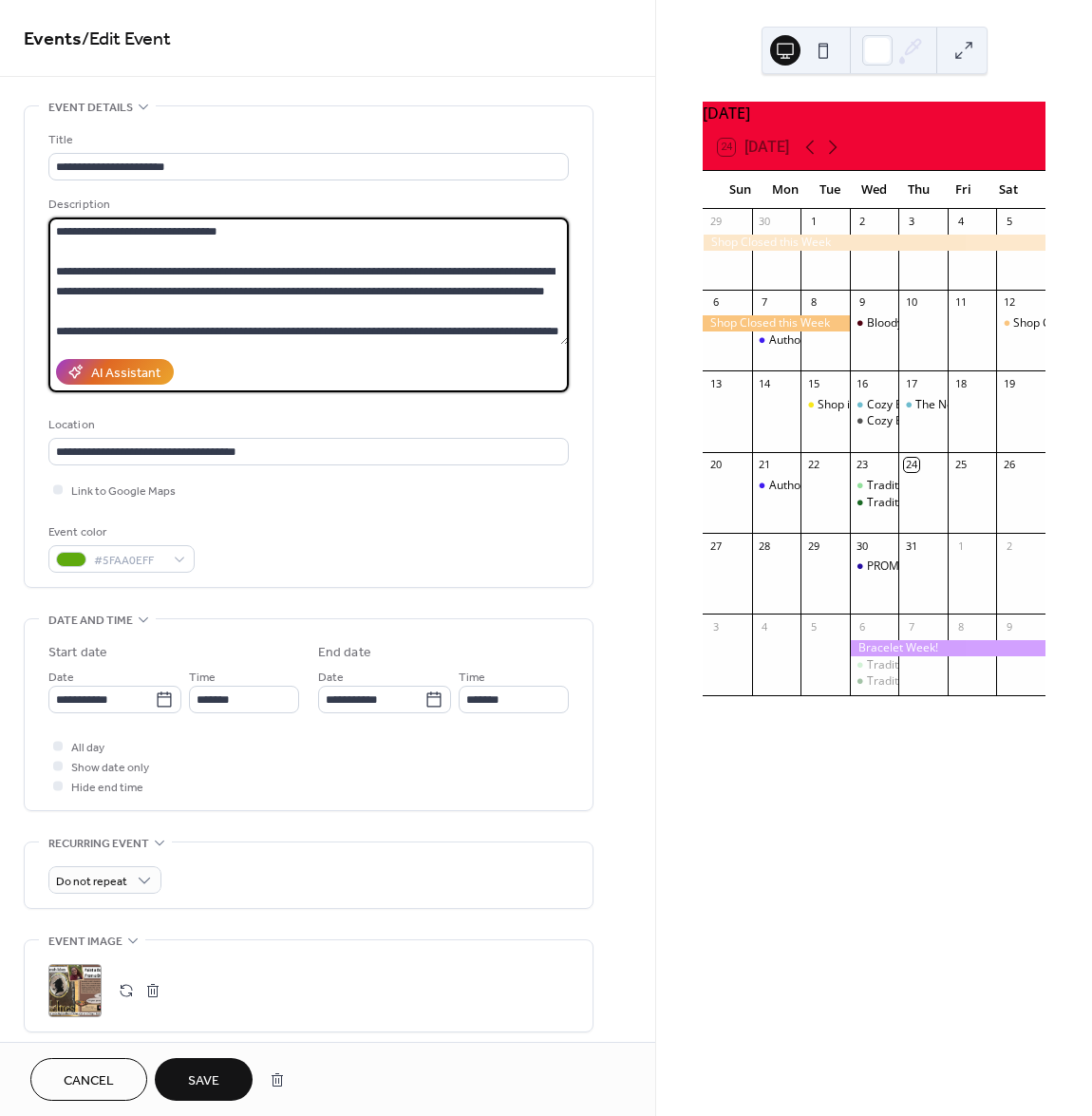 scroll, scrollTop: 80, scrollLeft: 0, axis: vertical 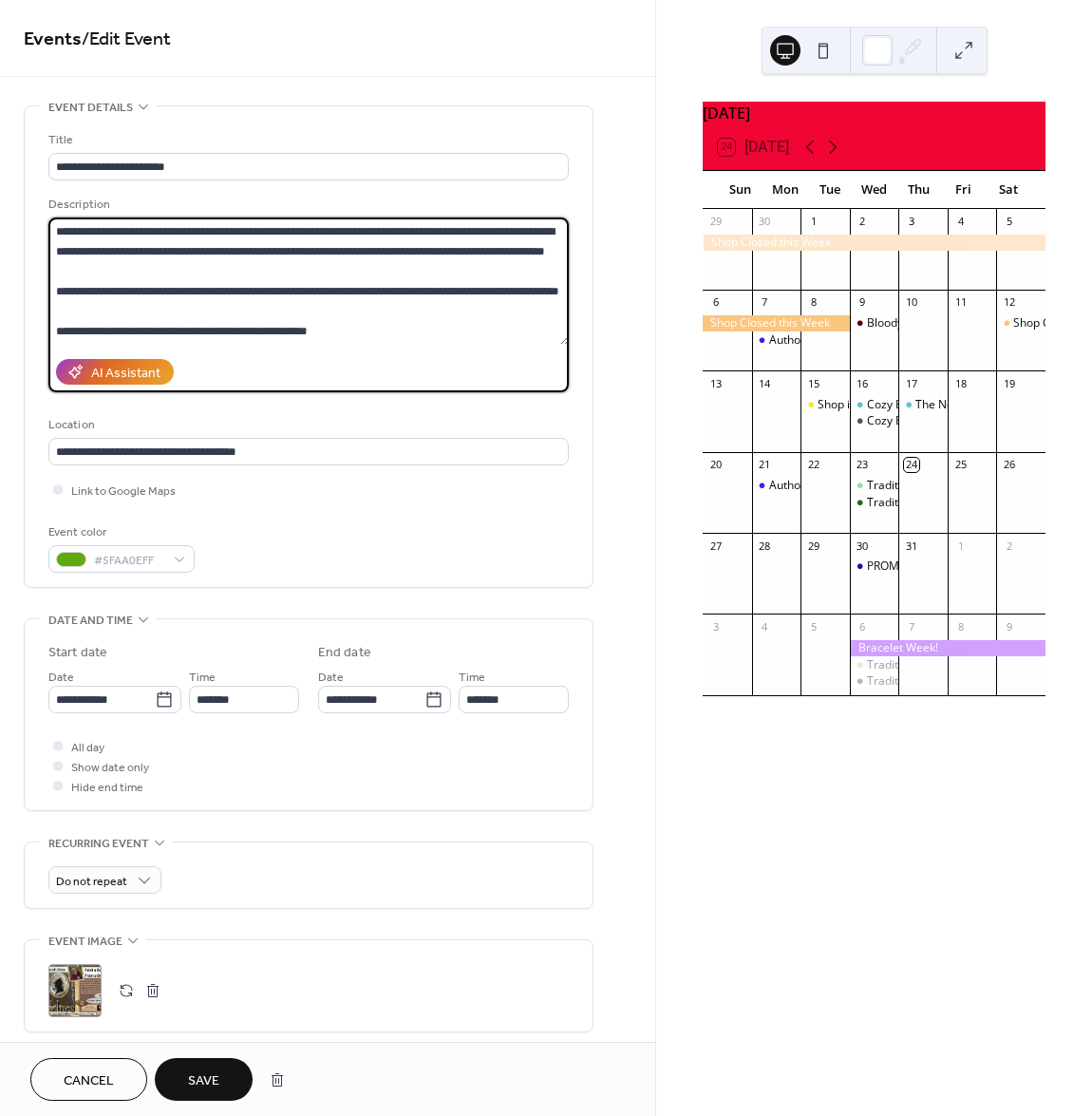 drag, startPoint x: 328, startPoint y: 328, endPoint x: 50, endPoint y: 319, distance: 278.14565 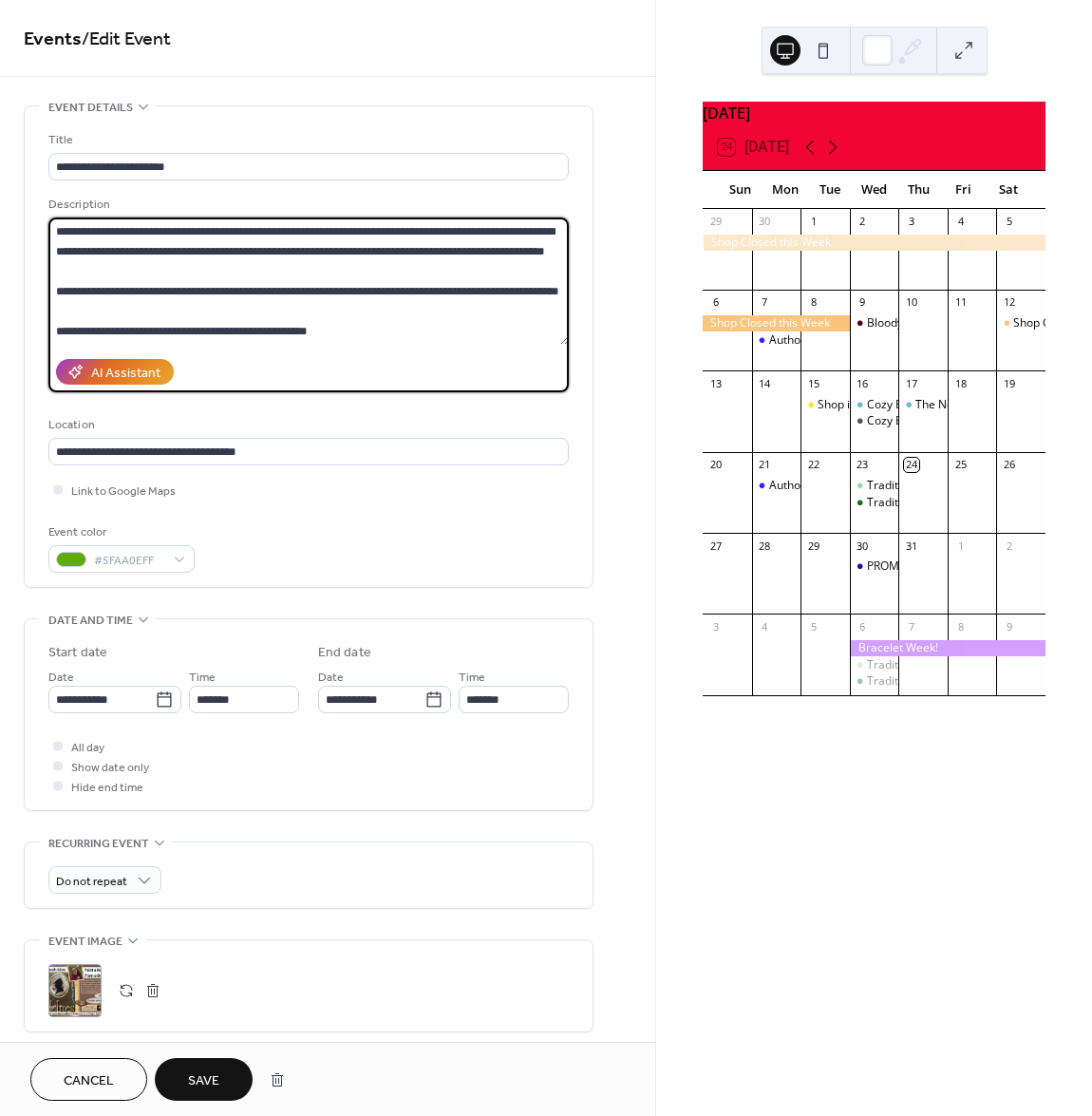 click on "**********" at bounding box center [309, 281] 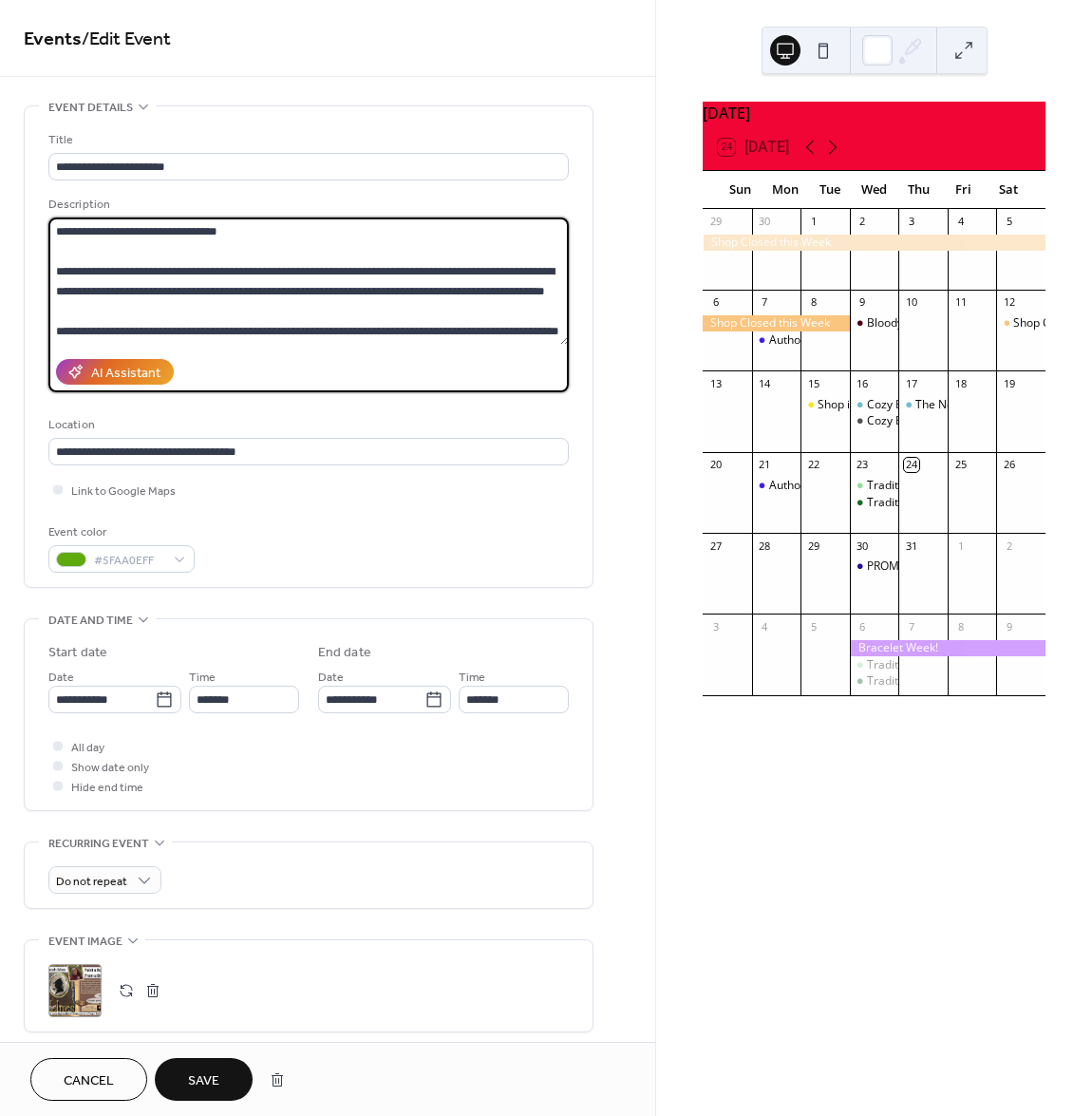 scroll, scrollTop: 0, scrollLeft: 0, axis: both 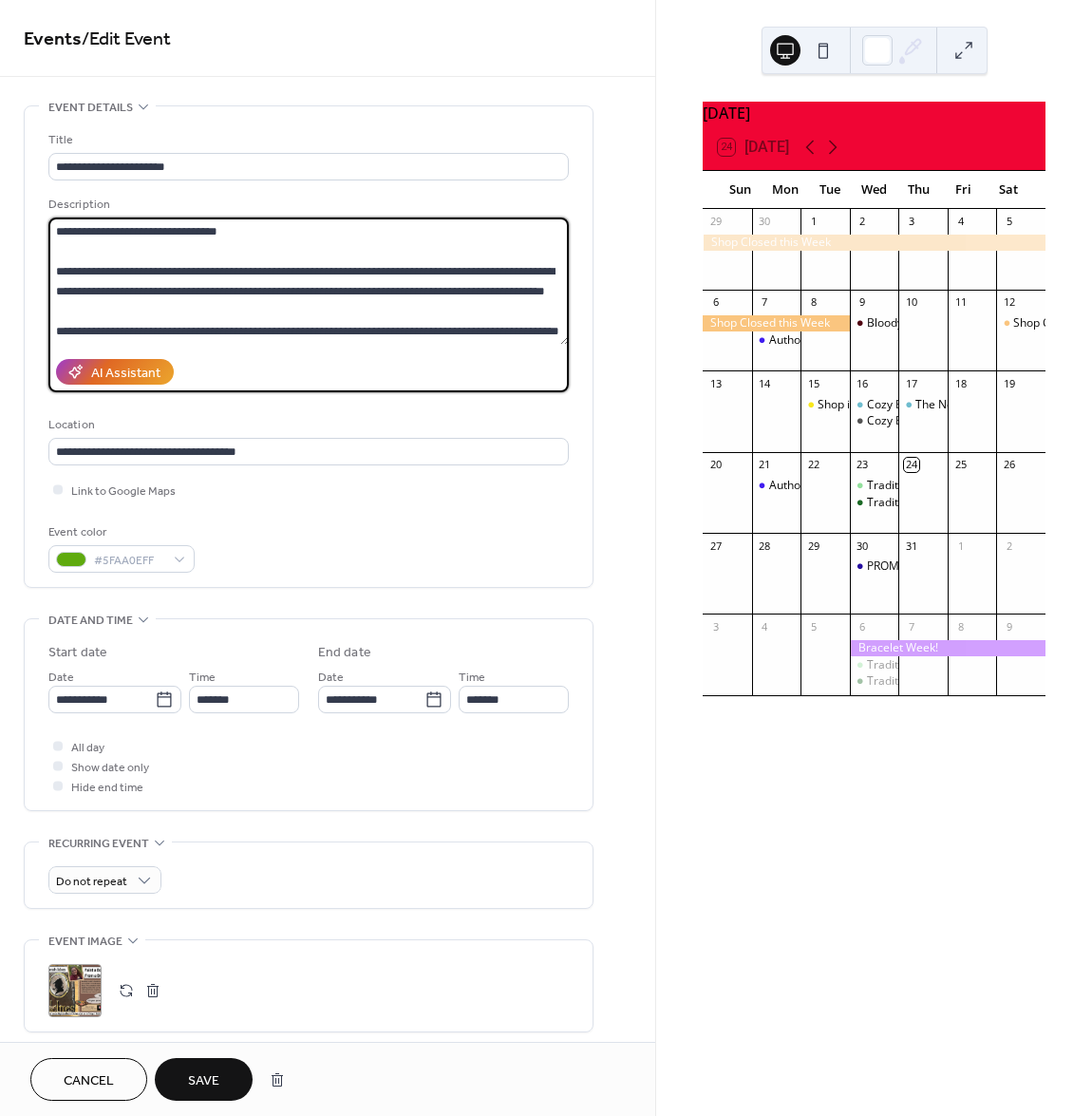 click on "**********" at bounding box center (309, 281) 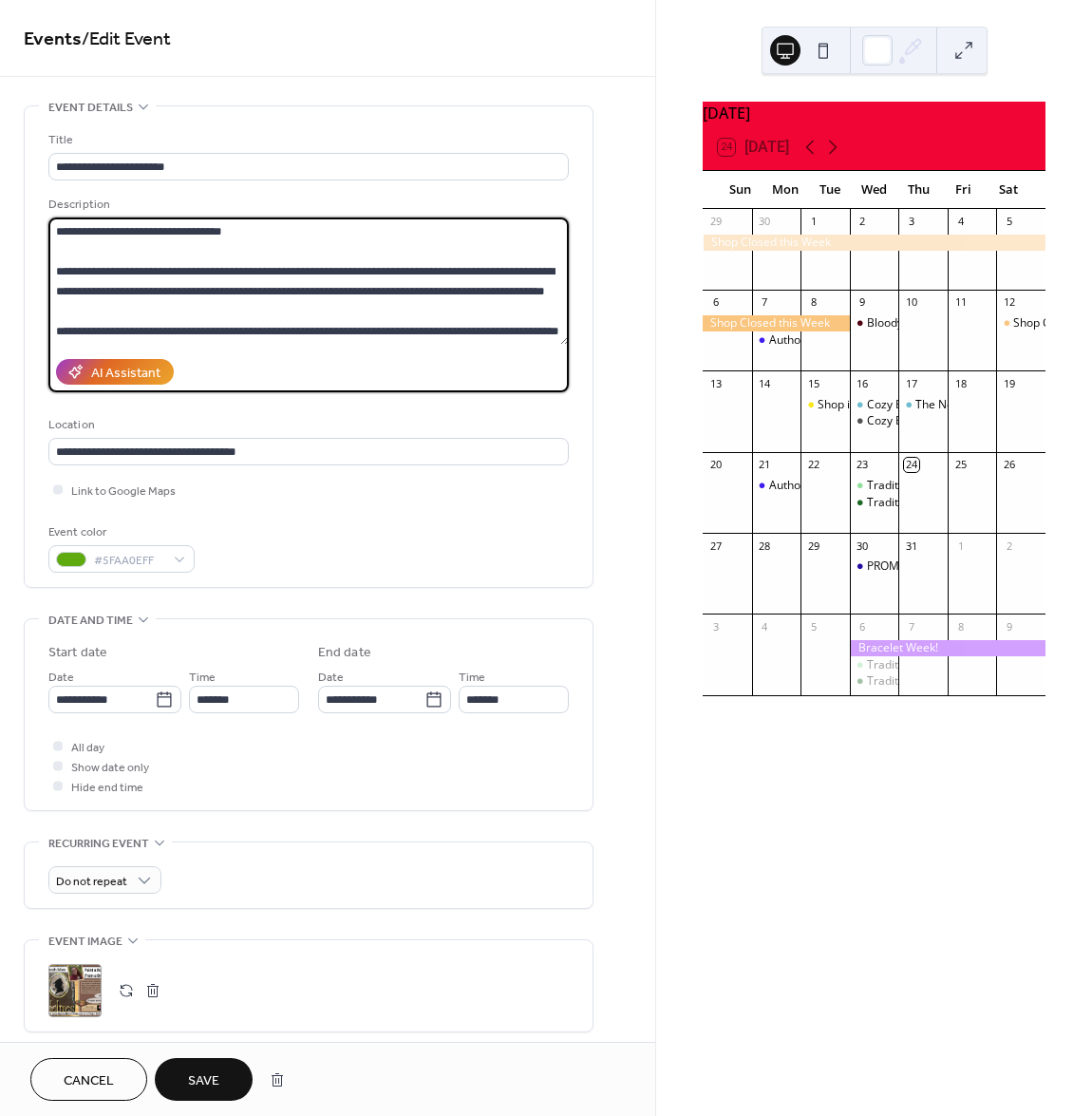 paste on "**********" 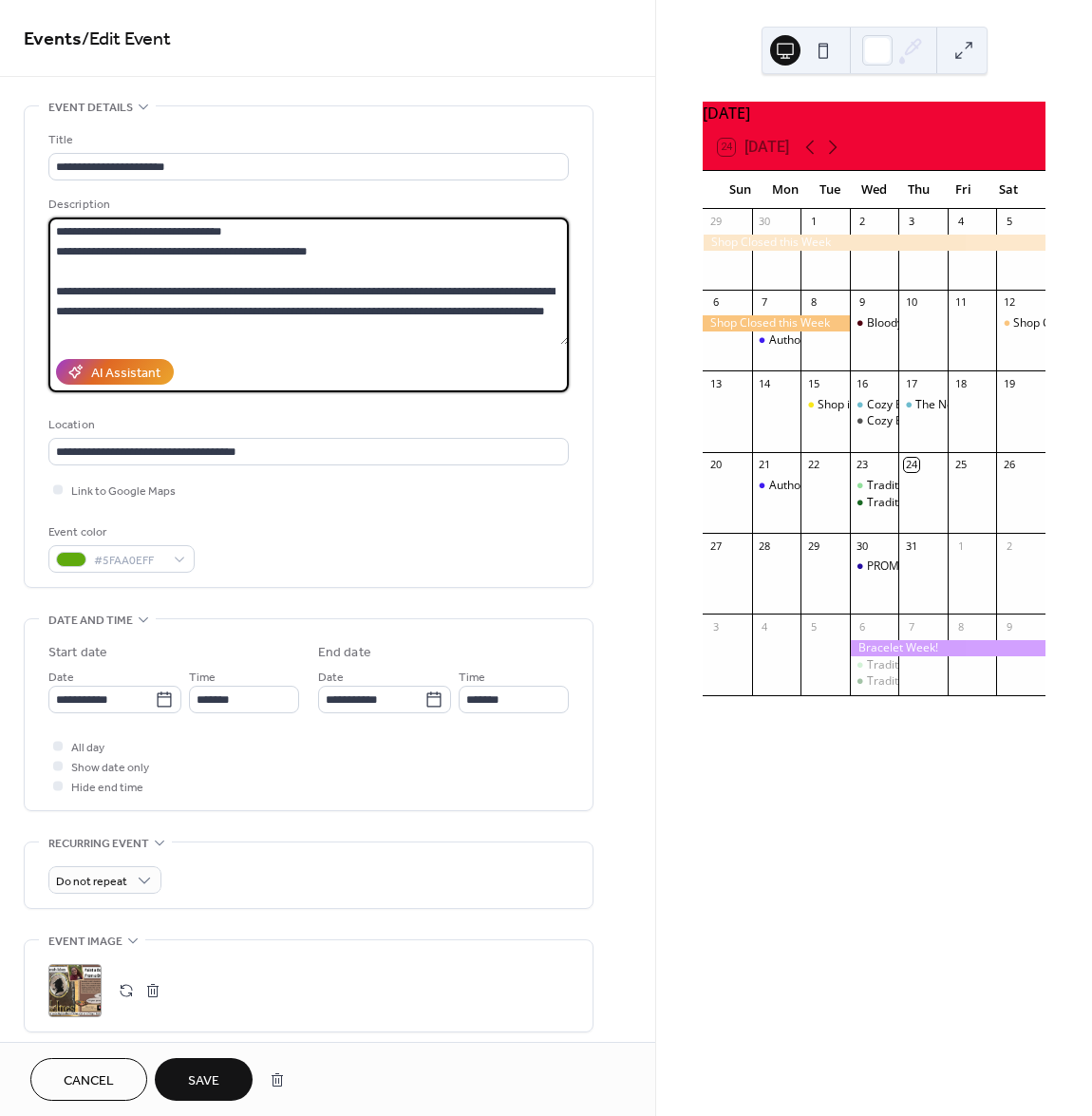 click on "**********" at bounding box center [309, 281] 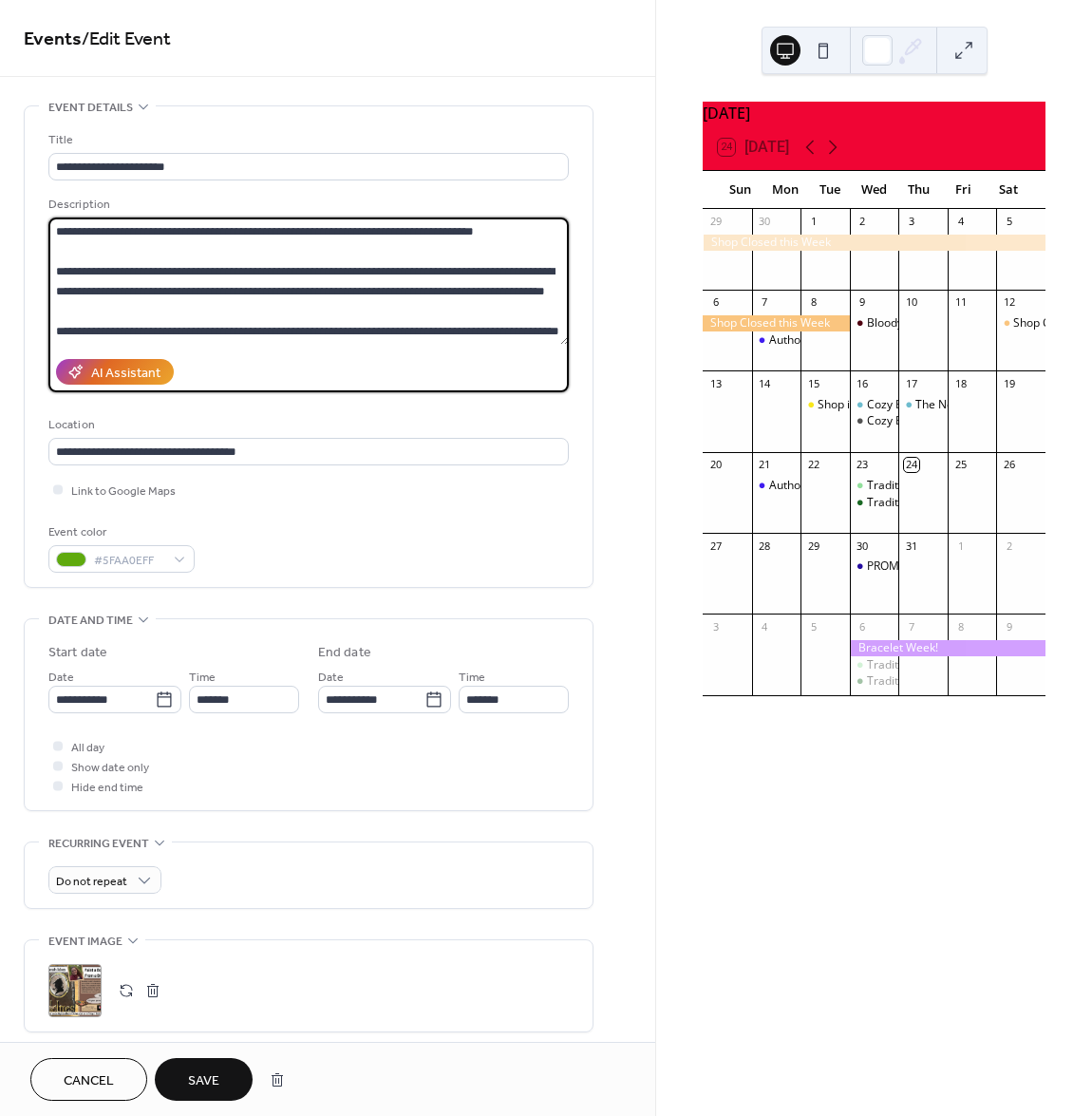 scroll, scrollTop: 0, scrollLeft: 0, axis: both 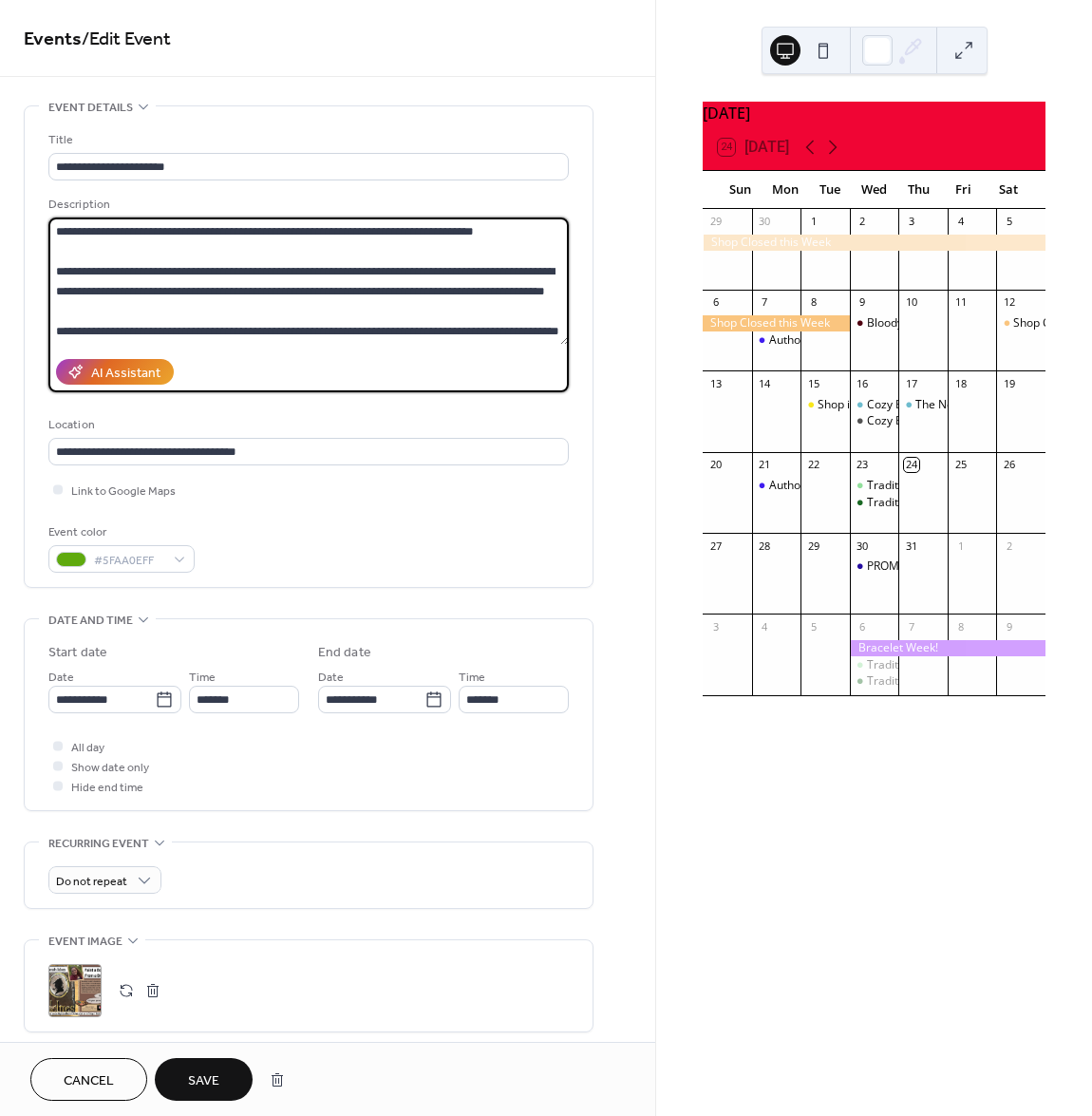click on "**********" at bounding box center (309, 281) 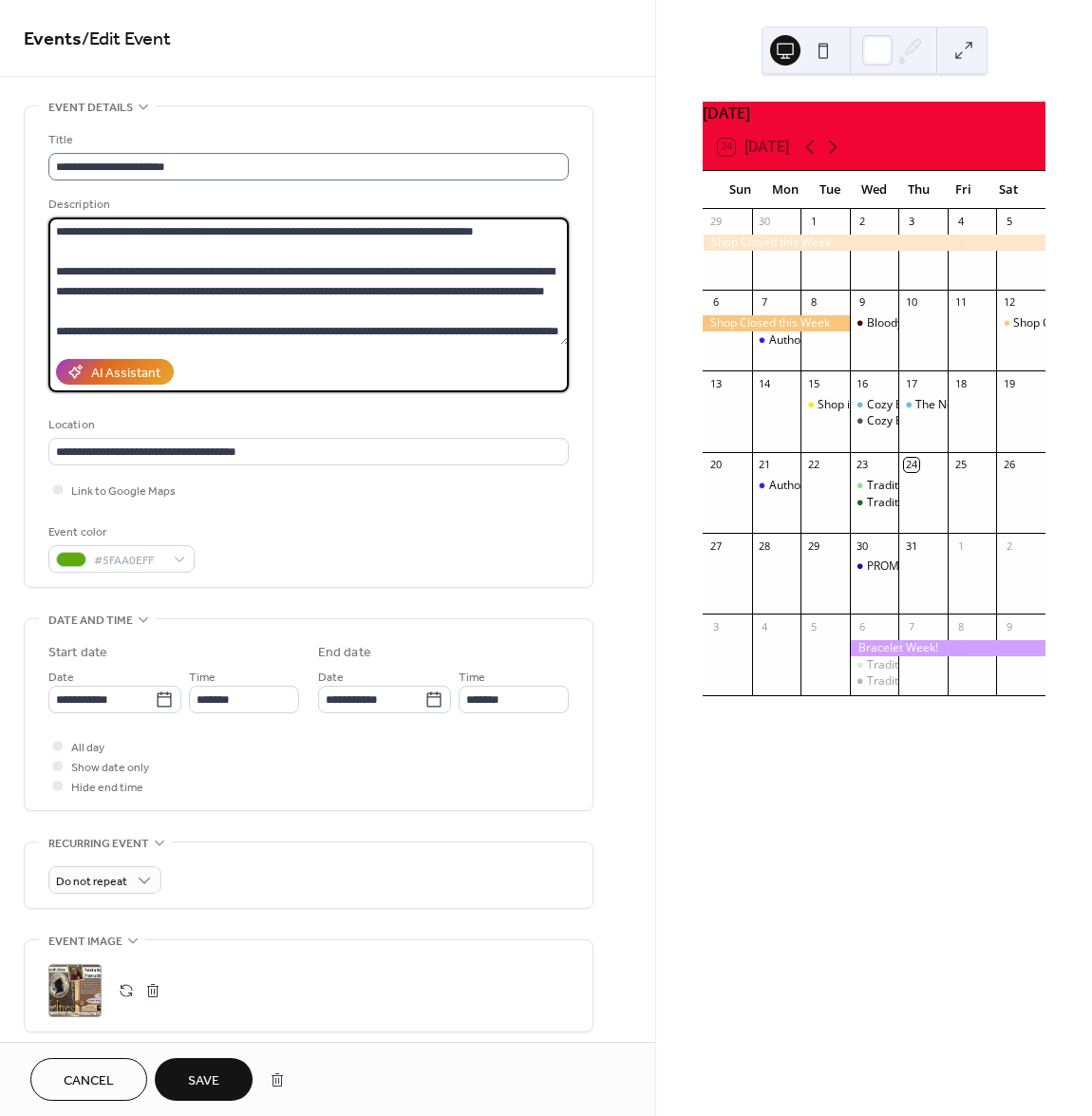 type on "**********" 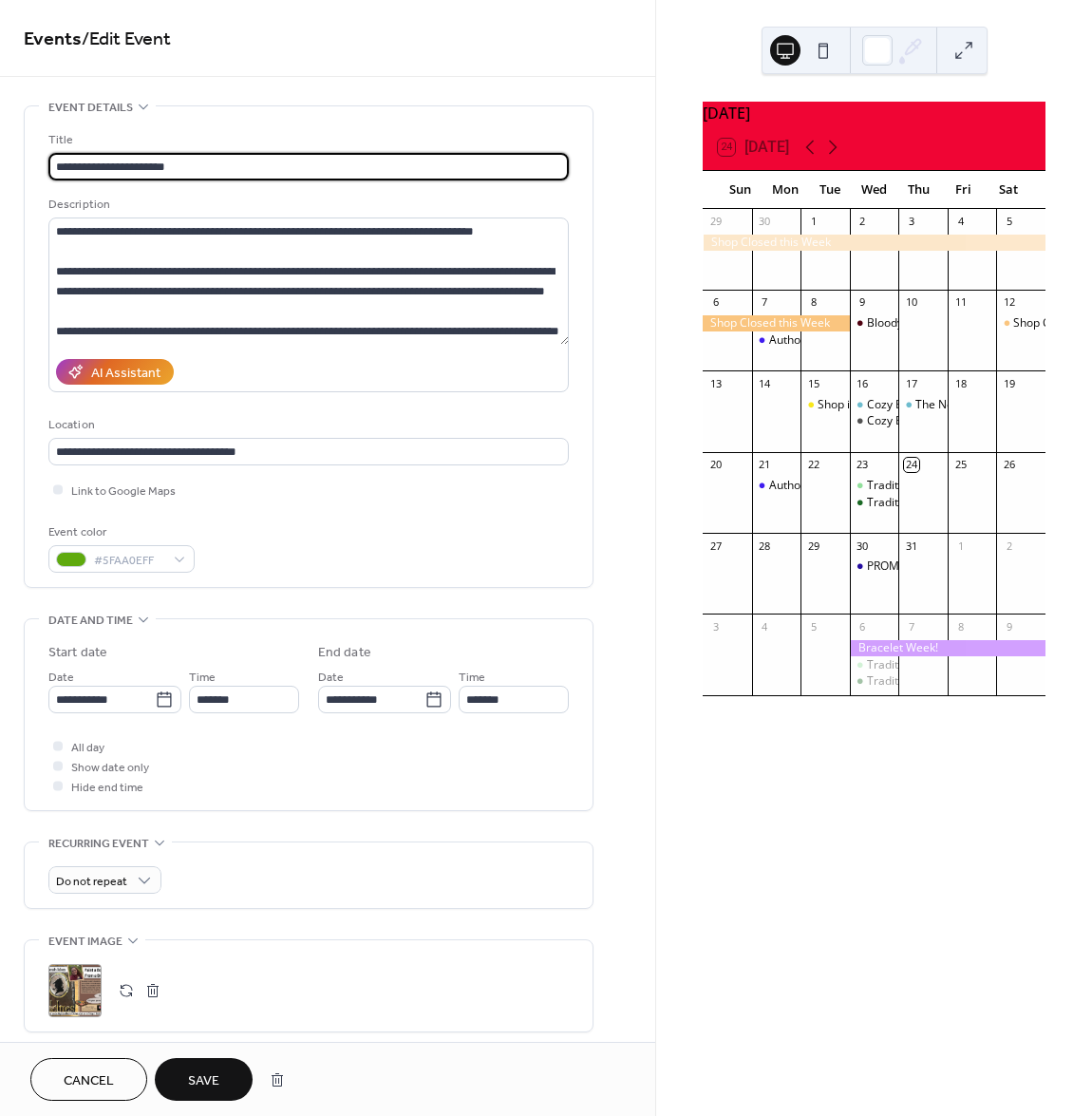 click on "**********" at bounding box center [309, 166] 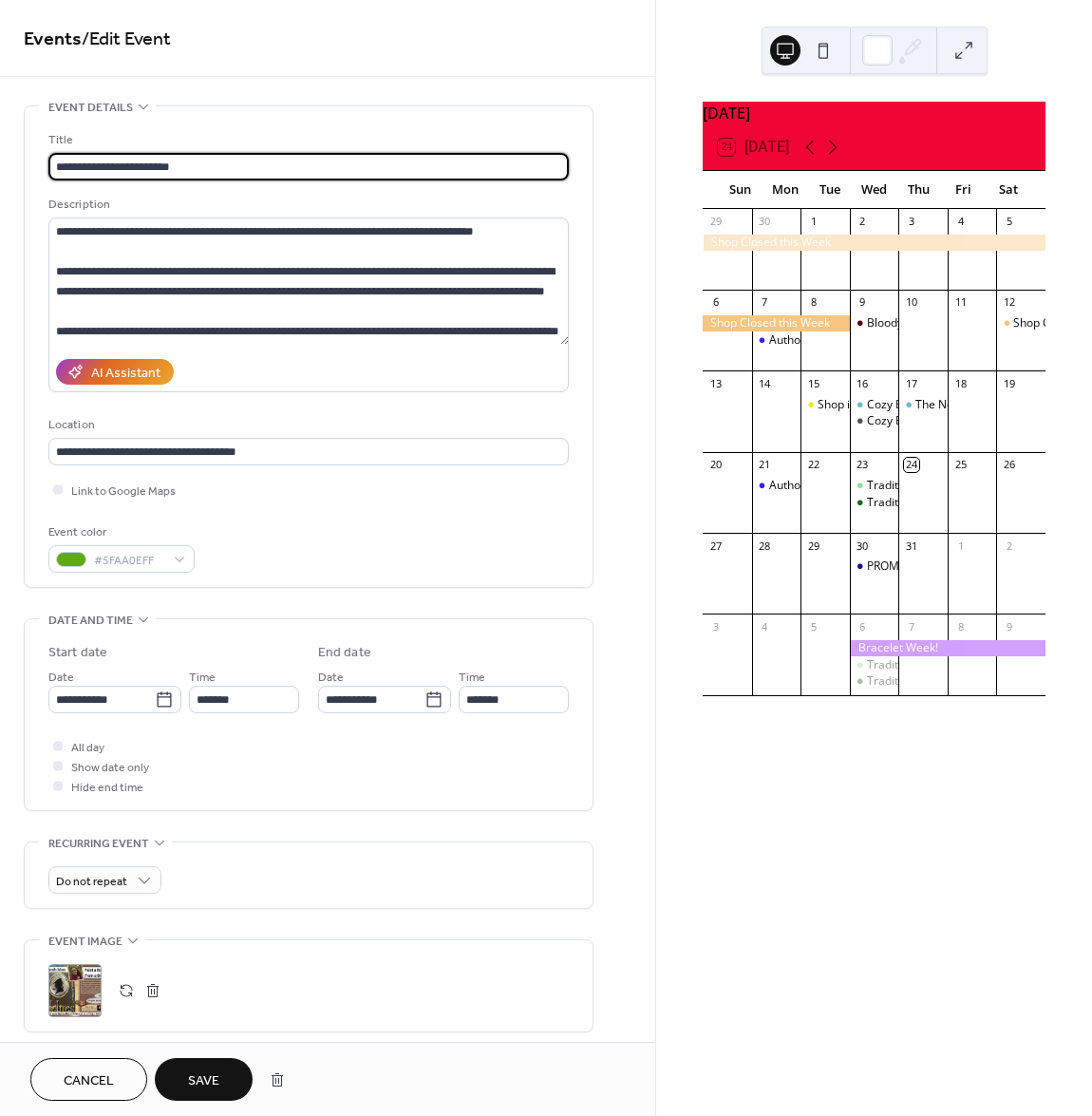 paste on "**********" 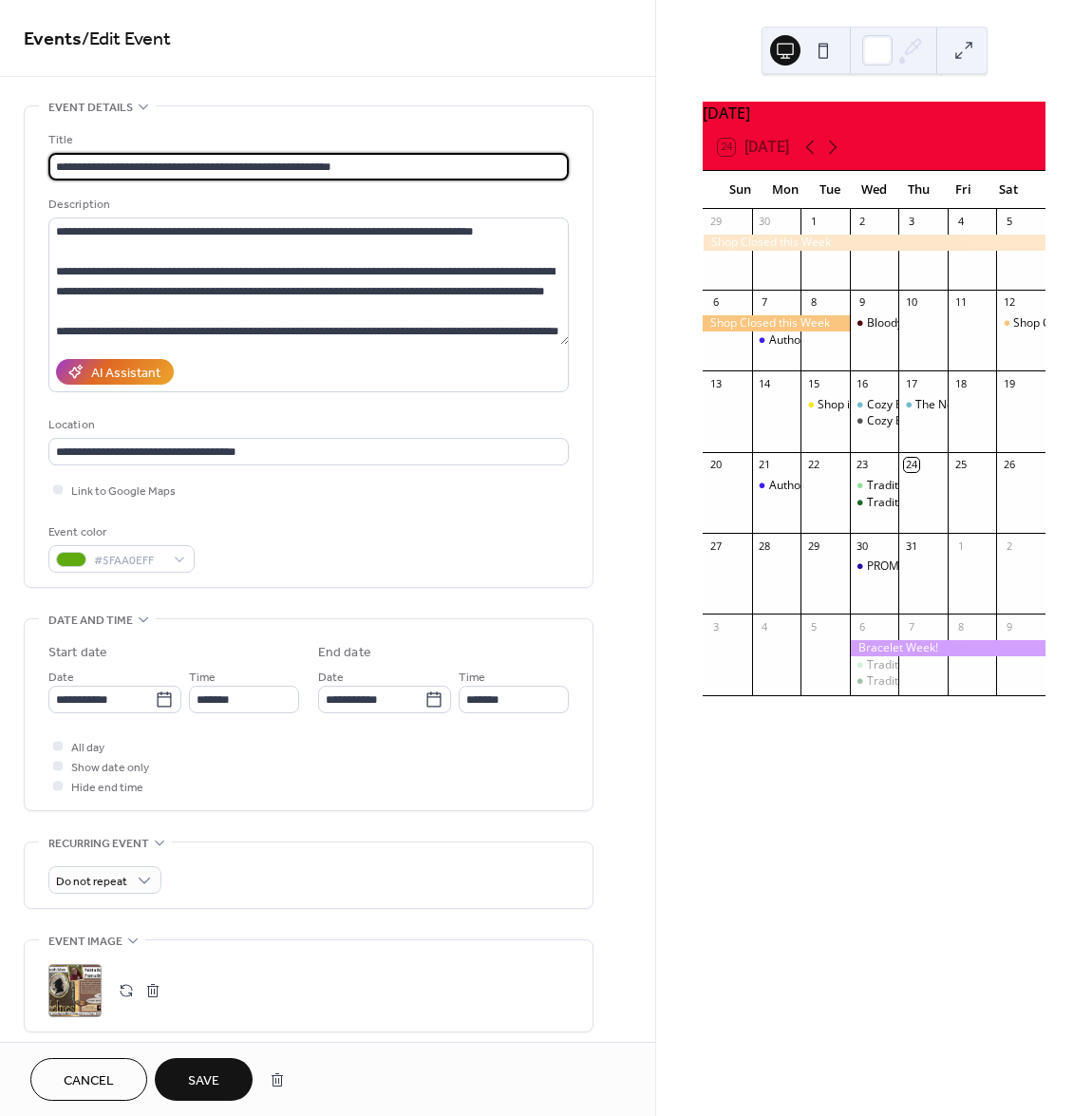click on "**********" at bounding box center [309, 166] 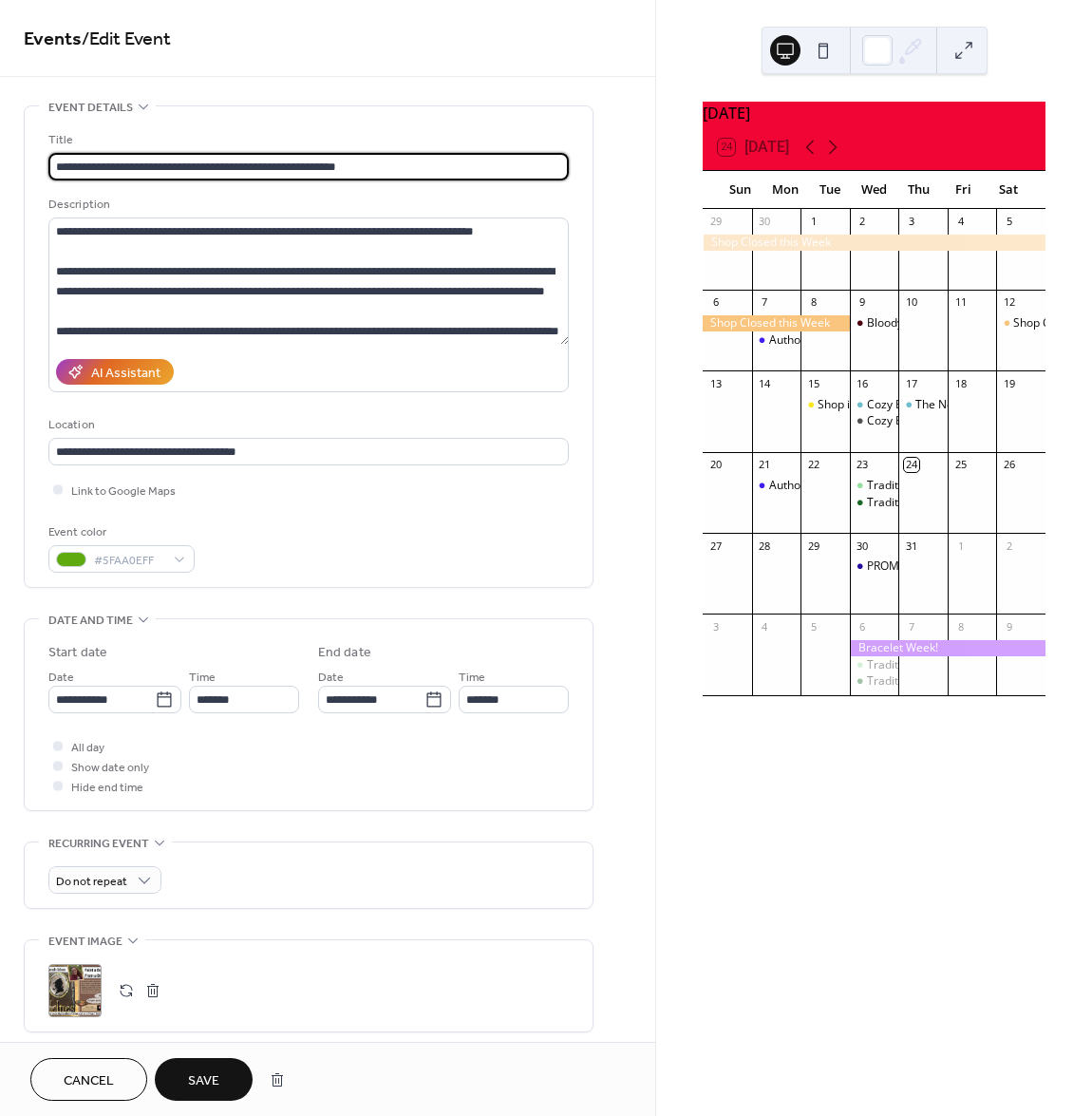 click on "**********" at bounding box center (309, 166) 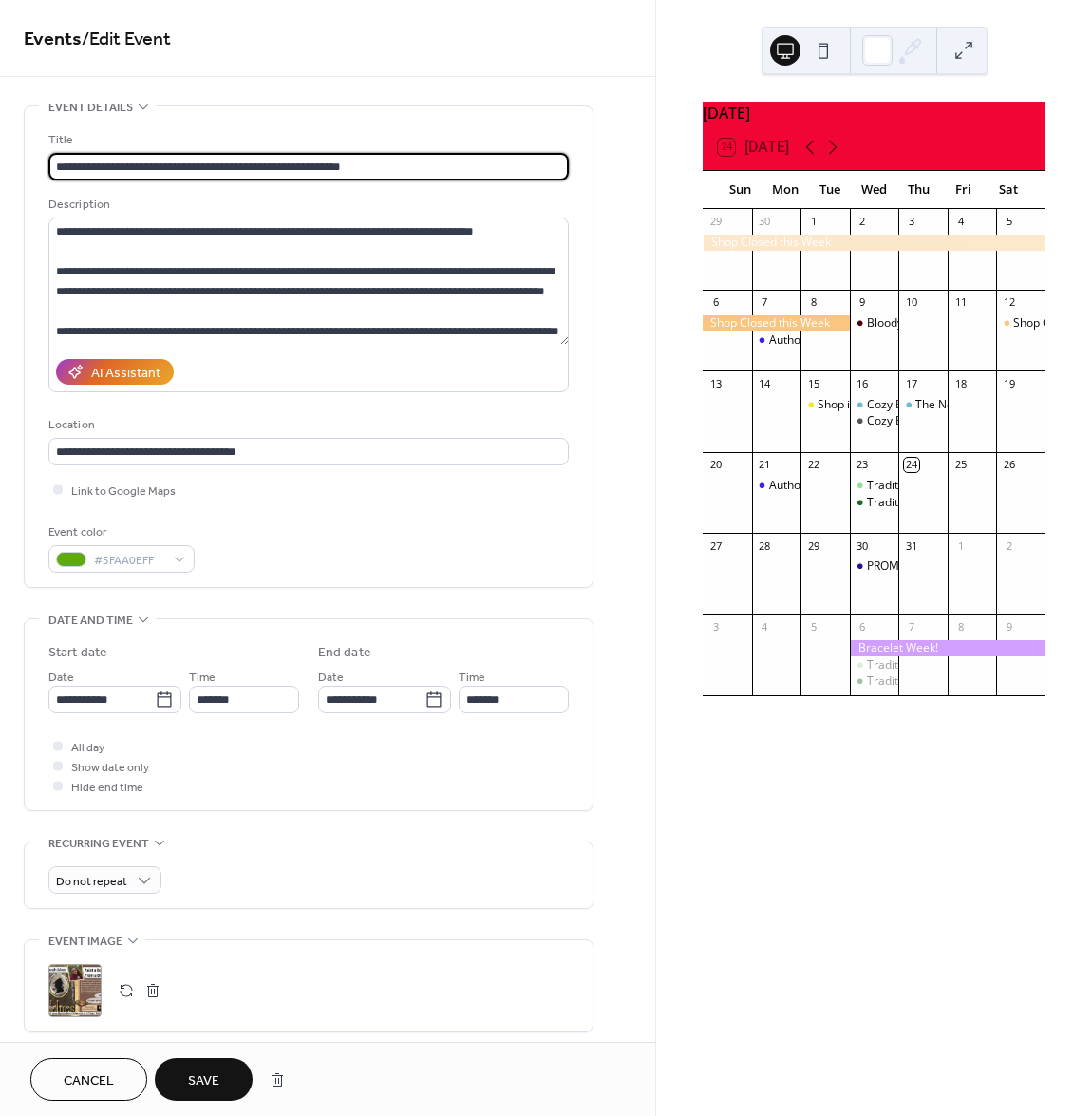 drag, startPoint x: 364, startPoint y: 164, endPoint x: 256, endPoint y: 152, distance: 108.66462 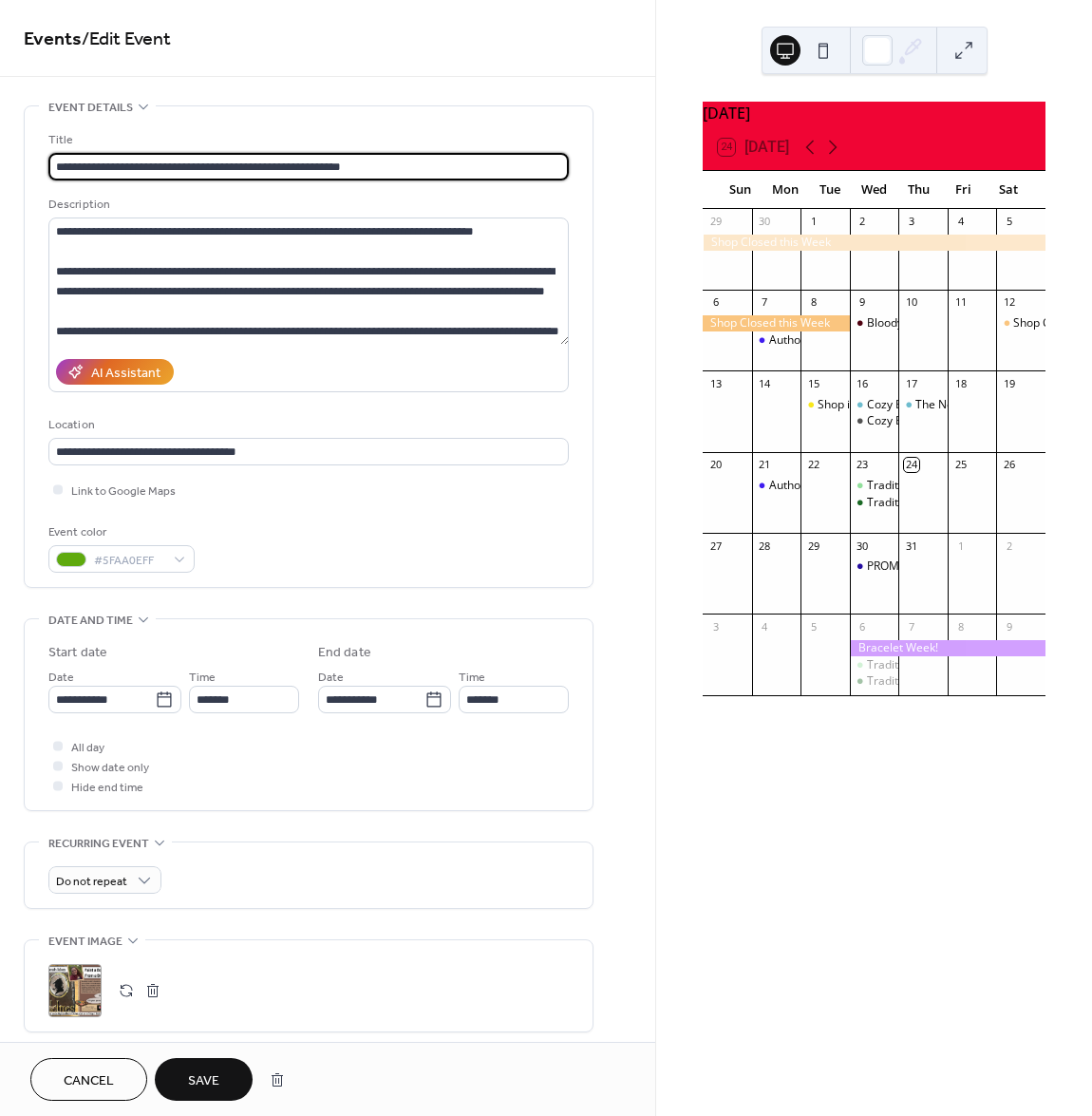 click on "**********" at bounding box center [309, 166] 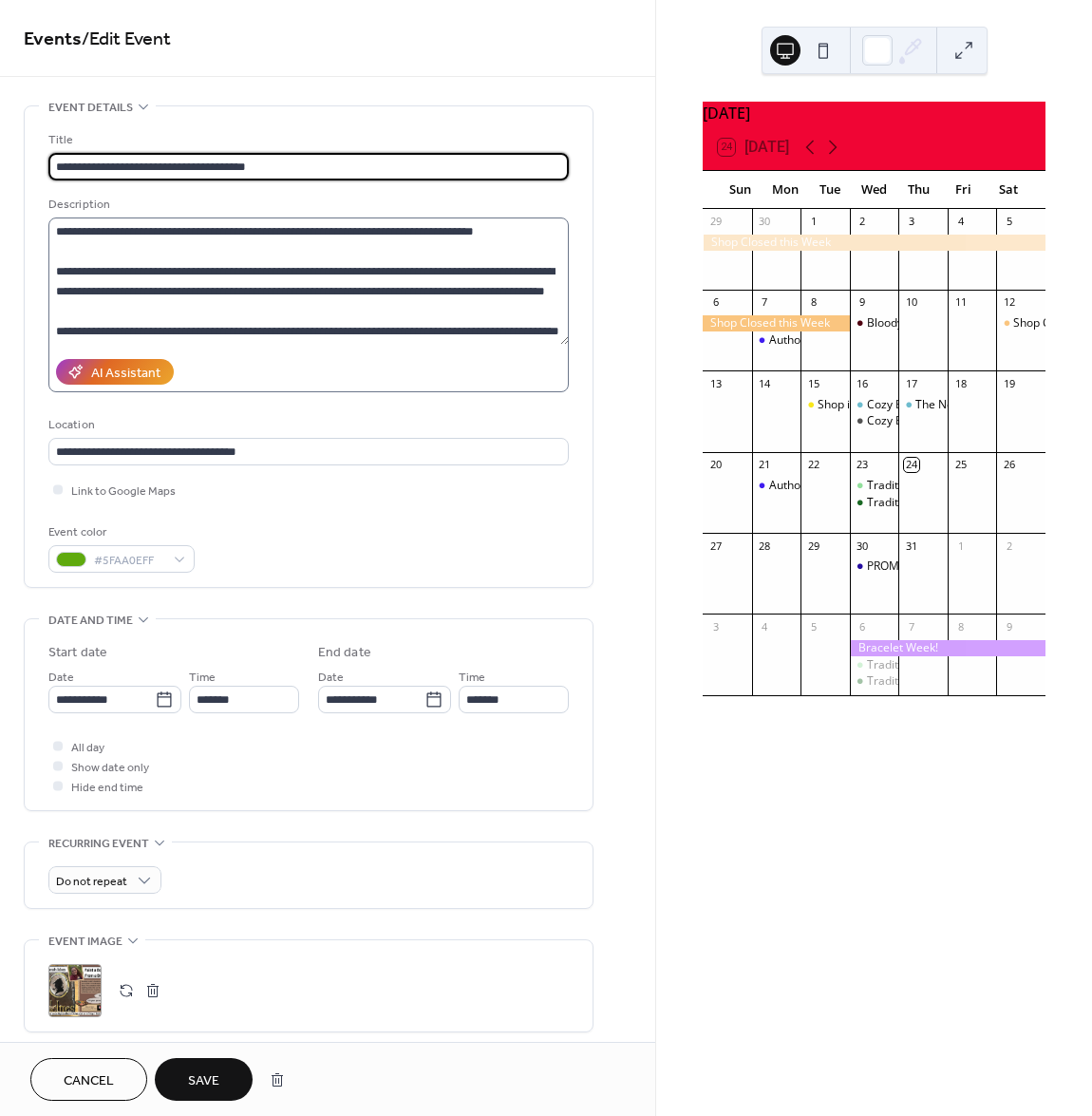type on "**********" 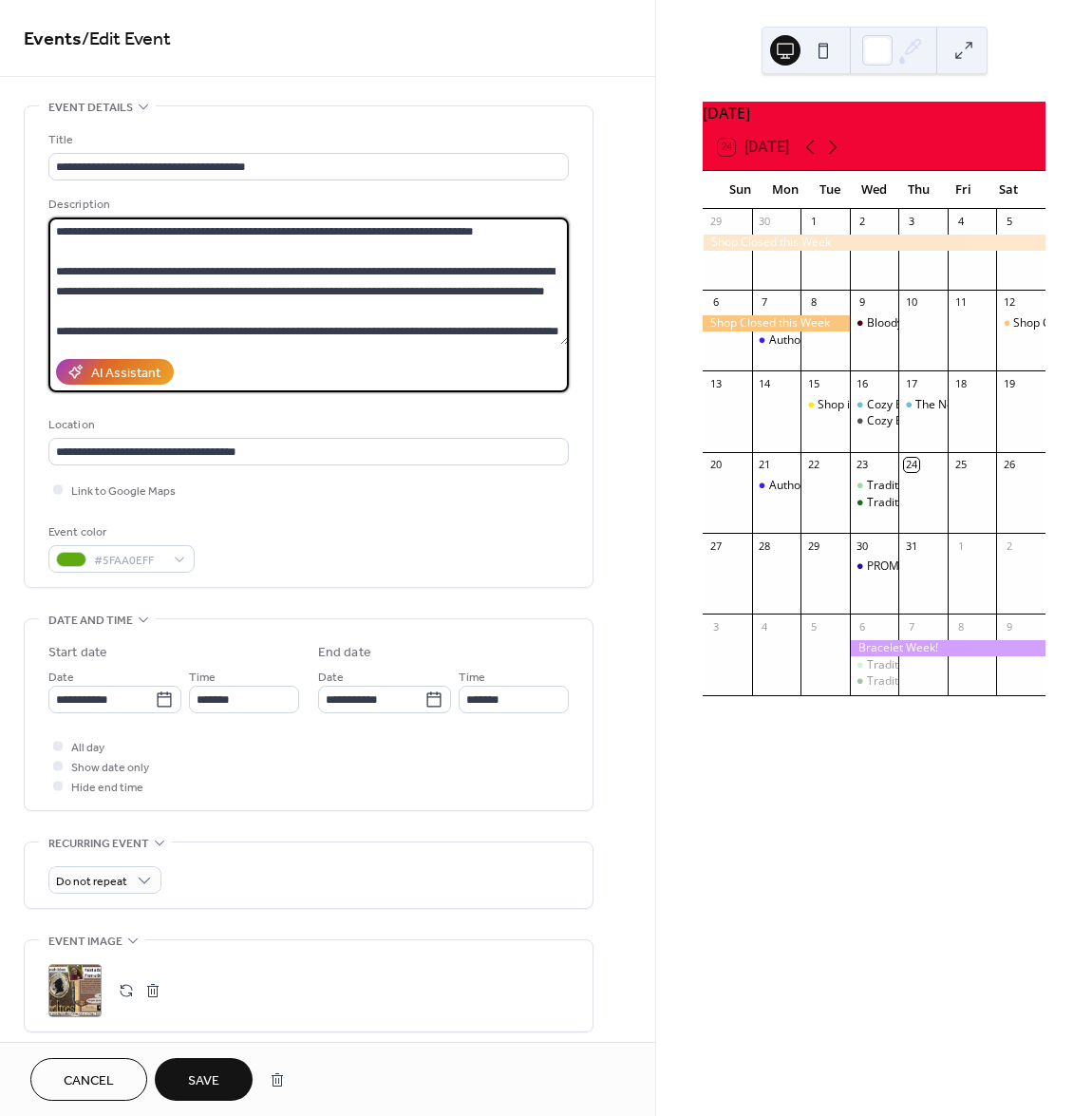 drag, startPoint x: 225, startPoint y: 232, endPoint x: 262, endPoint y: 232, distance: 37 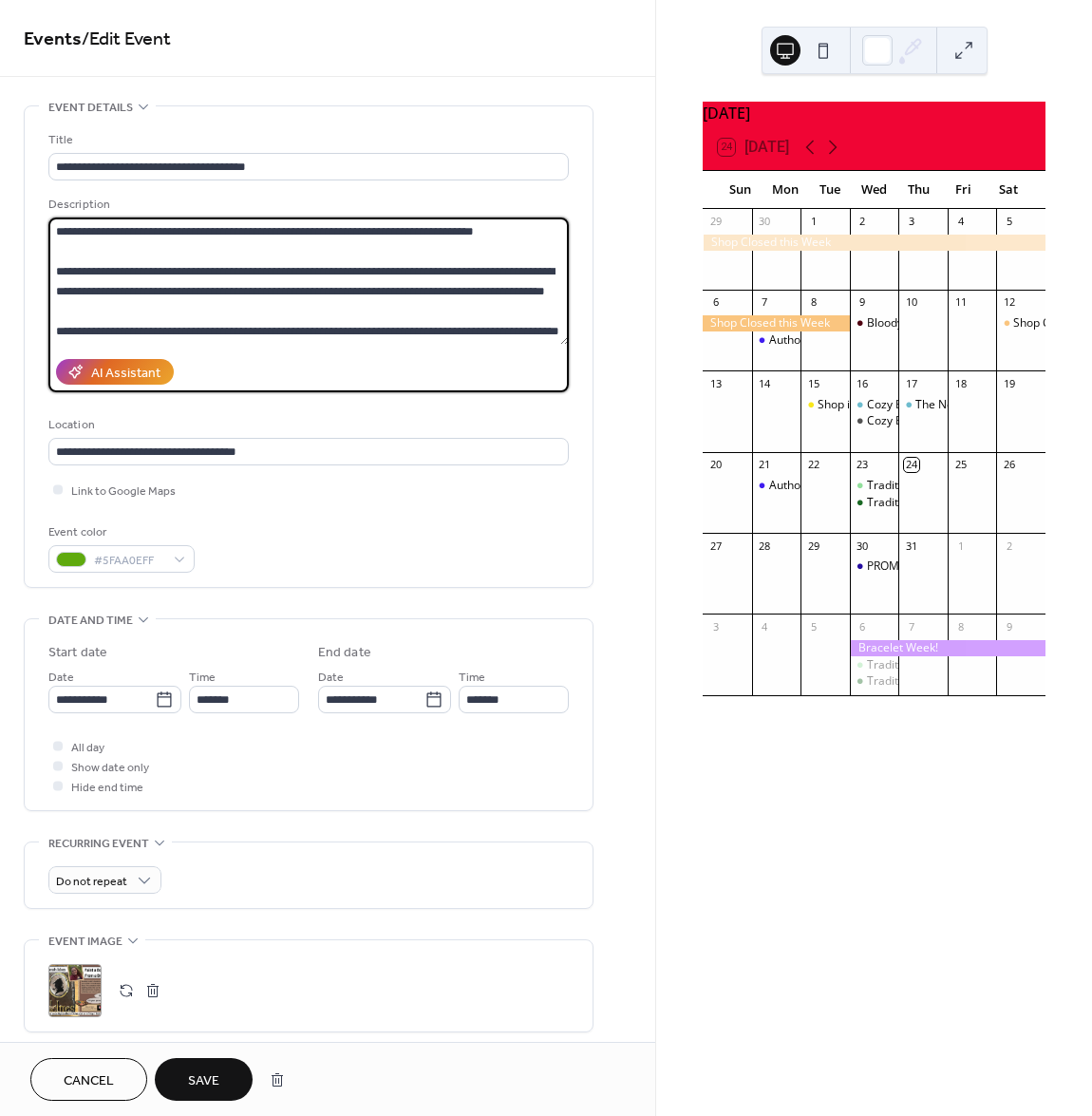 click on "**********" at bounding box center (309, 281) 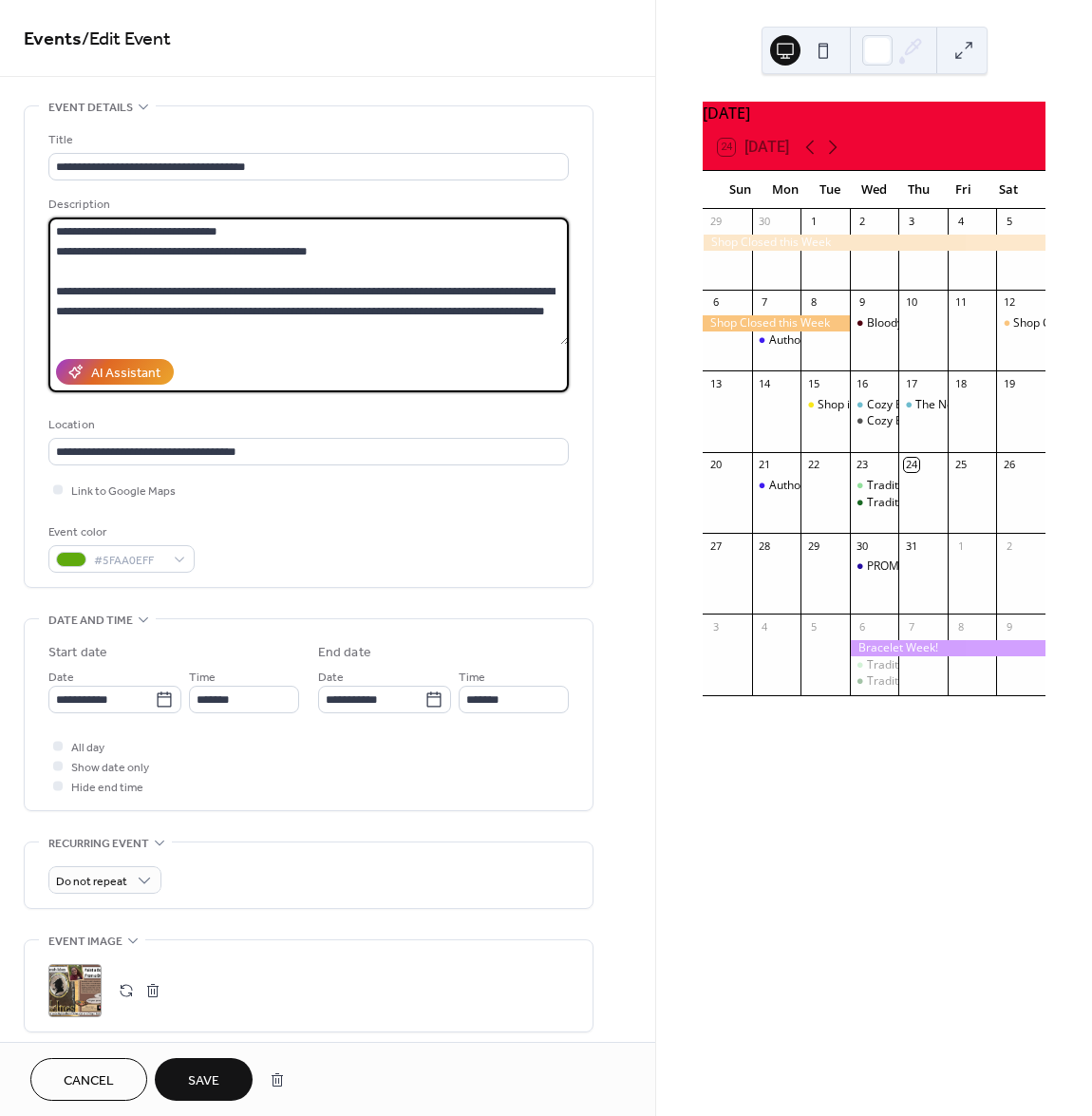 scroll, scrollTop: 60, scrollLeft: 0, axis: vertical 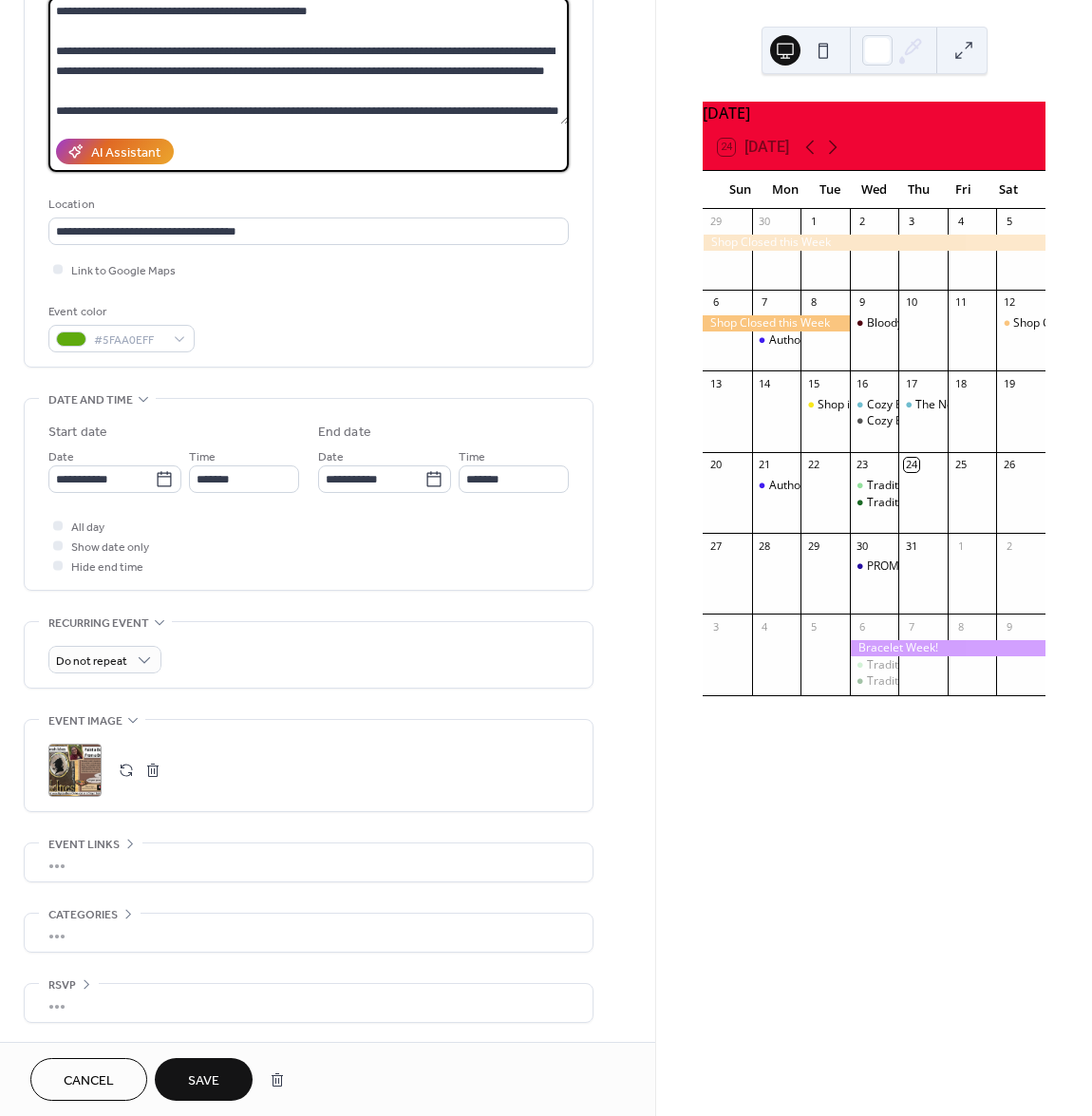 type on "**********" 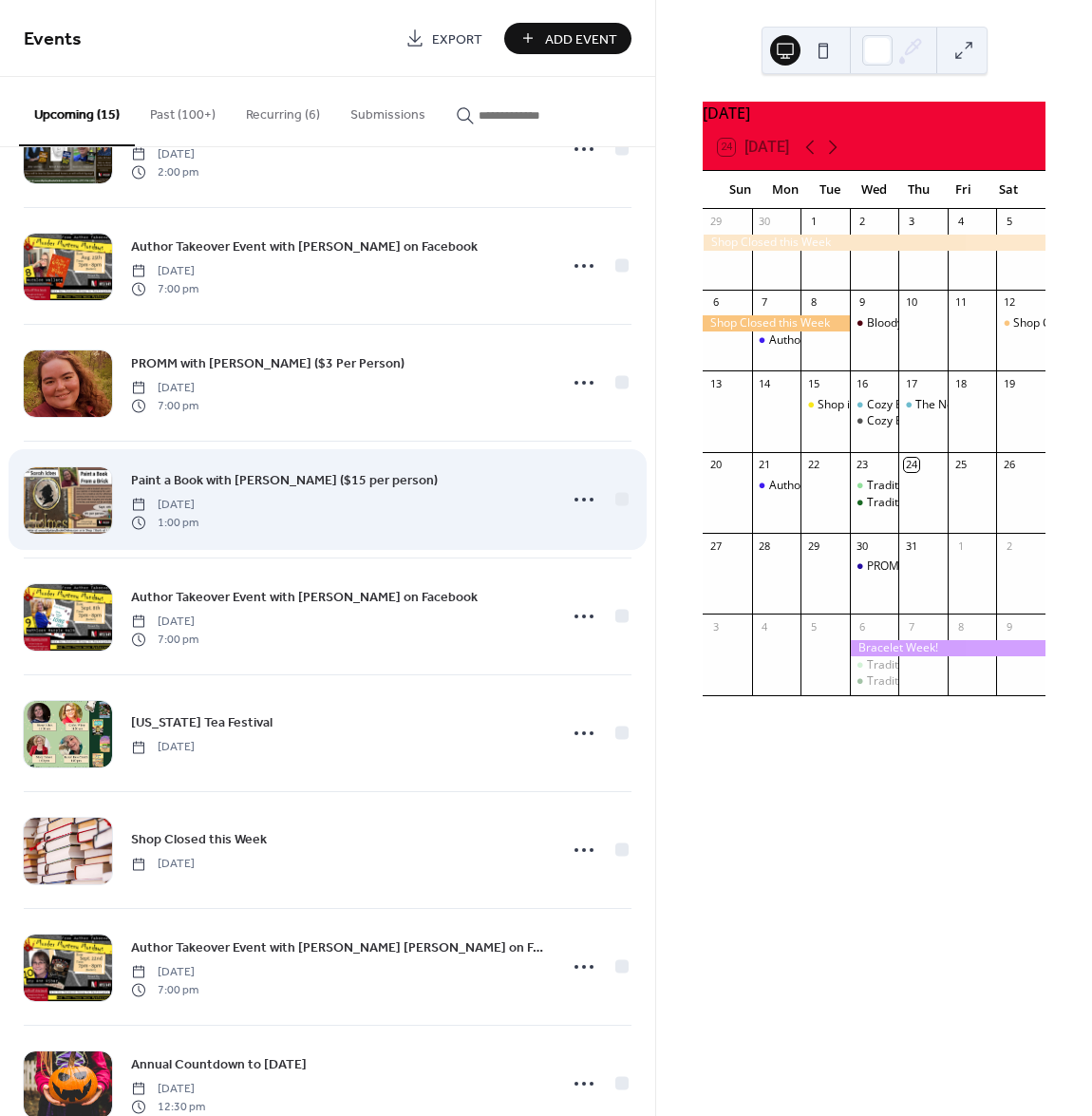 scroll, scrollTop: 456, scrollLeft: 0, axis: vertical 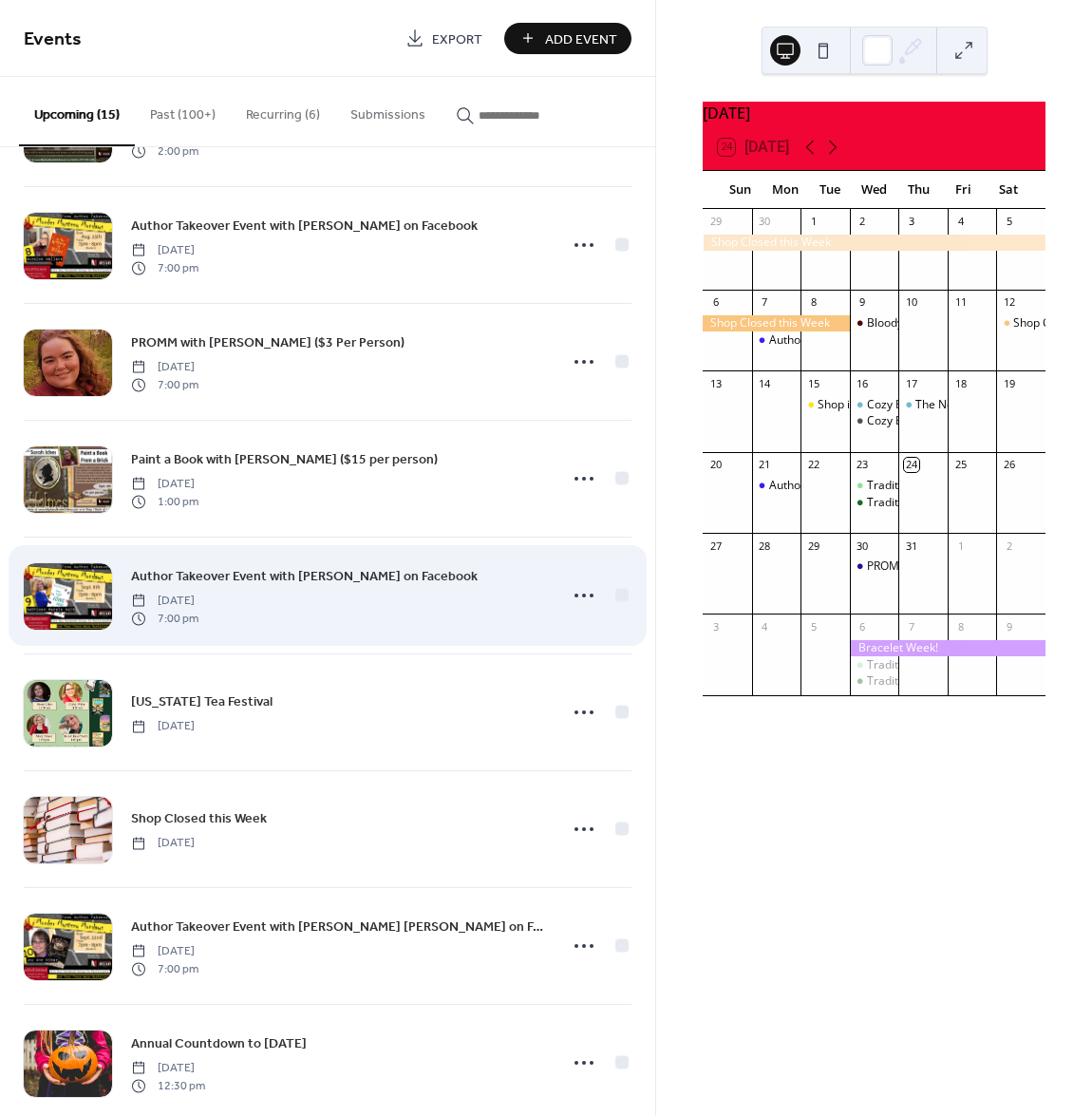 click on "Author Takeover Event with [PERSON_NAME] on Facebook" at bounding box center (304, 577) 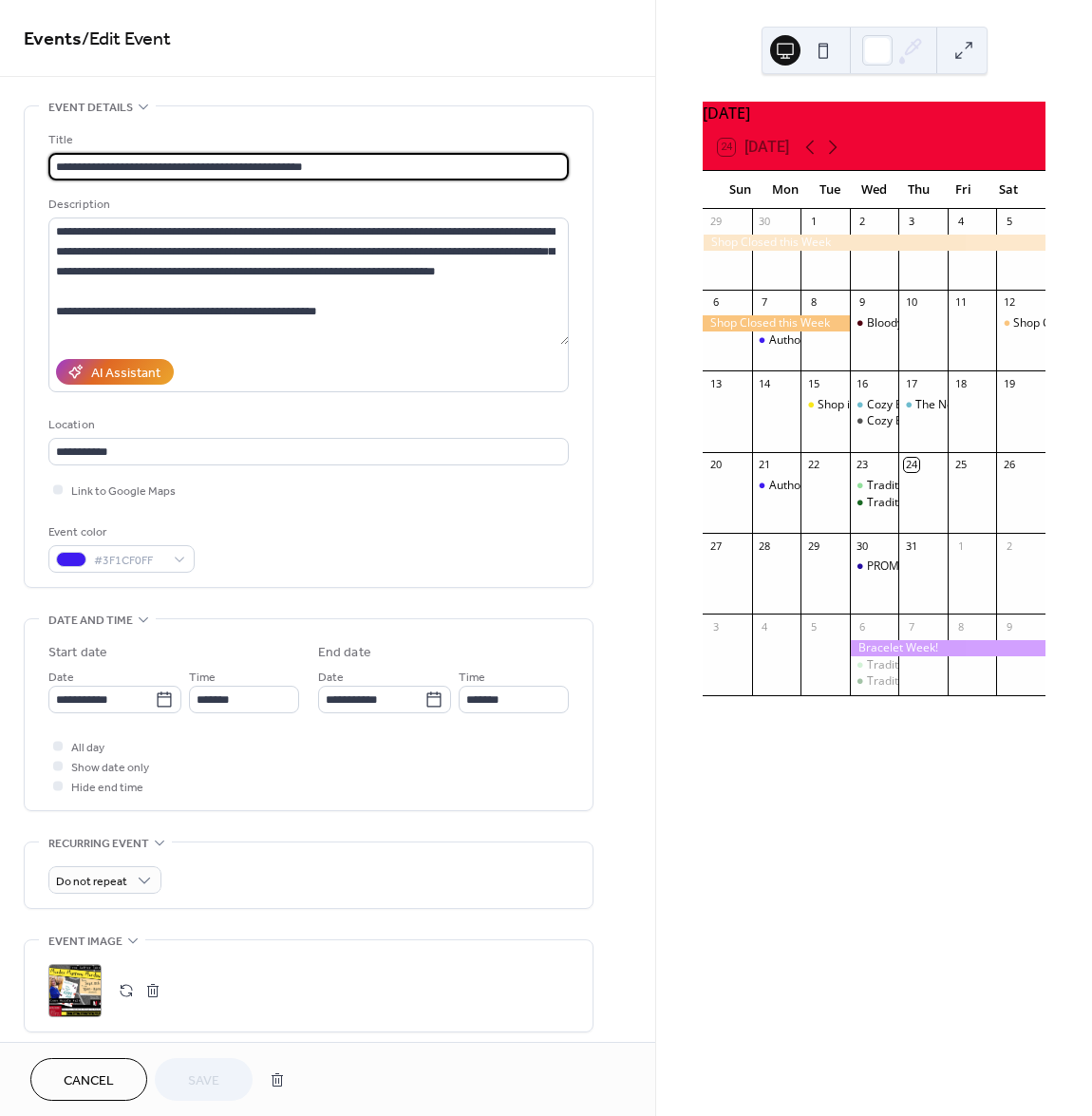 click on "**********" at bounding box center (309, 166) 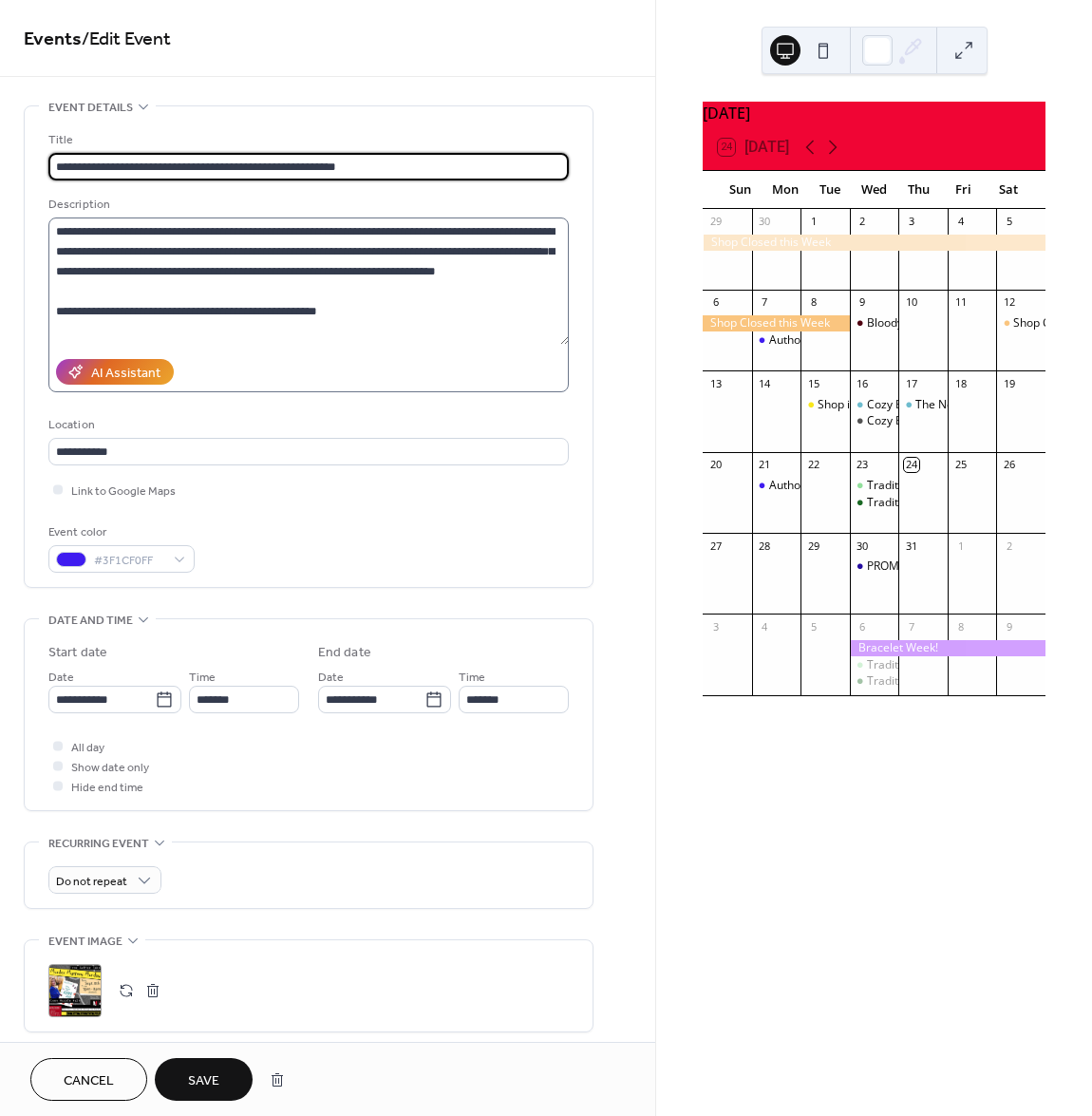 type on "**********" 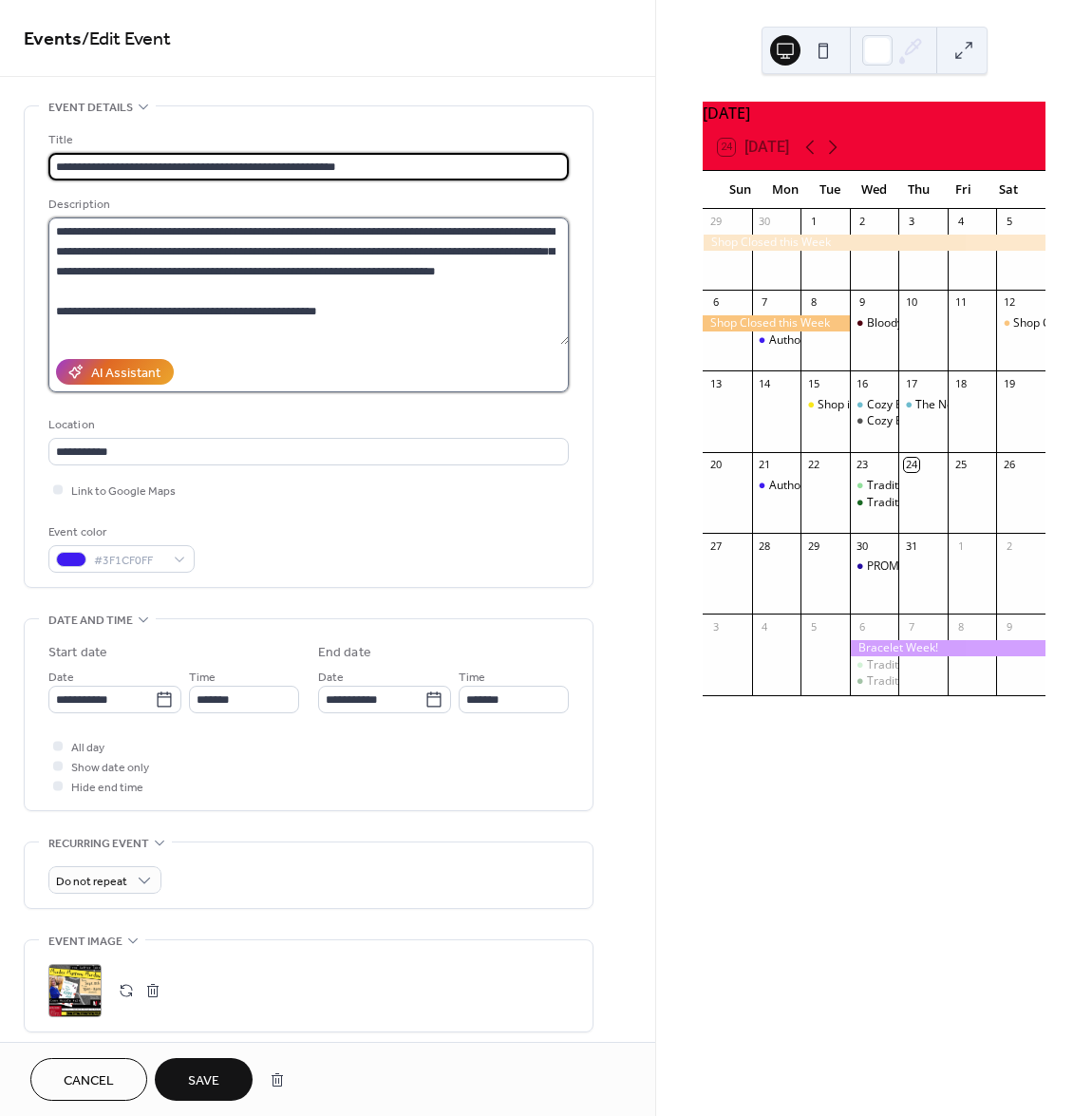 click on "**********" at bounding box center [309, 281] 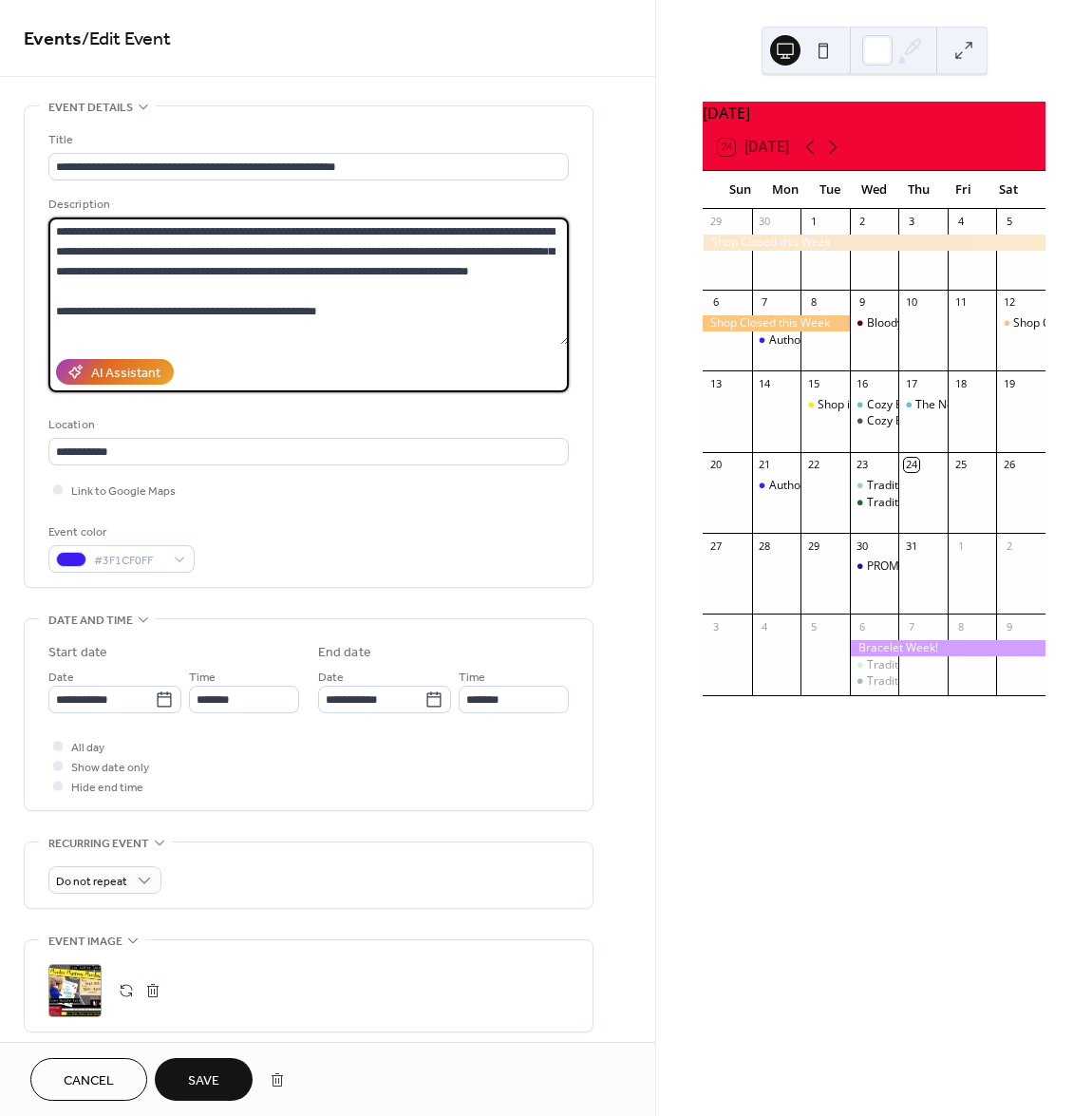 type on "**********" 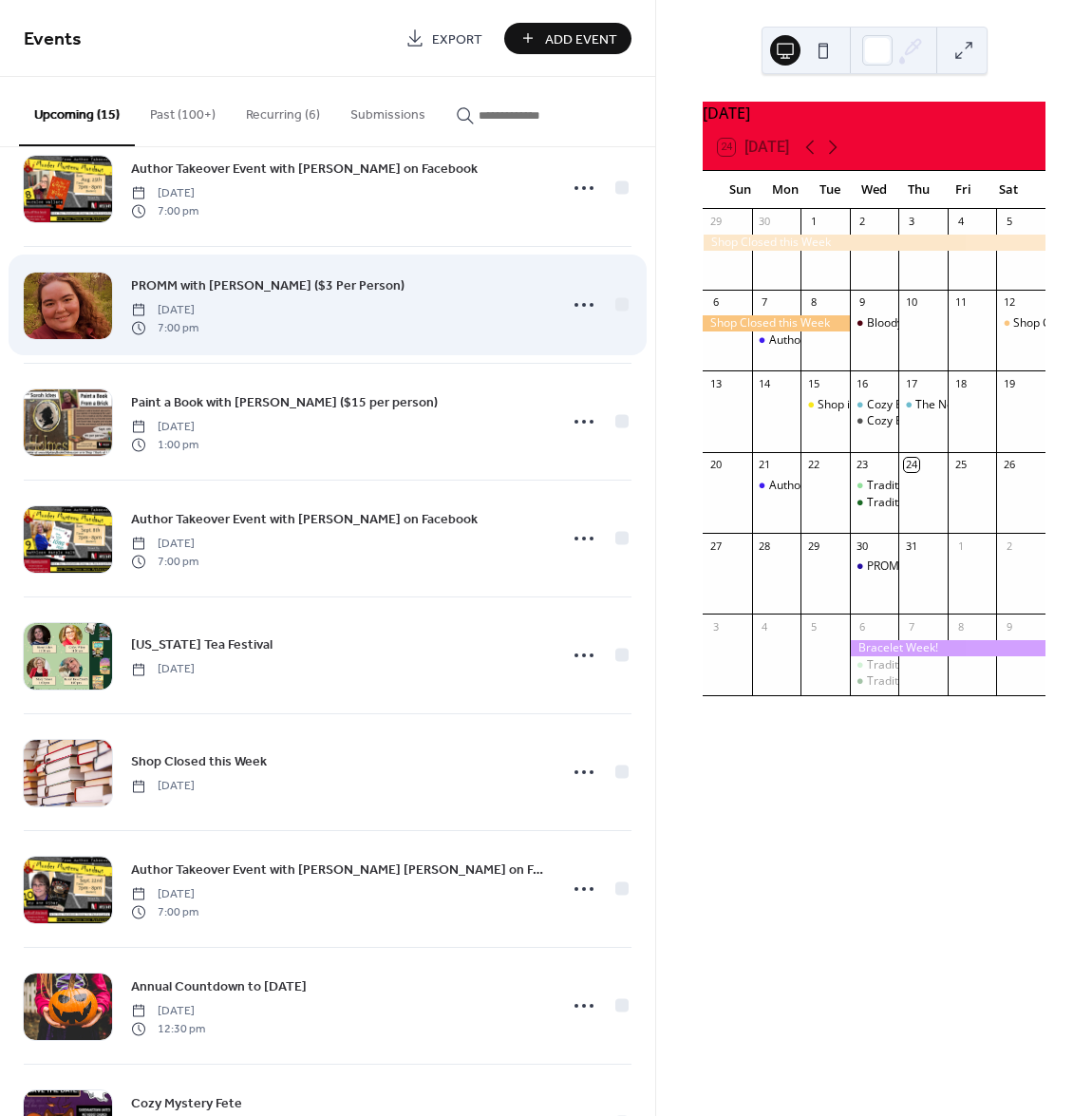 scroll, scrollTop: 570, scrollLeft: 0, axis: vertical 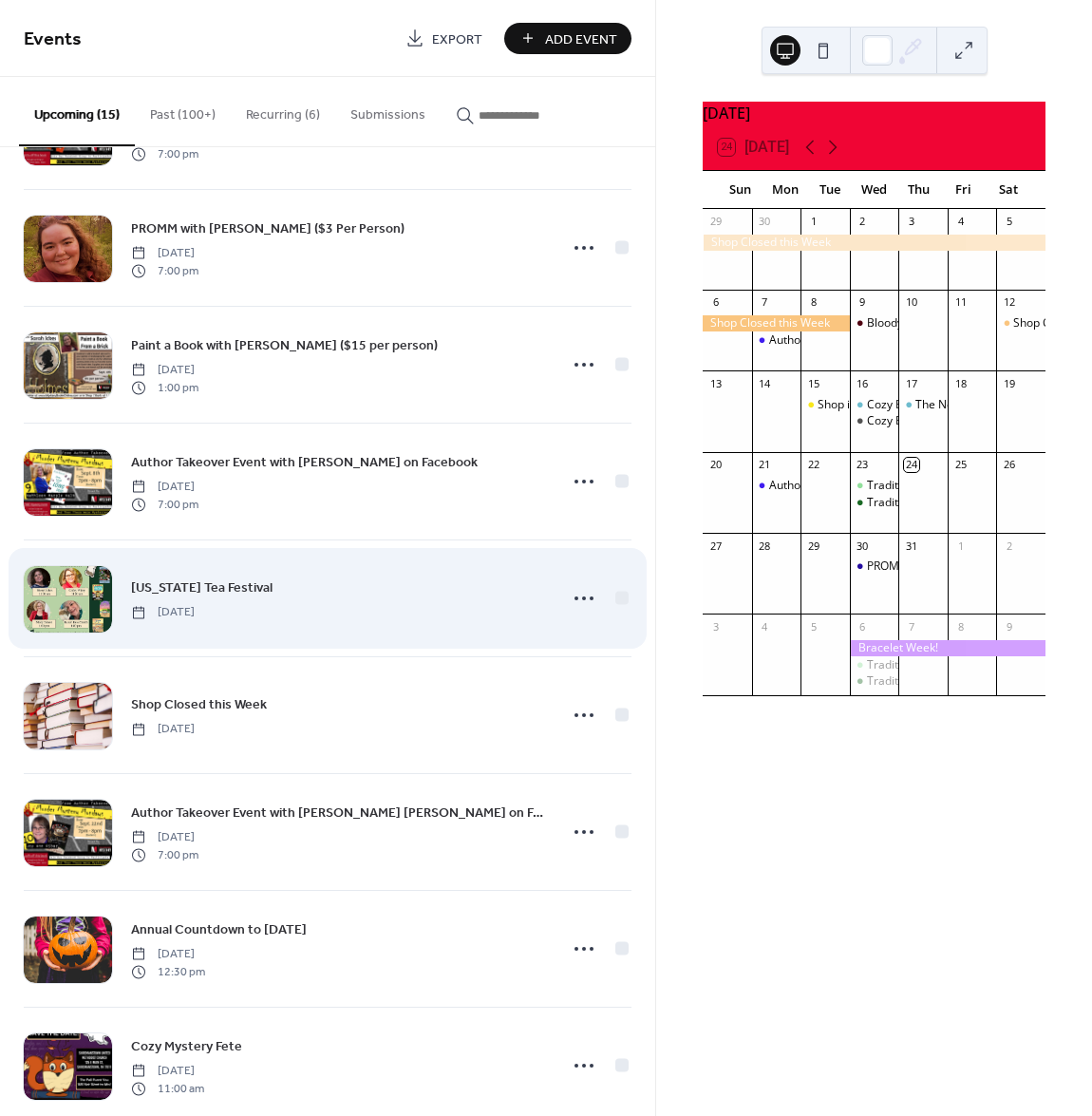 click on "[US_STATE] Tea Festival" at bounding box center (201, 588) 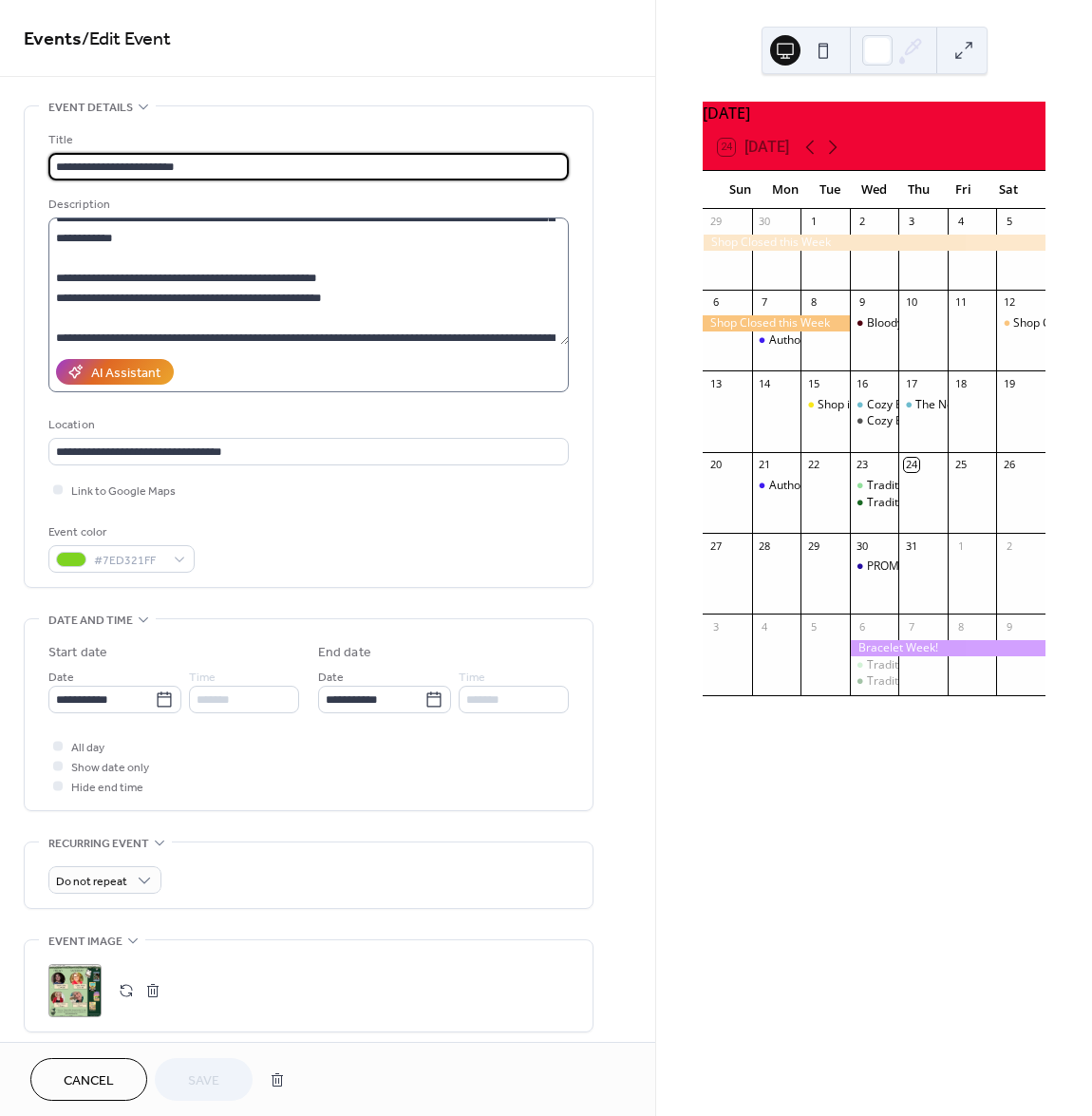scroll, scrollTop: 100, scrollLeft: 0, axis: vertical 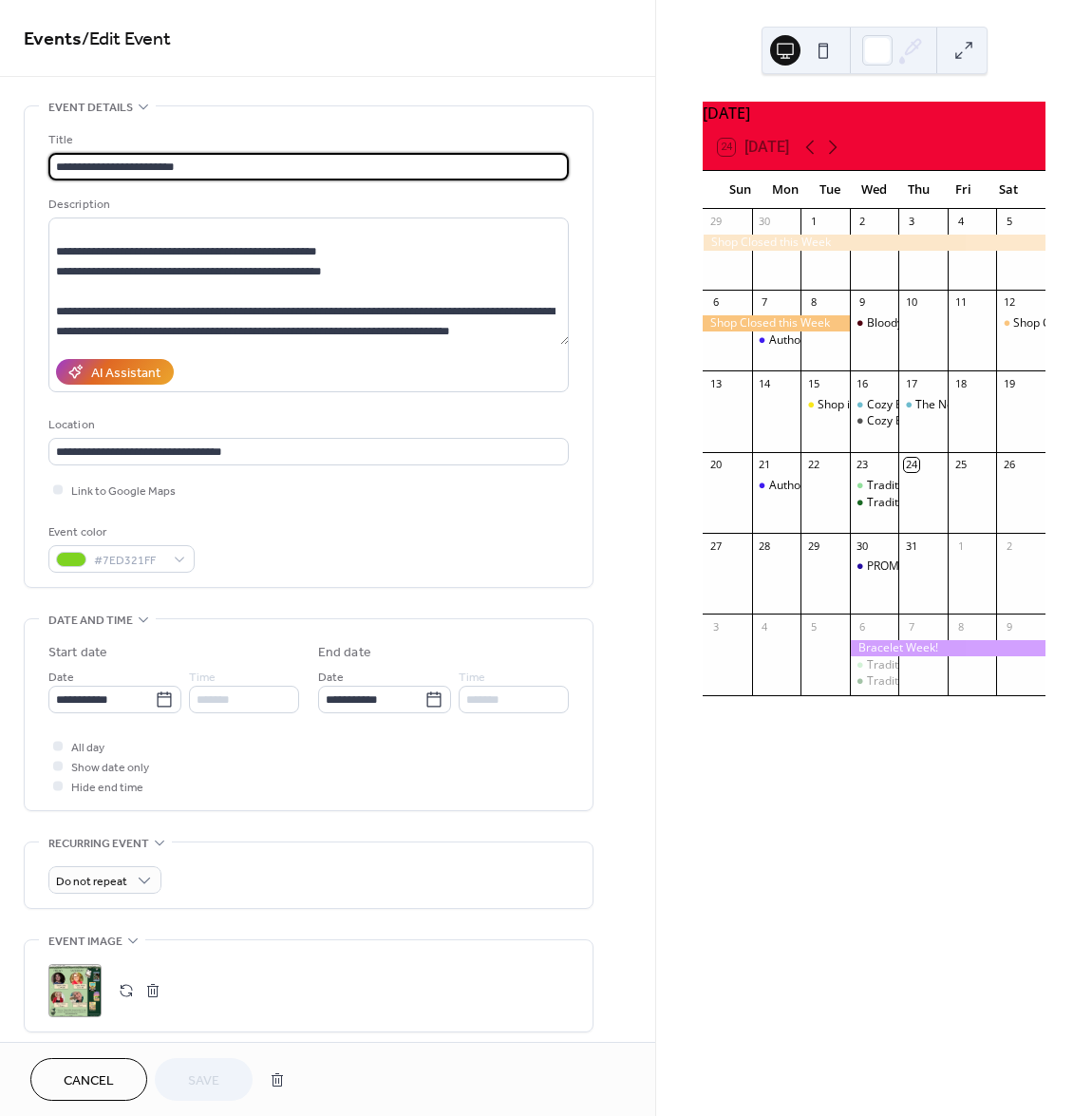 click on "Cancel" at bounding box center [88, 1081] 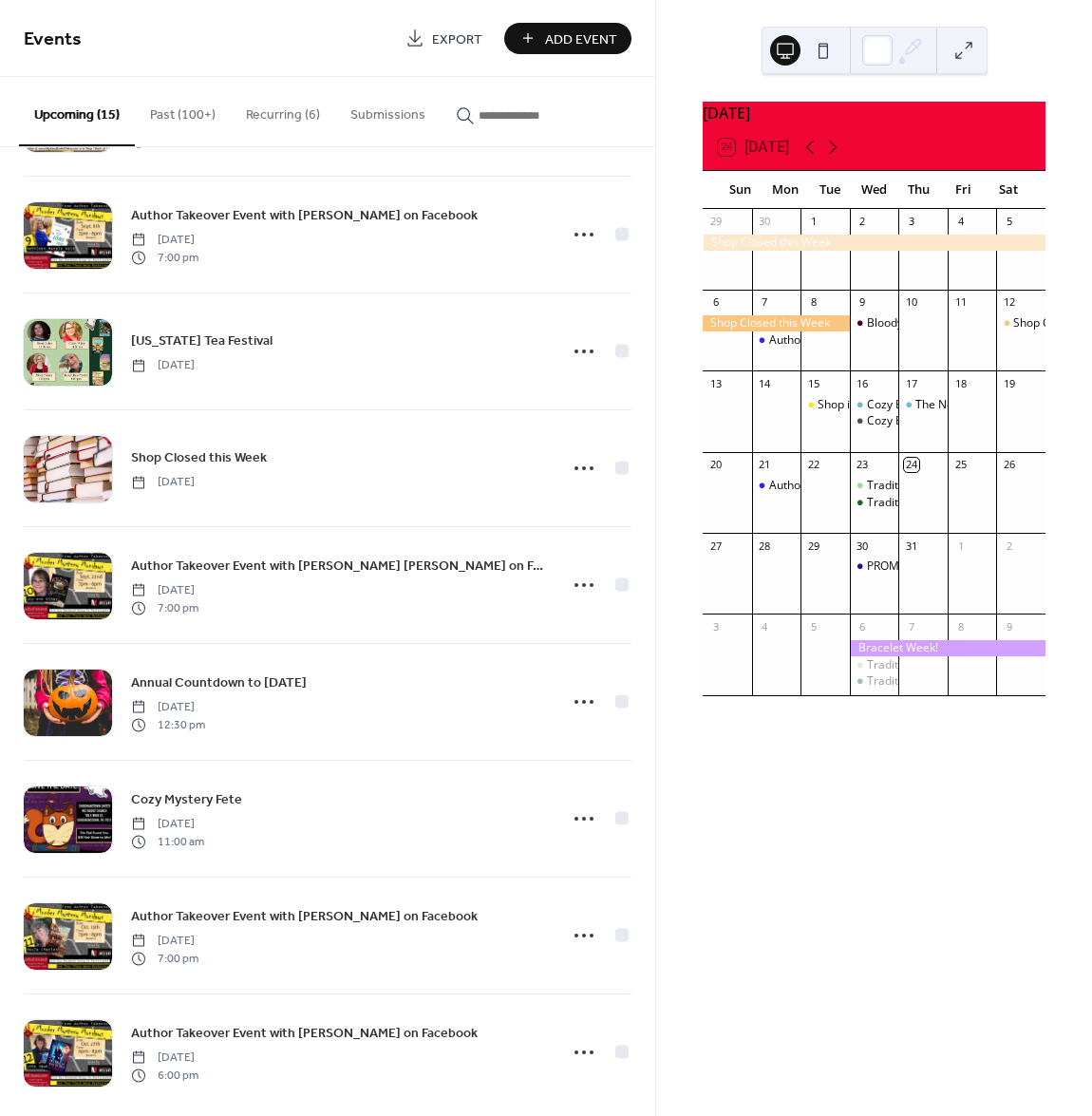 scroll, scrollTop: 840, scrollLeft: 0, axis: vertical 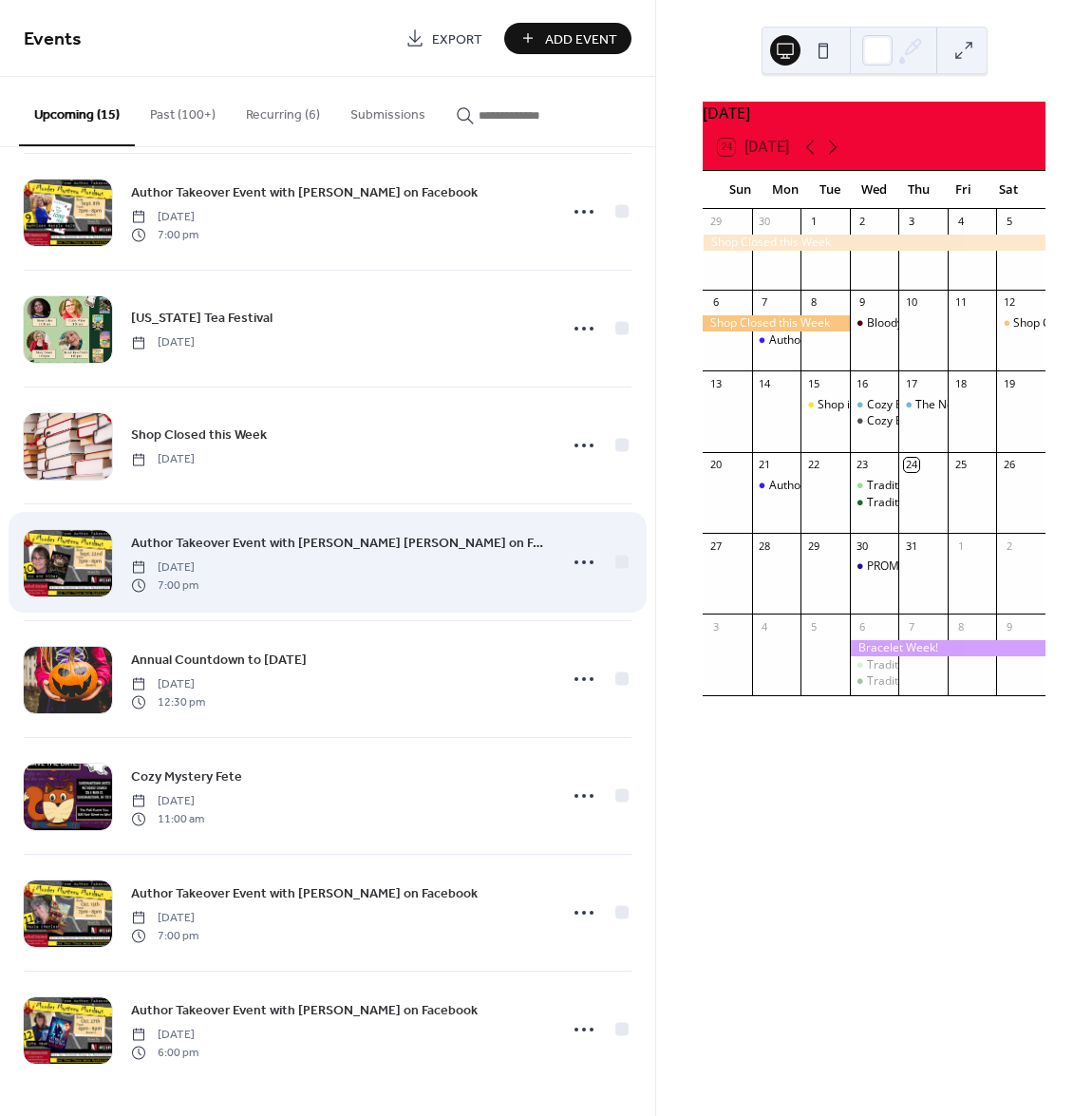 click on "Author Takeover Event with [PERSON_NAME] [PERSON_NAME] on Facebook" at bounding box center (338, 543) 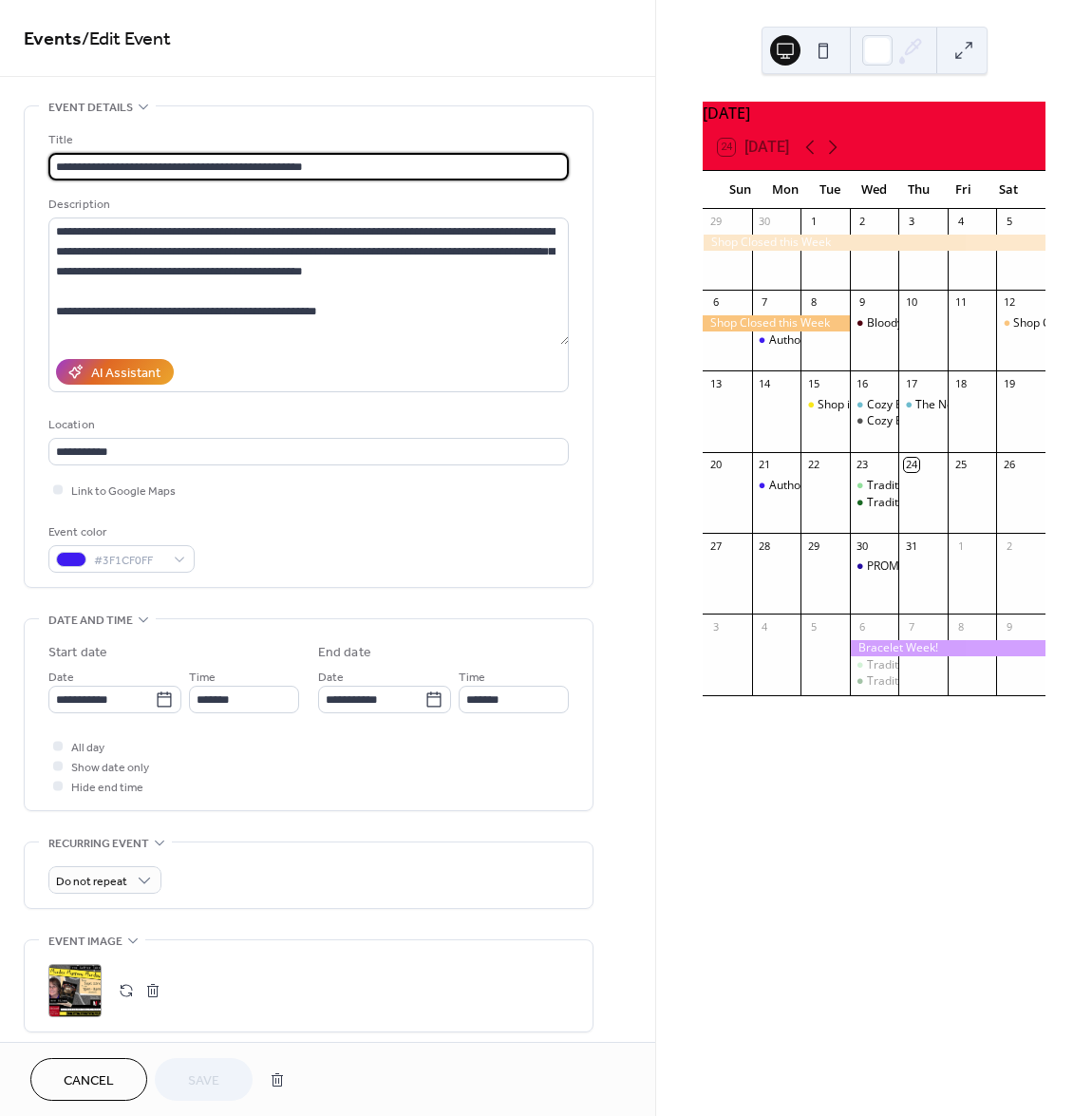 click on "Cancel" at bounding box center [88, 1081] 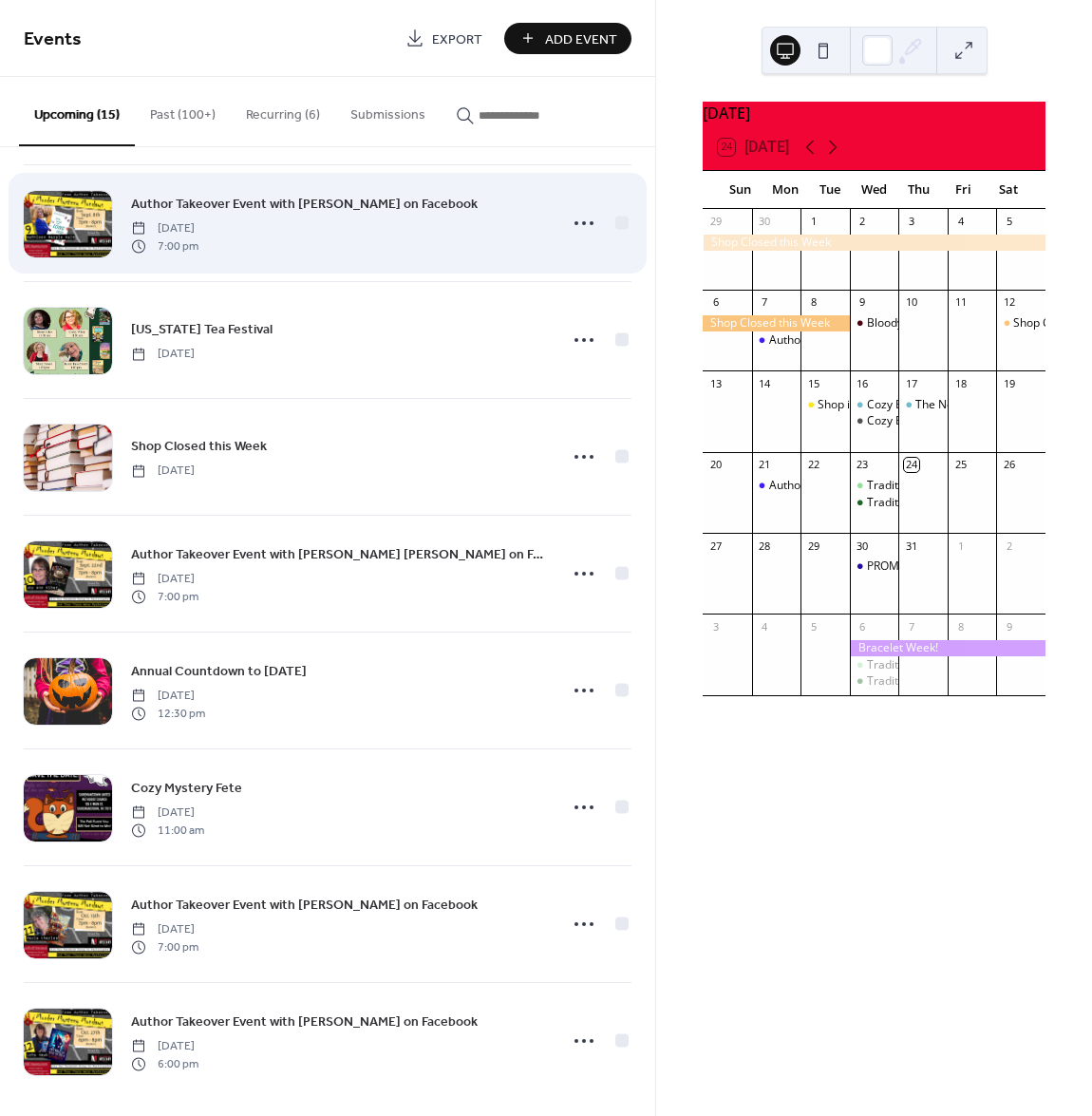 scroll, scrollTop: 840, scrollLeft: 0, axis: vertical 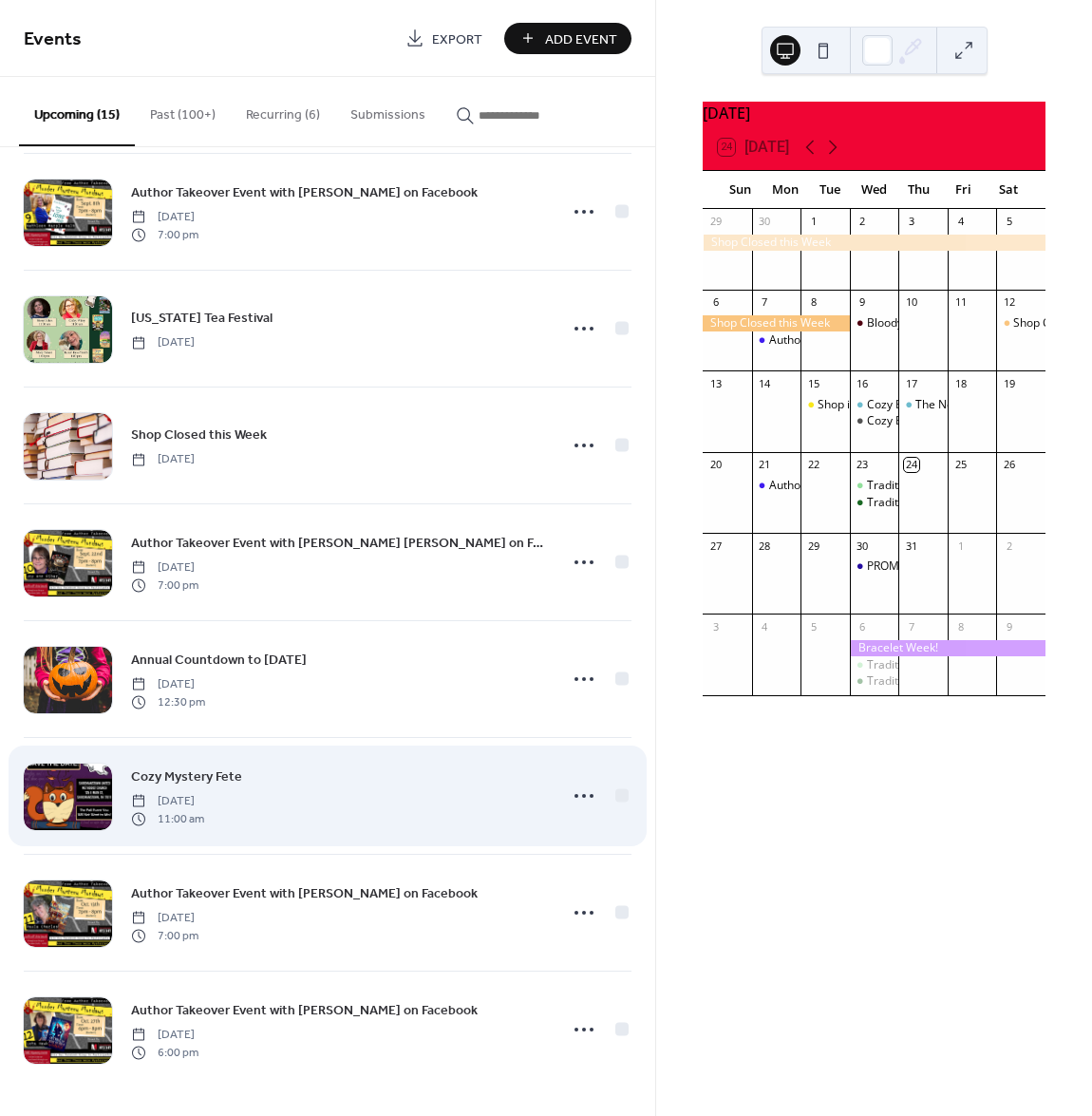click on "Cozy Mystery Fete" at bounding box center (186, 777) 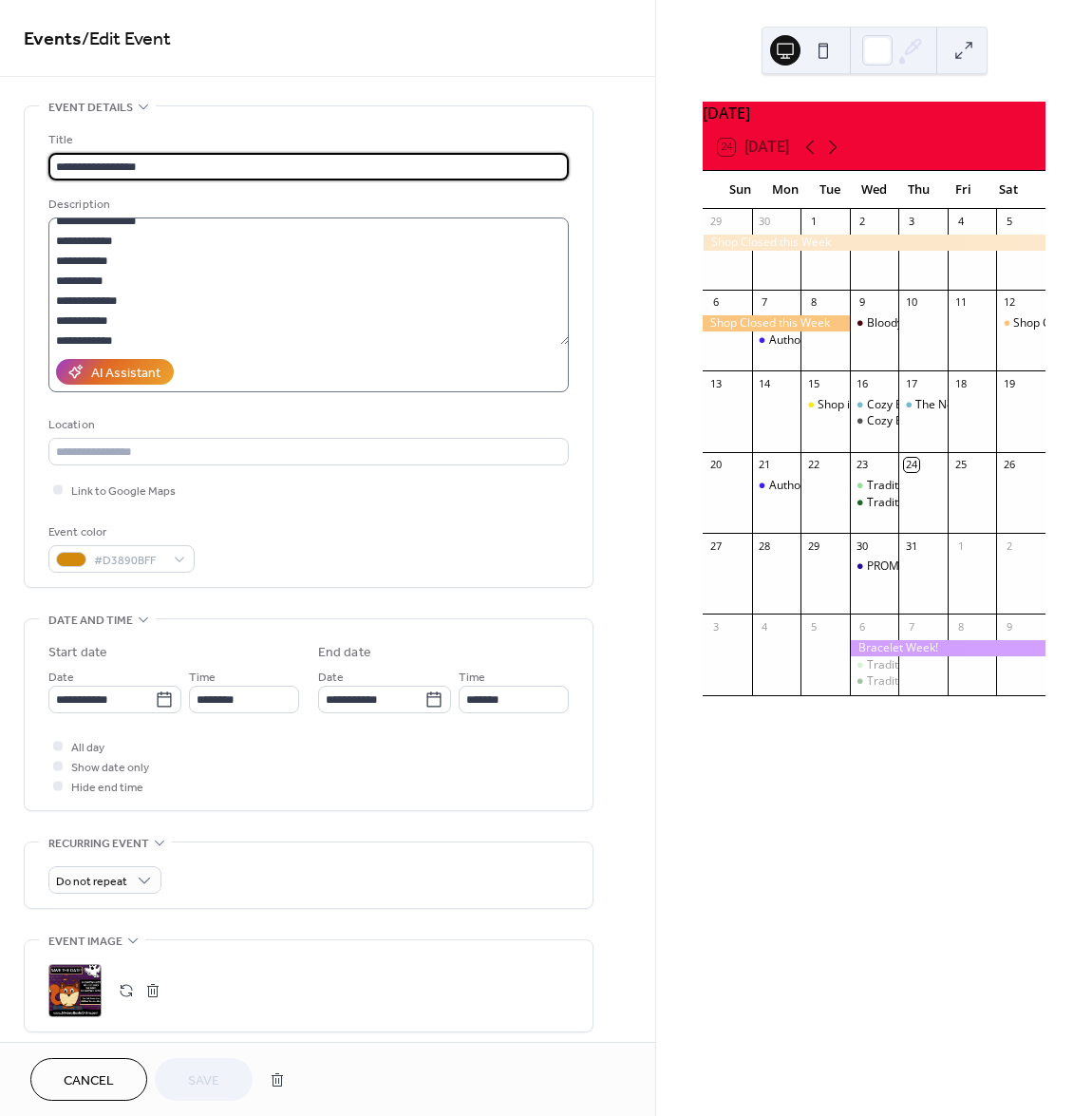scroll, scrollTop: 259, scrollLeft: 0, axis: vertical 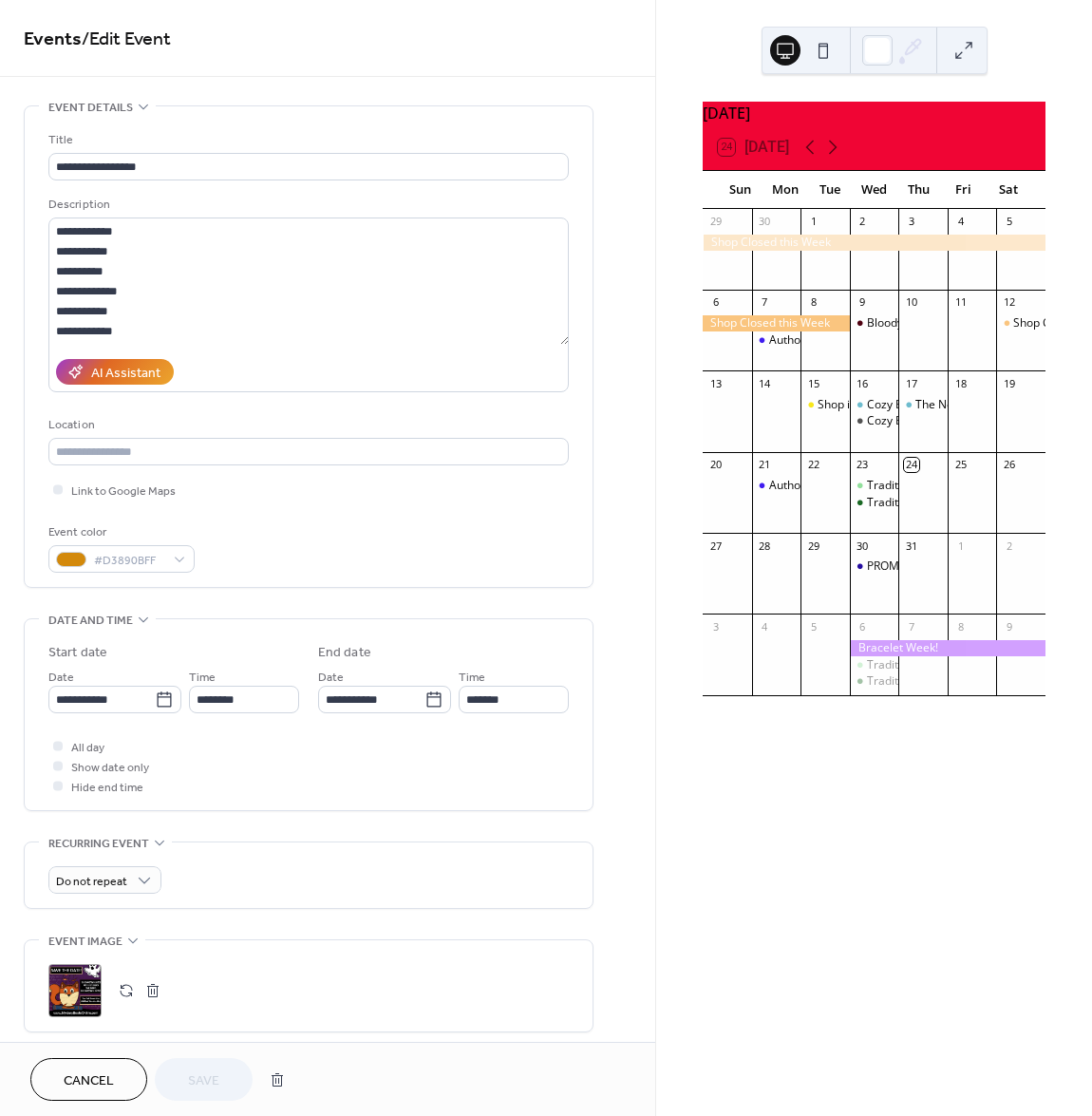 click on "Cancel" at bounding box center (88, 1079) 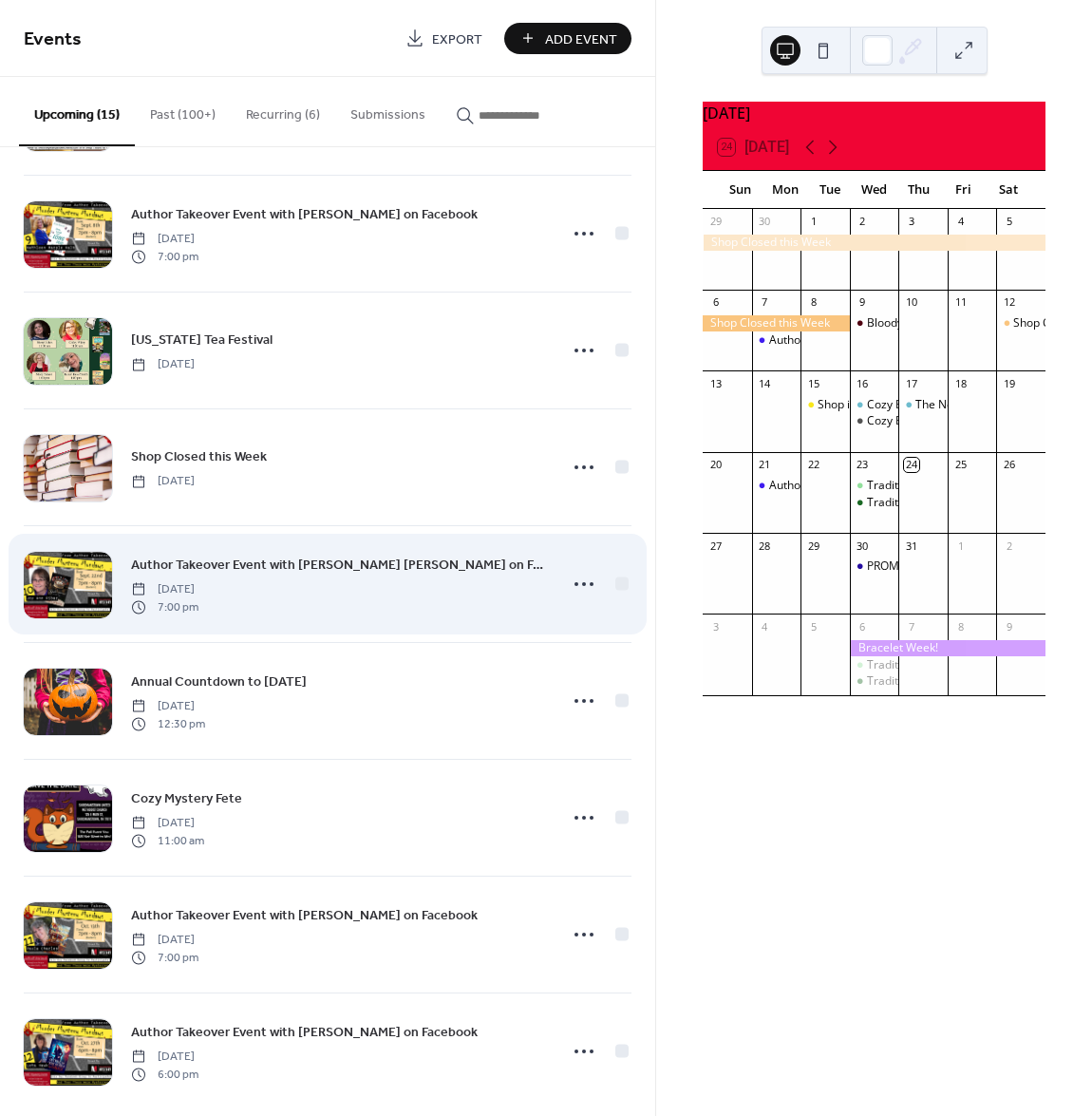 scroll, scrollTop: 840, scrollLeft: 0, axis: vertical 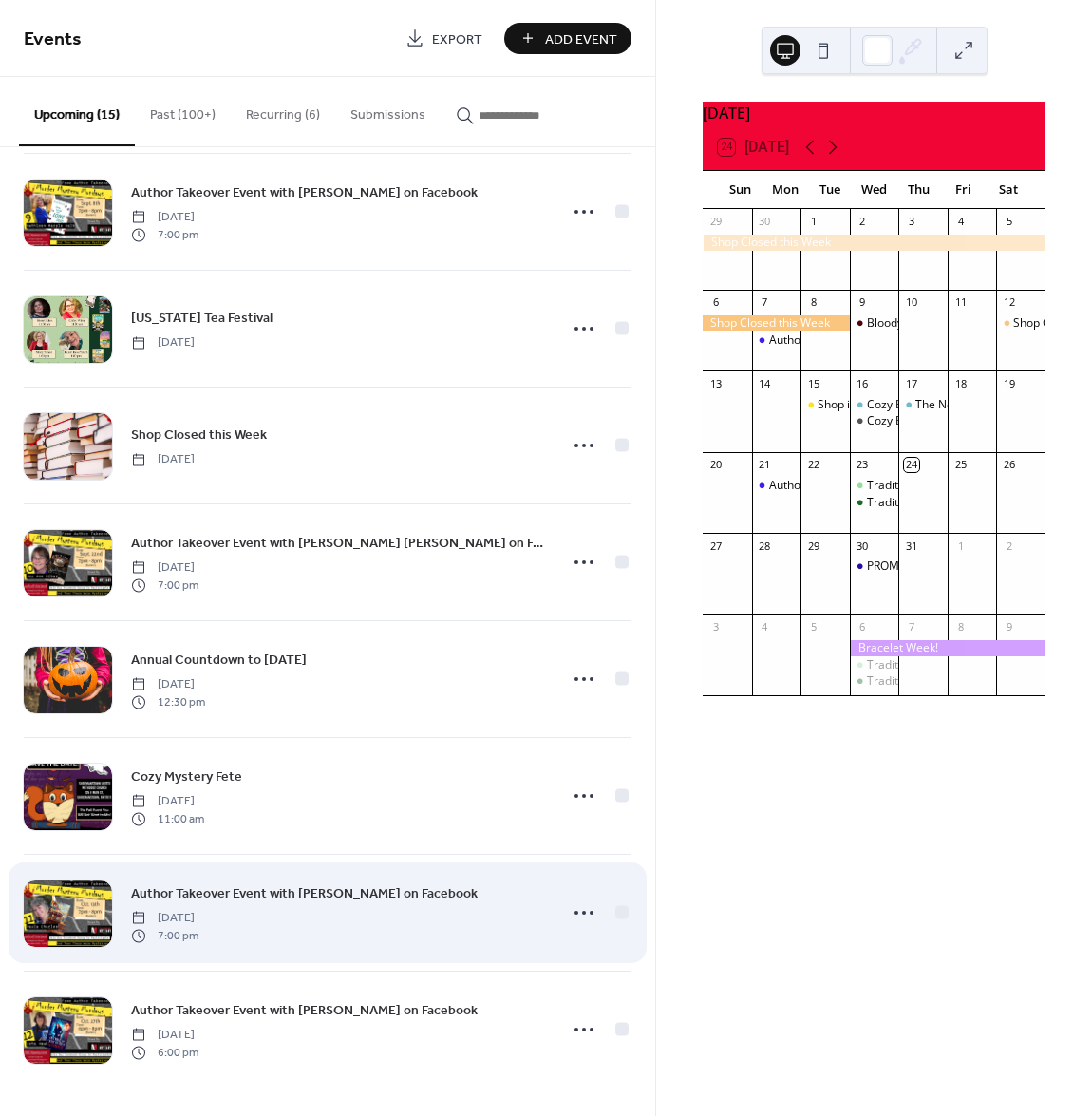 click on "Author Takeover Event with [PERSON_NAME] on Facebook" at bounding box center [304, 894] 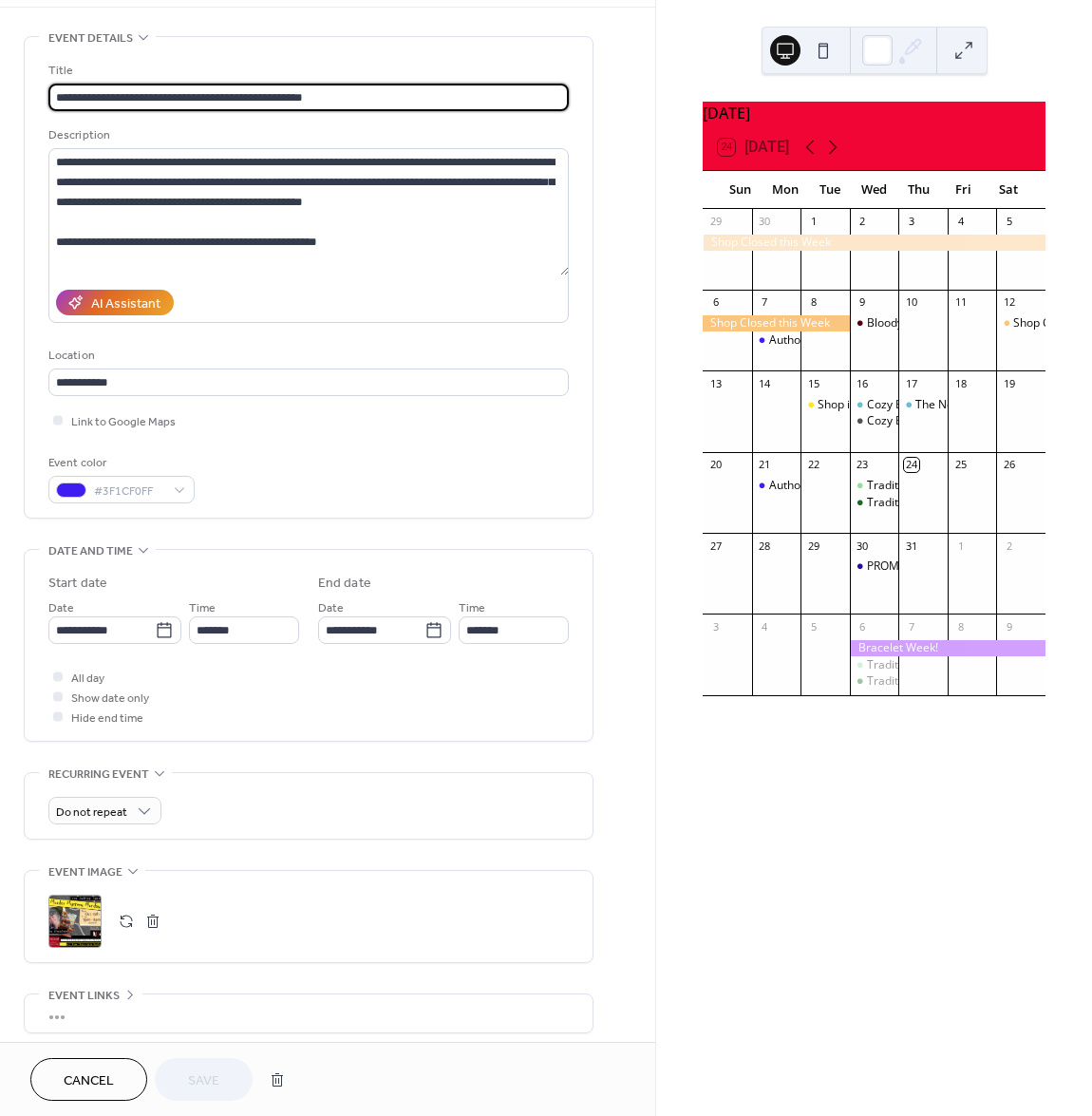scroll, scrollTop: 228, scrollLeft: 0, axis: vertical 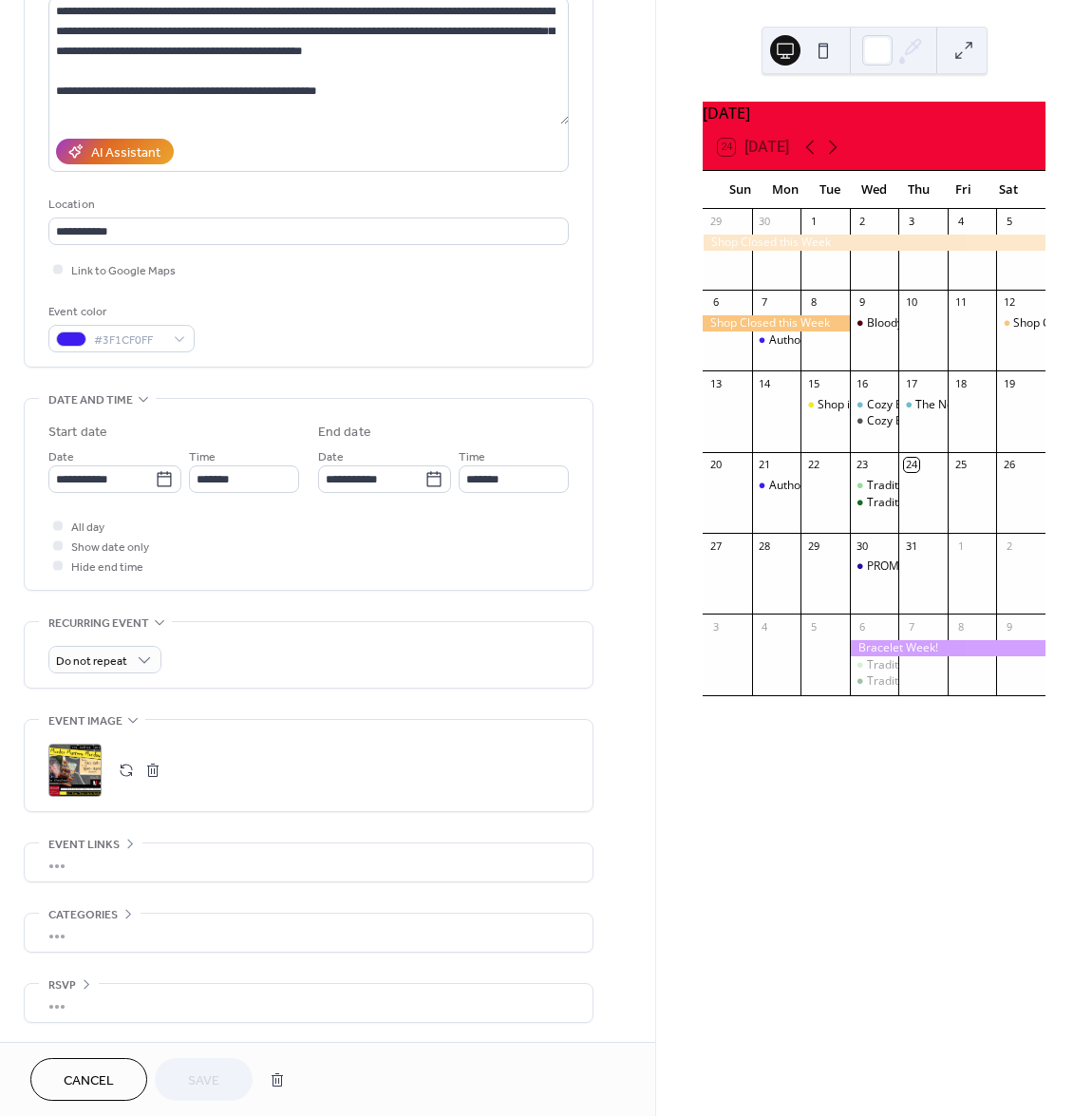 click on "Cancel" at bounding box center [88, 1081] 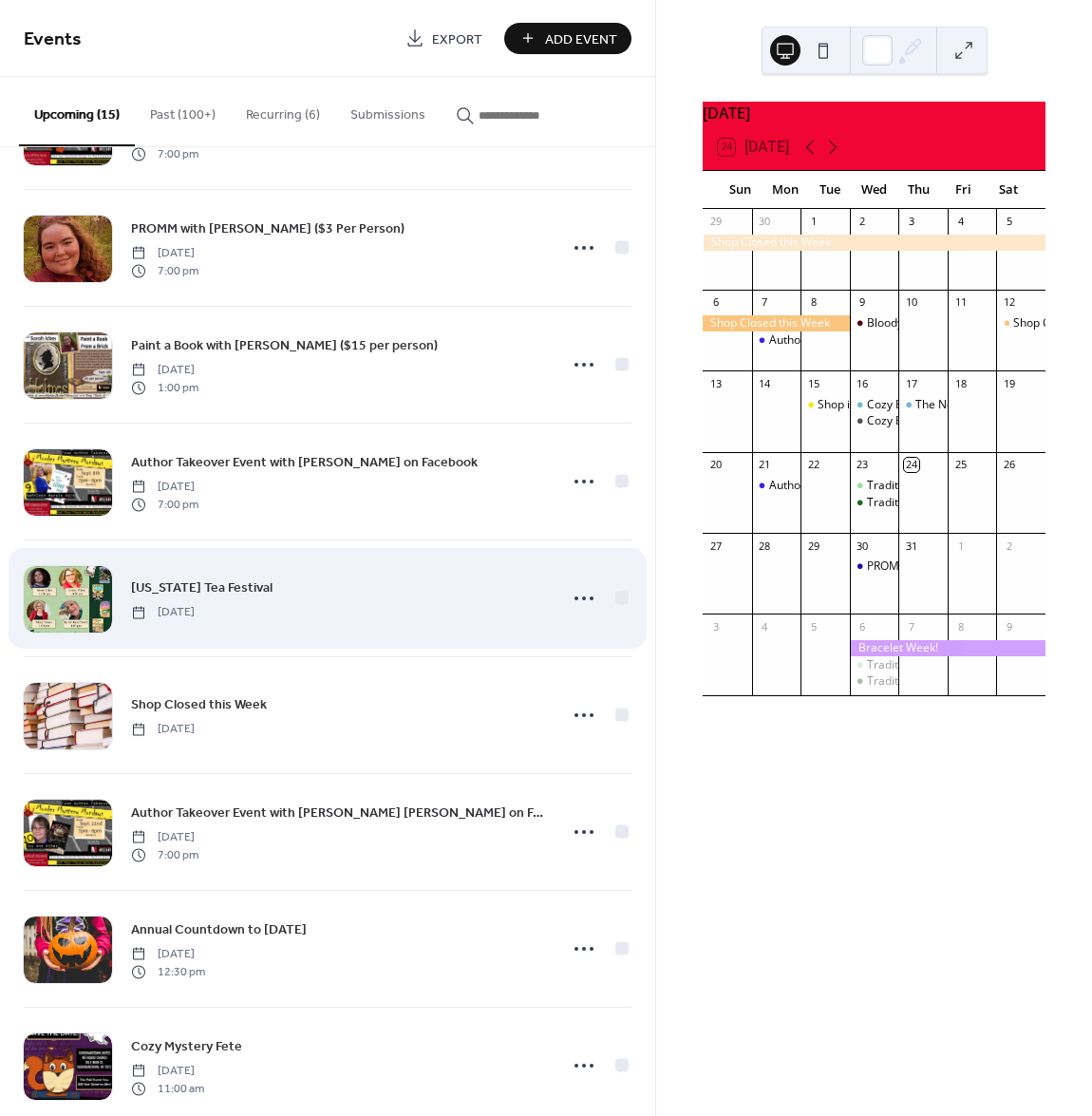 scroll, scrollTop: 840, scrollLeft: 0, axis: vertical 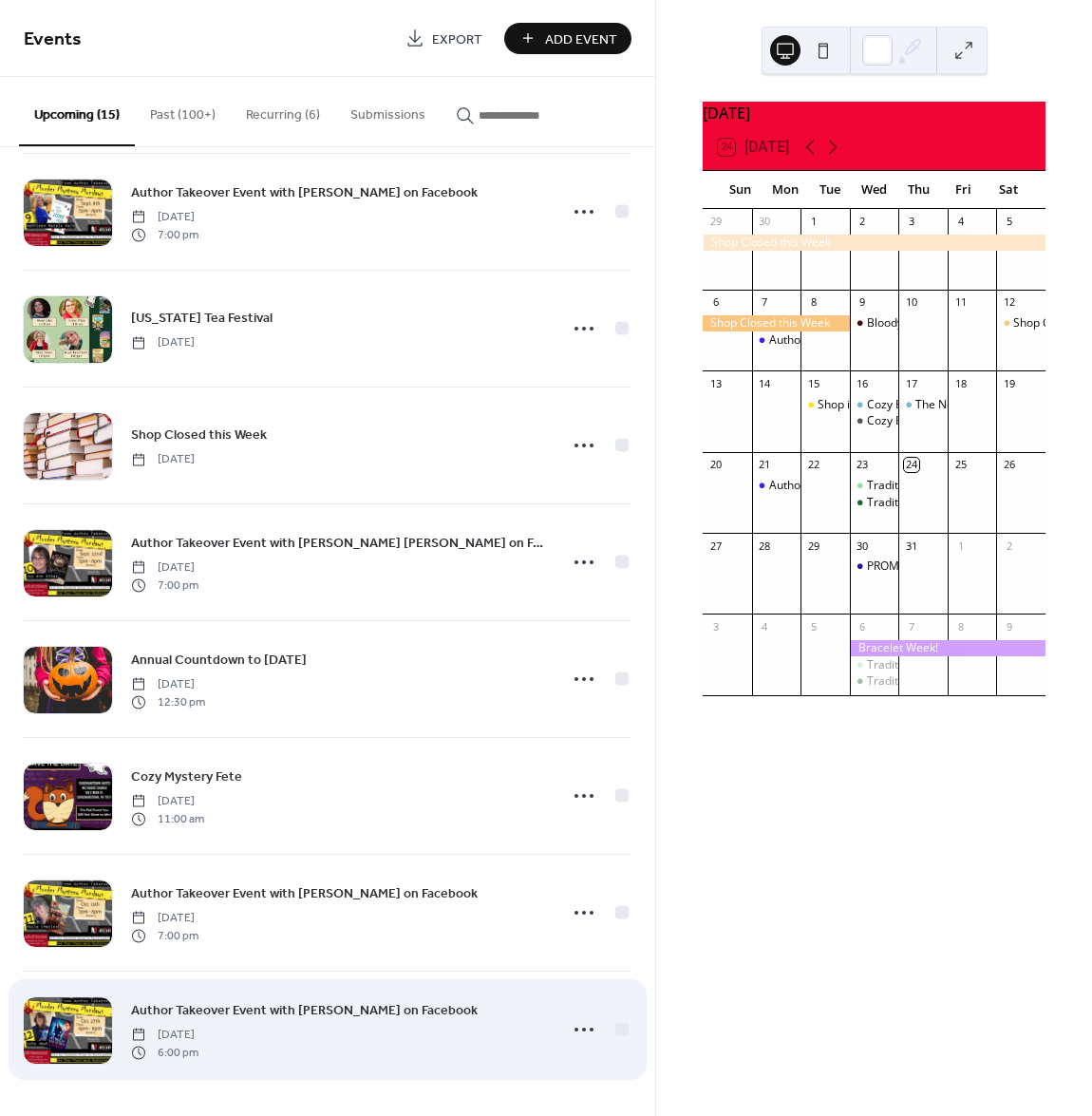 click on "Author Takeover Event with [PERSON_NAME] on Facebook" at bounding box center (304, 1011) 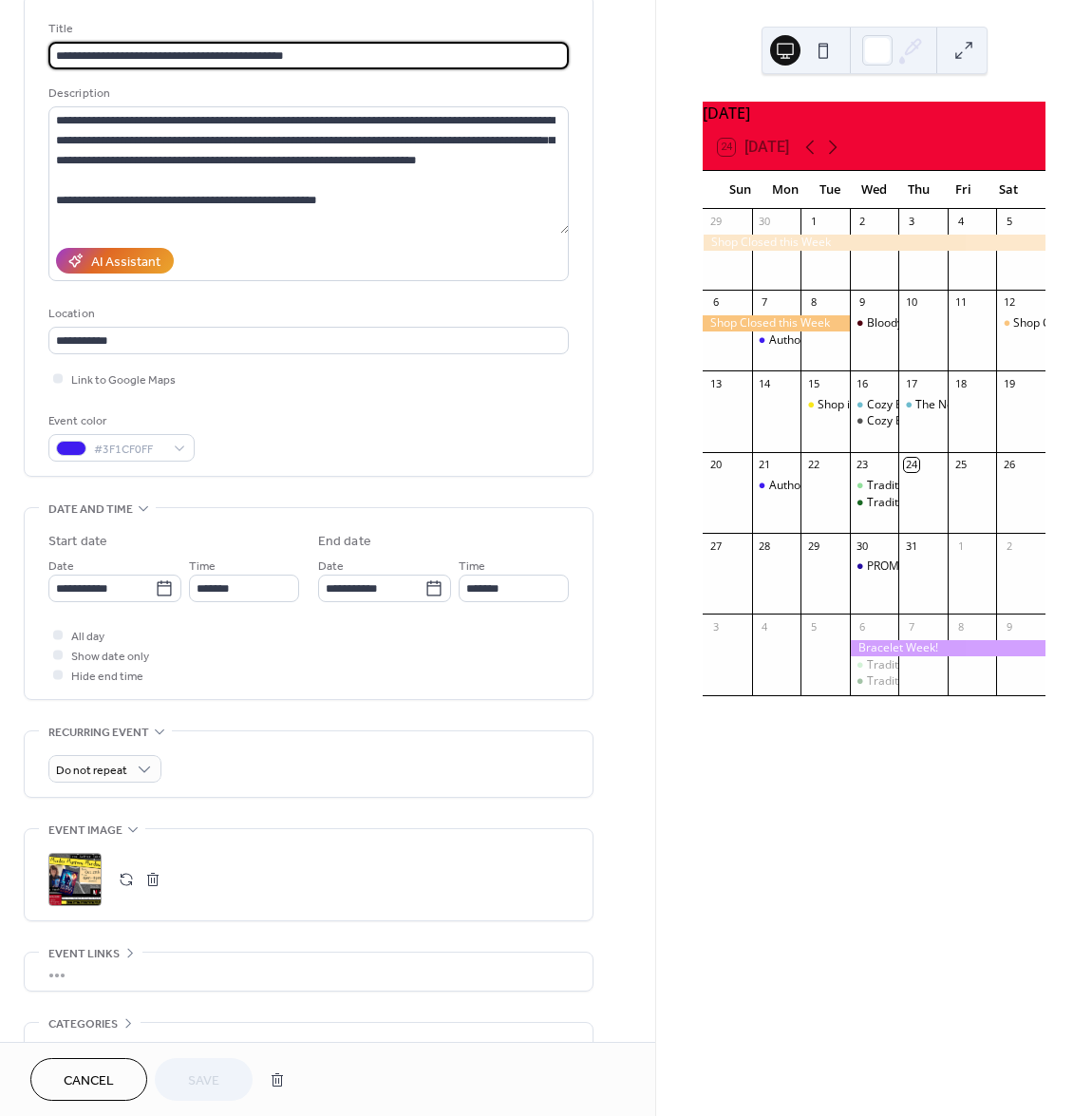 scroll, scrollTop: 228, scrollLeft: 0, axis: vertical 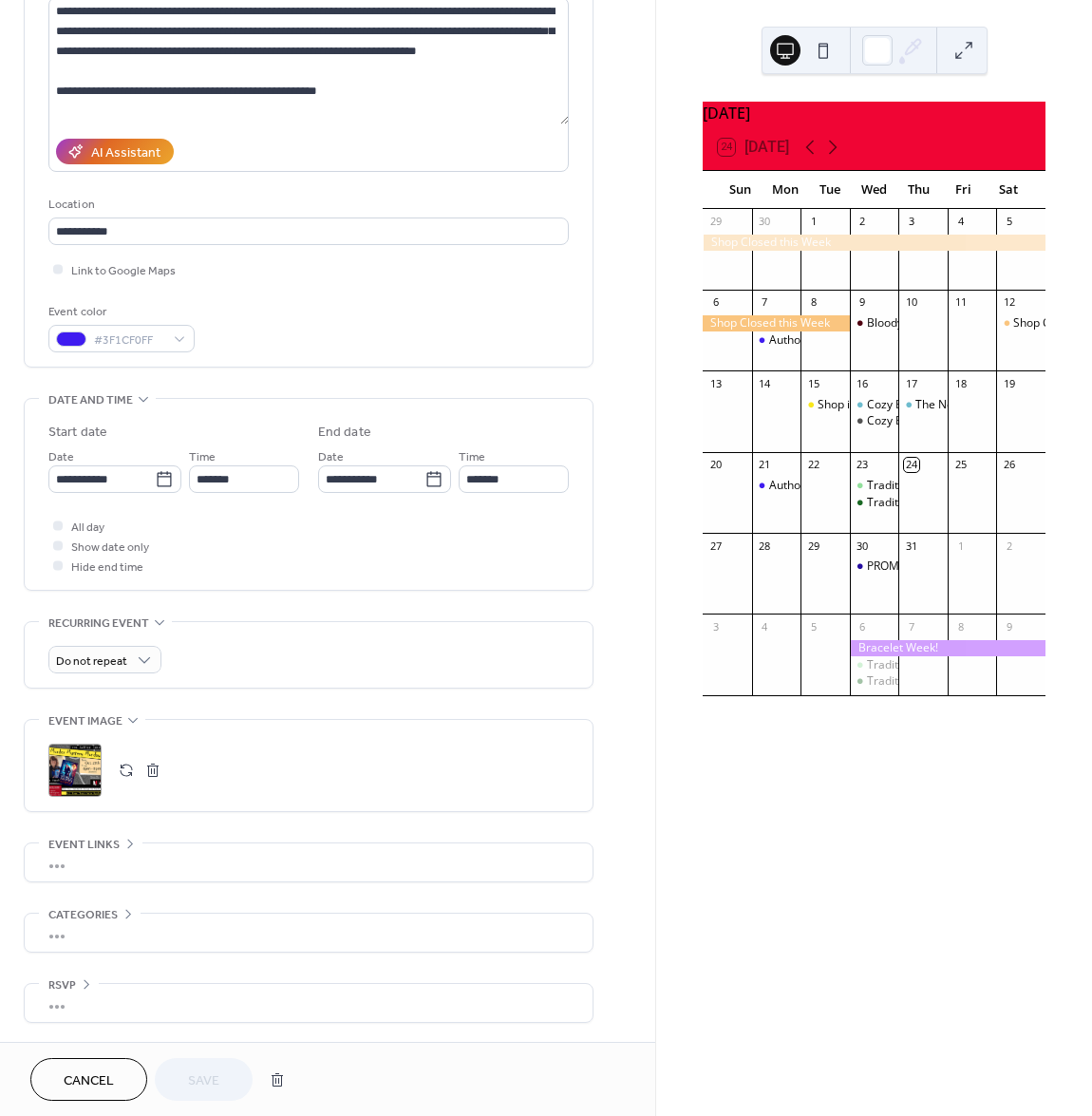 click on "Cancel" at bounding box center (88, 1081) 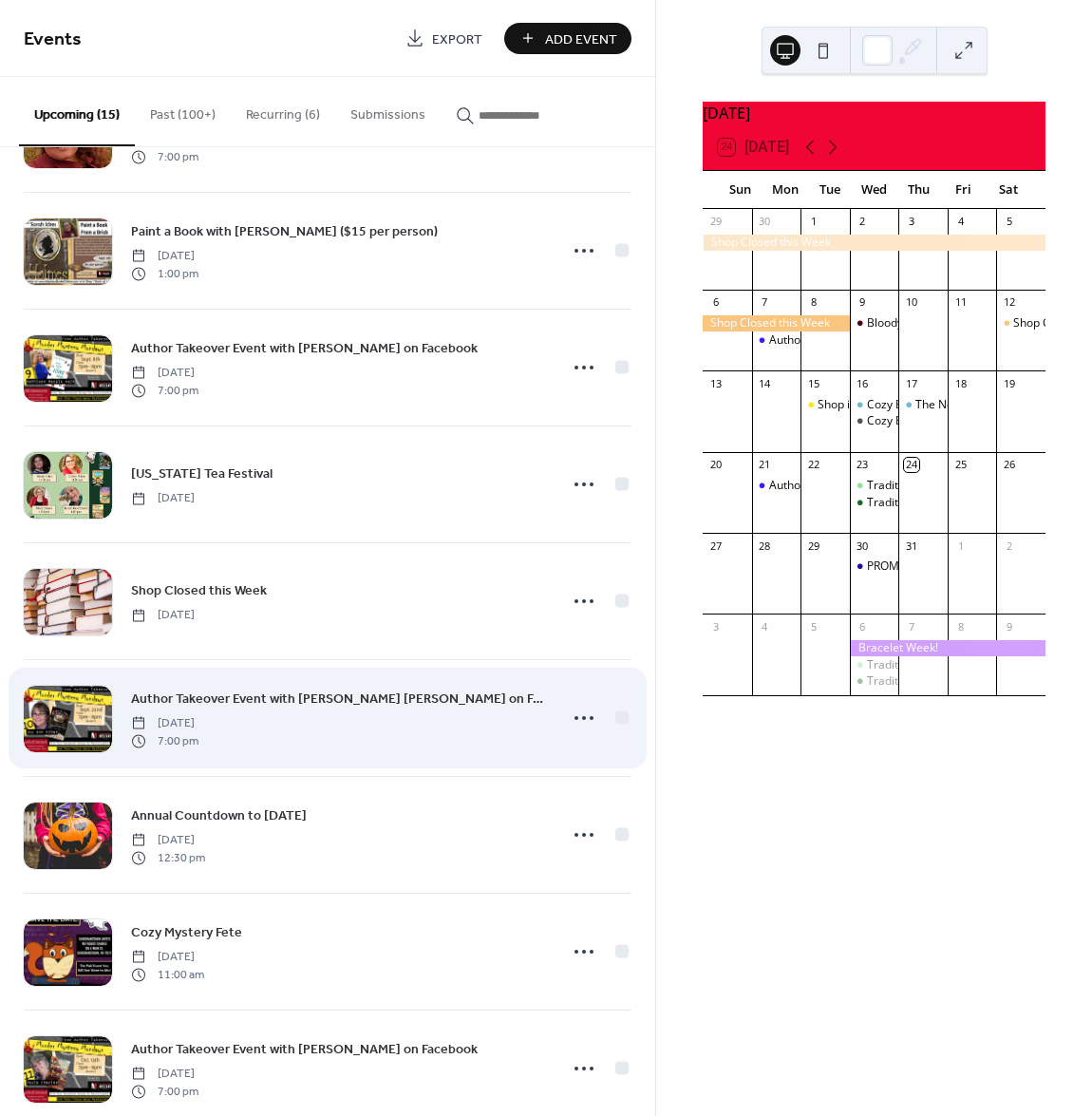 scroll, scrollTop: 840, scrollLeft: 0, axis: vertical 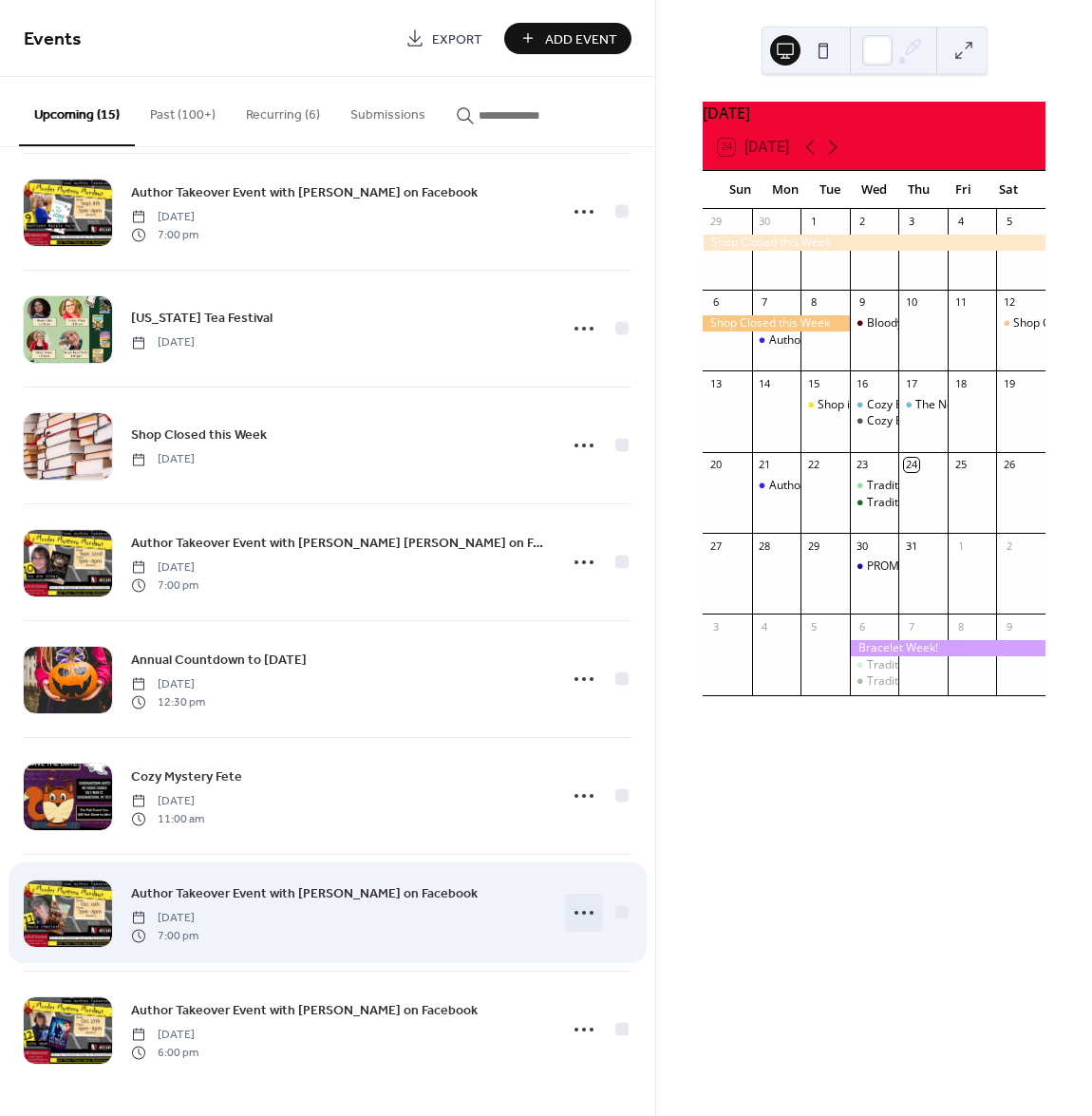 click 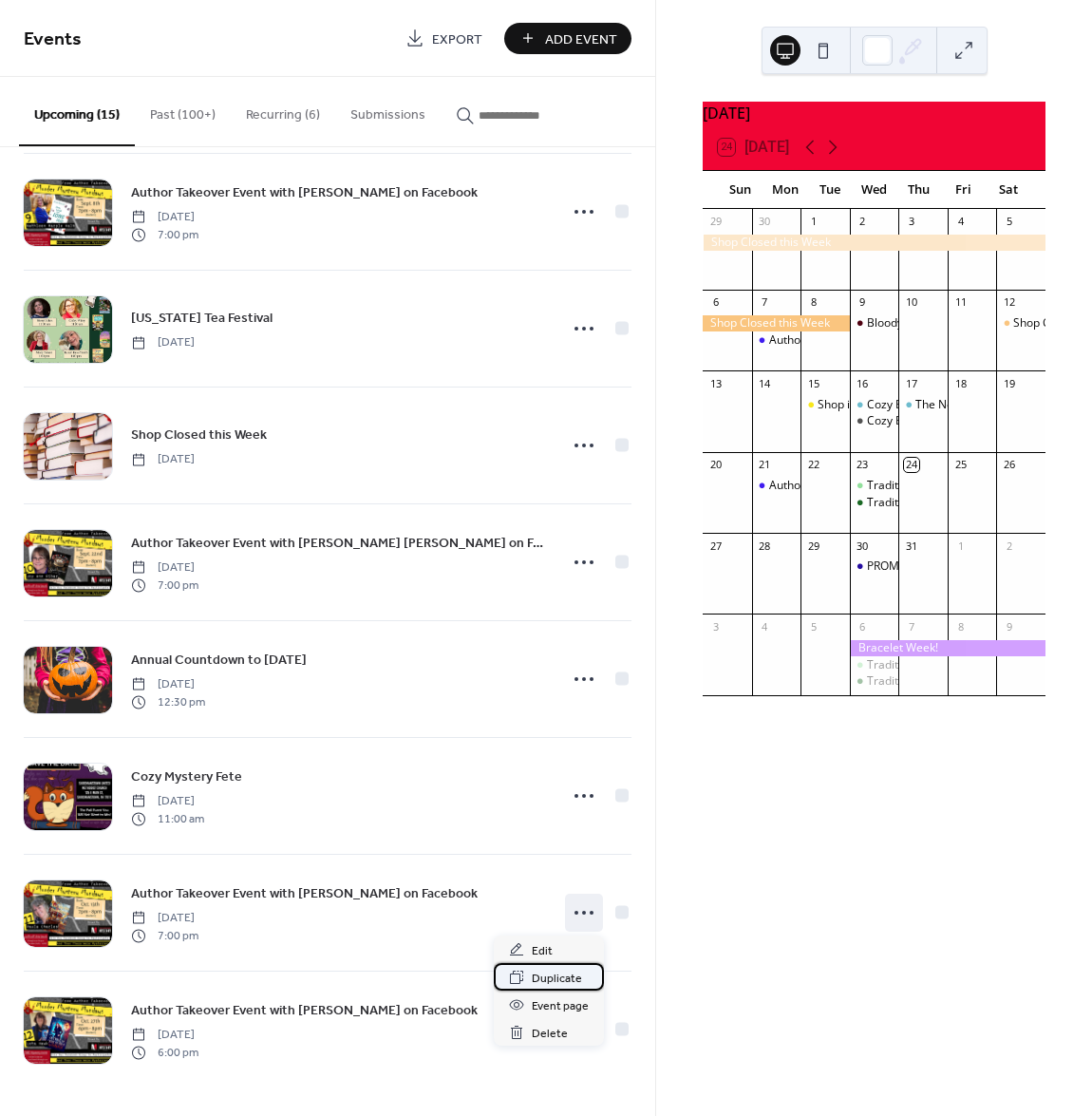 click on "Duplicate" at bounding box center (556, 978) 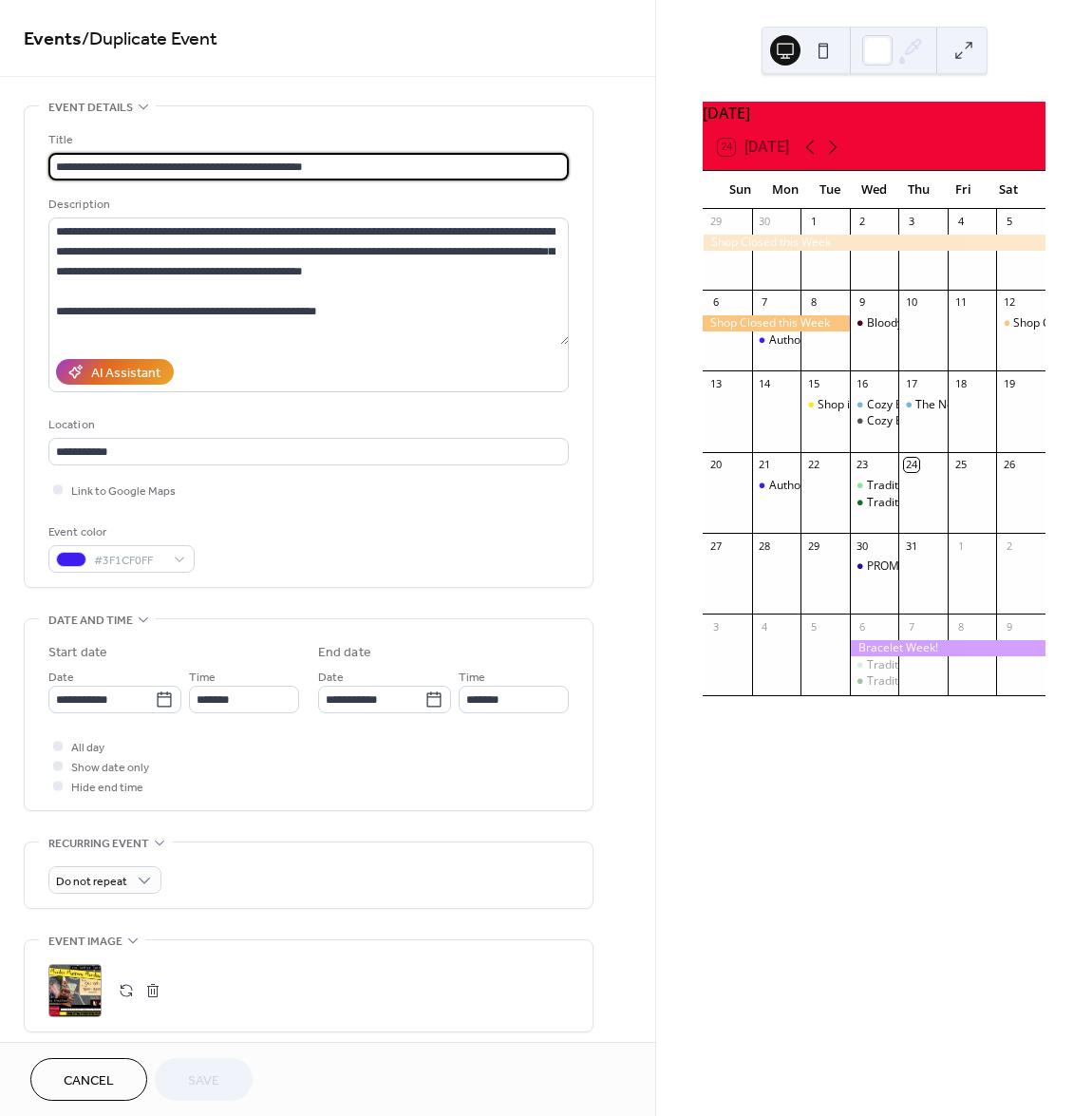 click on "**********" at bounding box center (309, 166) 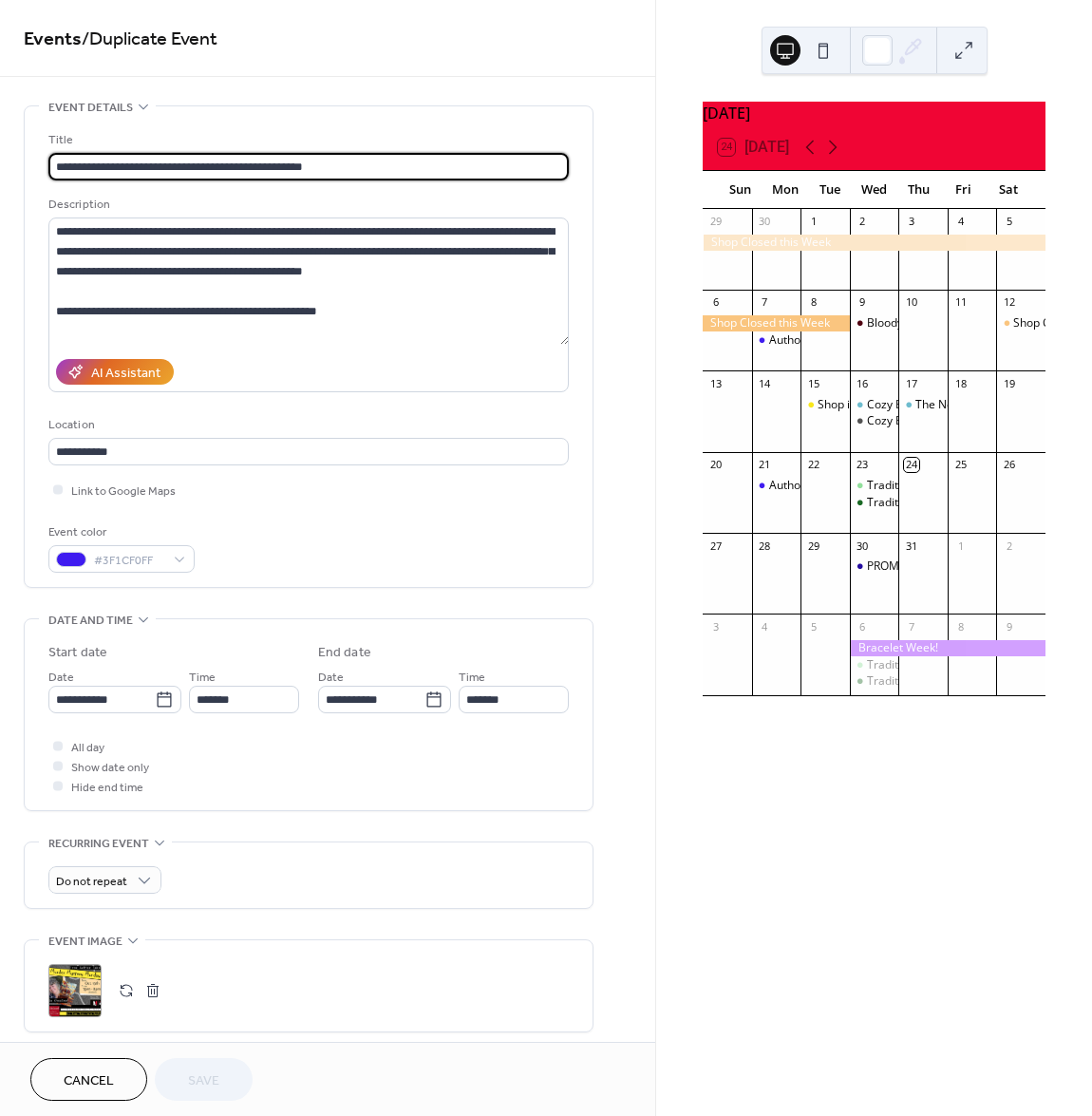 drag, startPoint x: 263, startPoint y: 164, endPoint x: 197, endPoint y: 165, distance: 66.00758 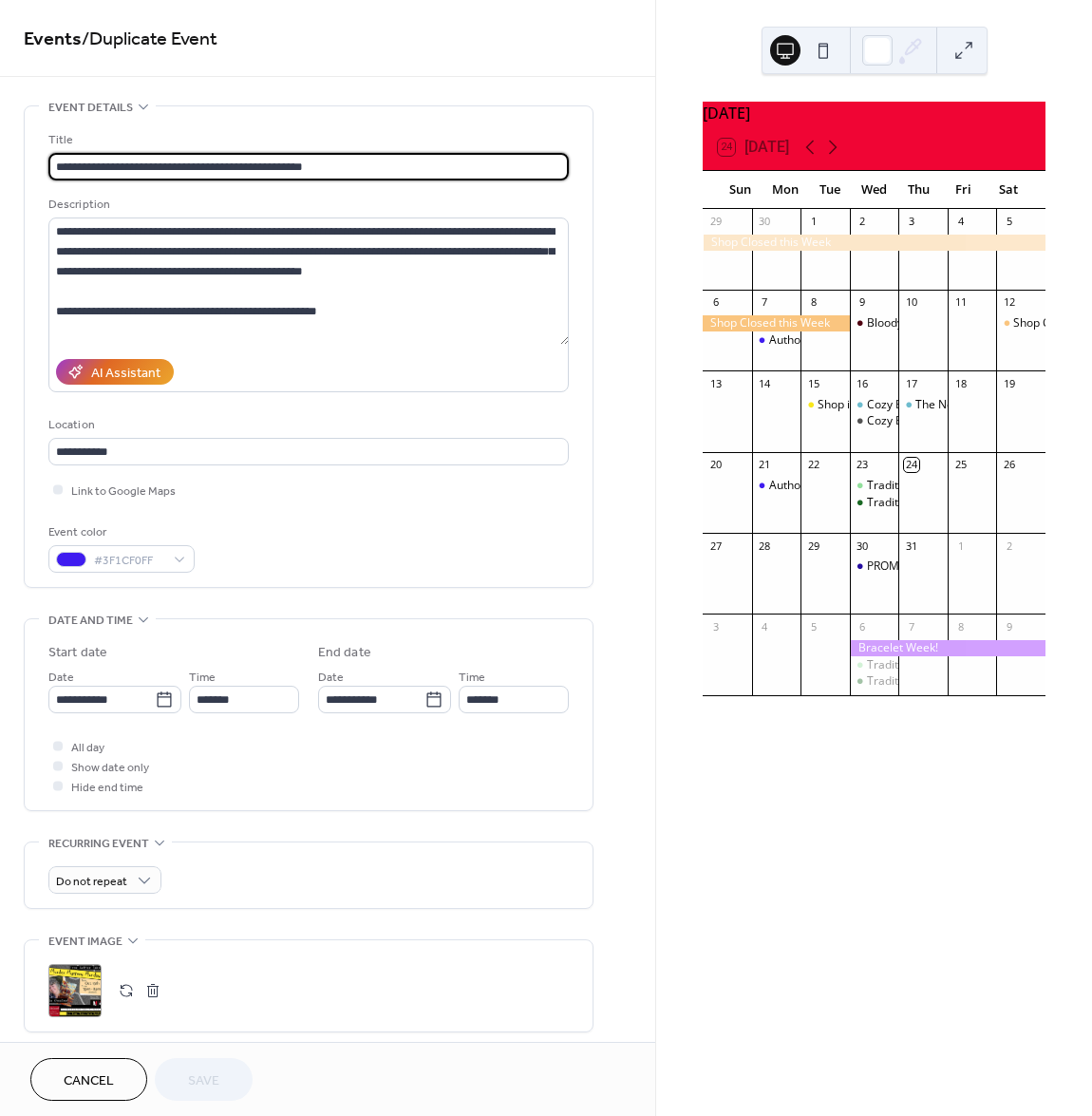 click on "**********" at bounding box center (309, 166) 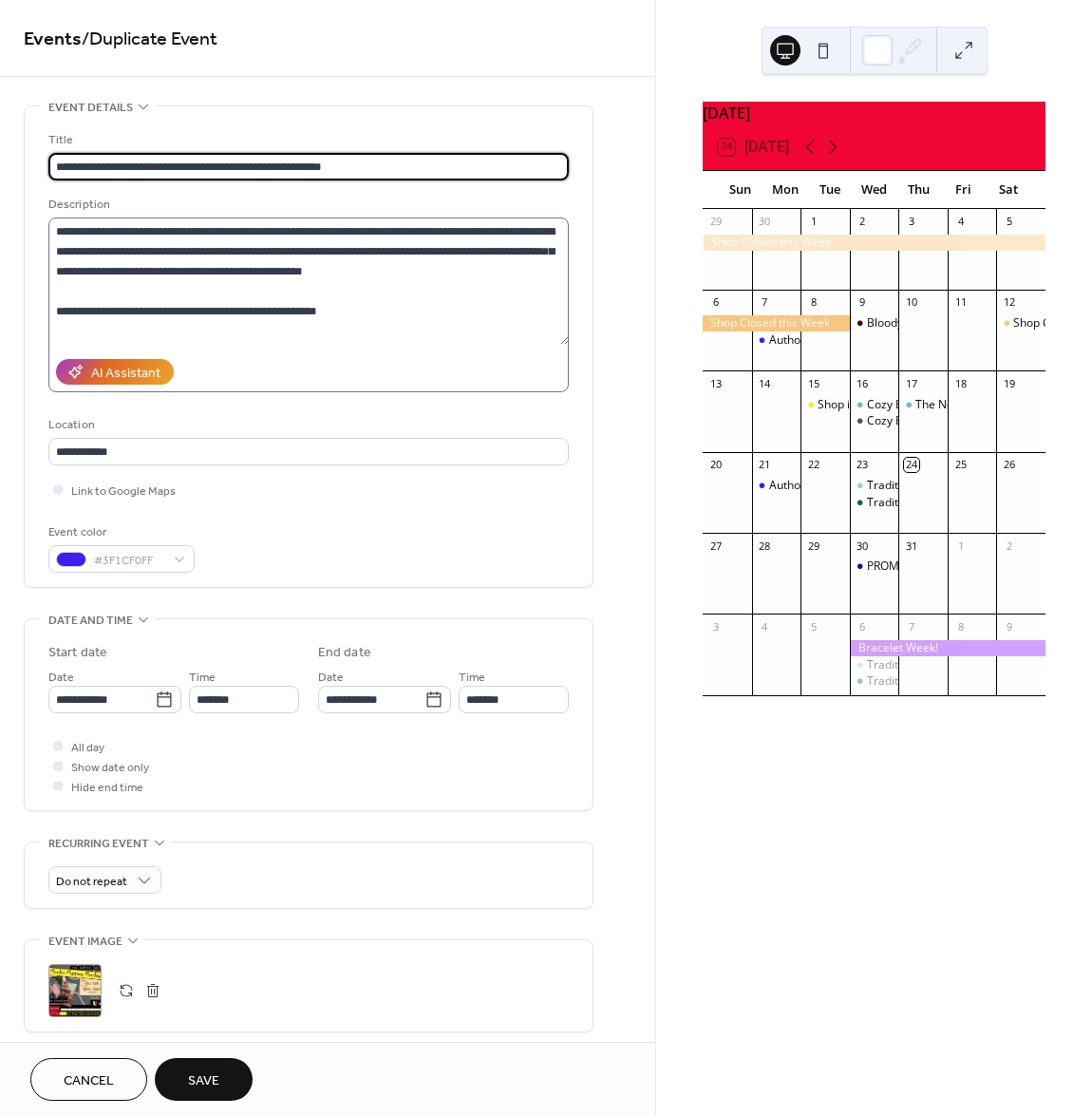 type on "**********" 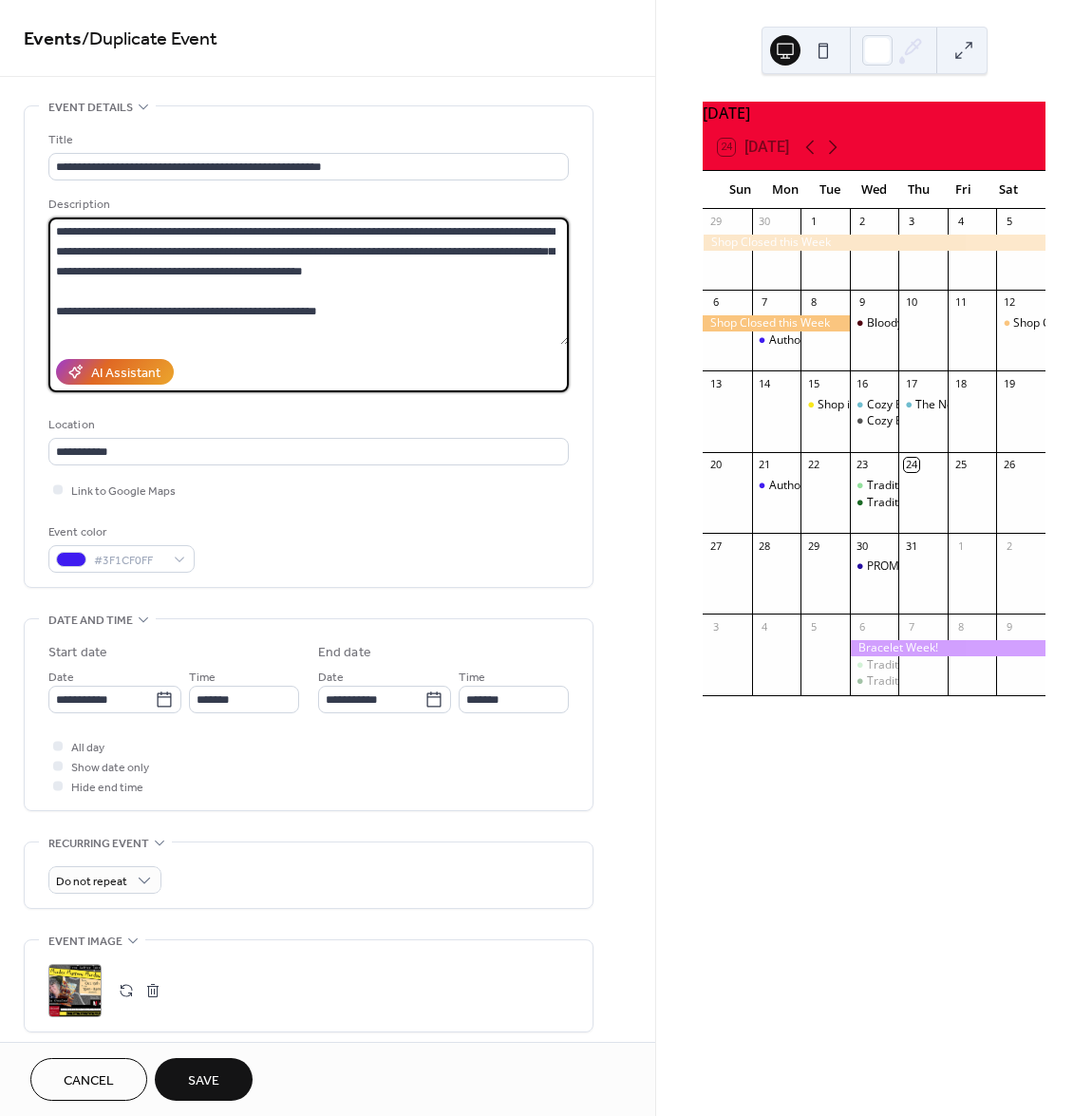 drag, startPoint x: 346, startPoint y: 236, endPoint x: 282, endPoint y: 228, distance: 64.498062 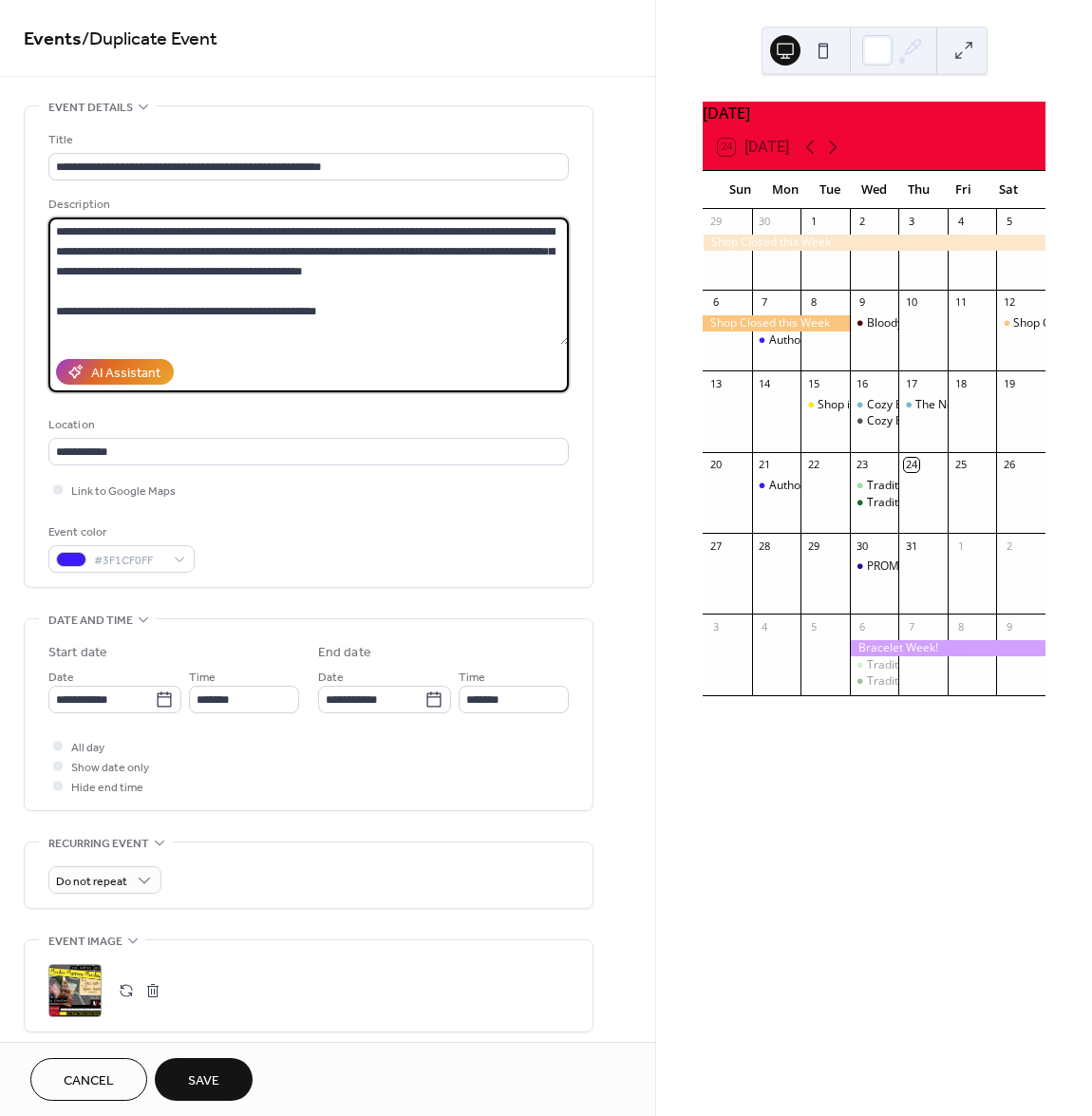 click on "**********" at bounding box center [309, 281] 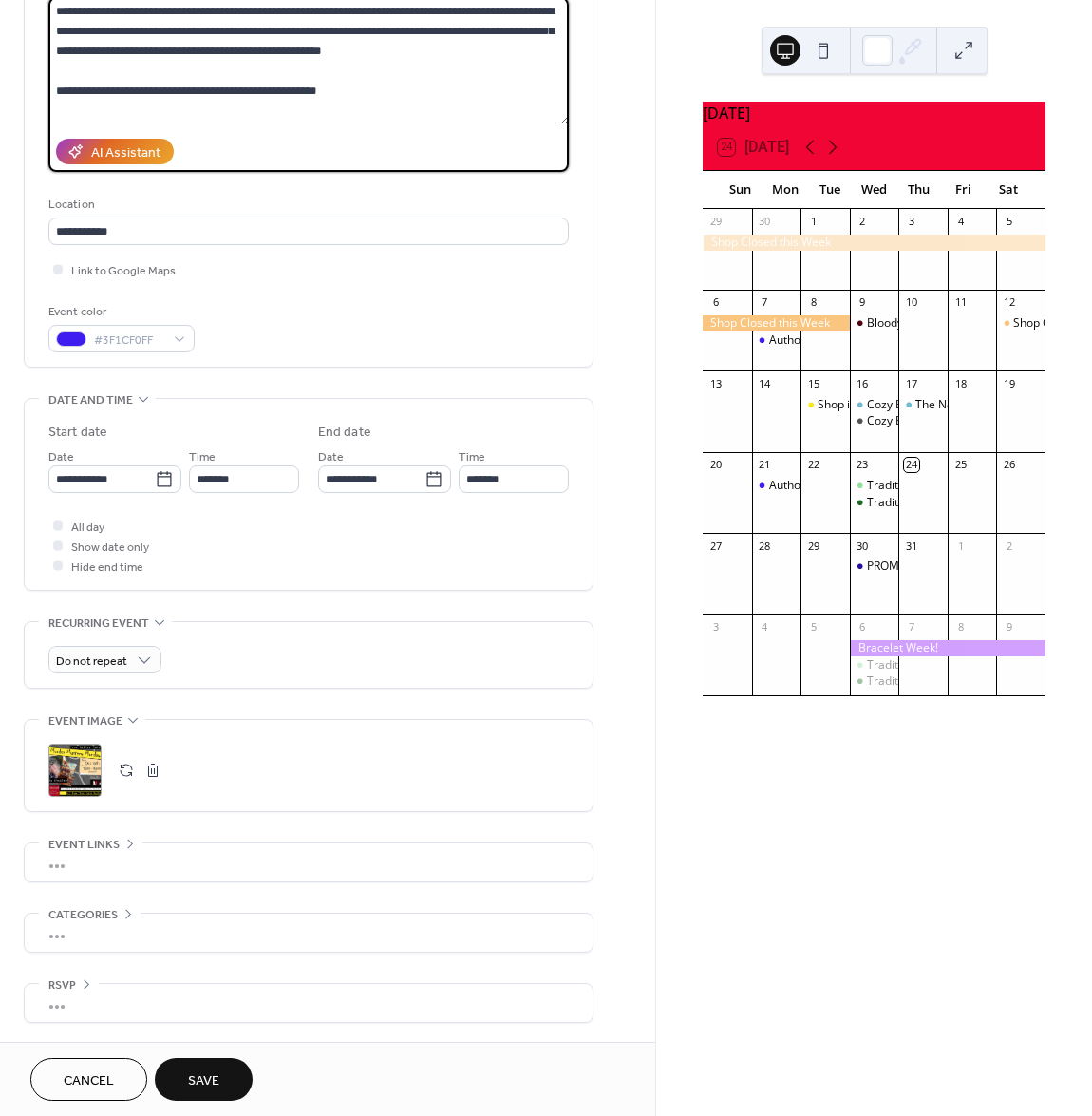 scroll, scrollTop: 228, scrollLeft: 0, axis: vertical 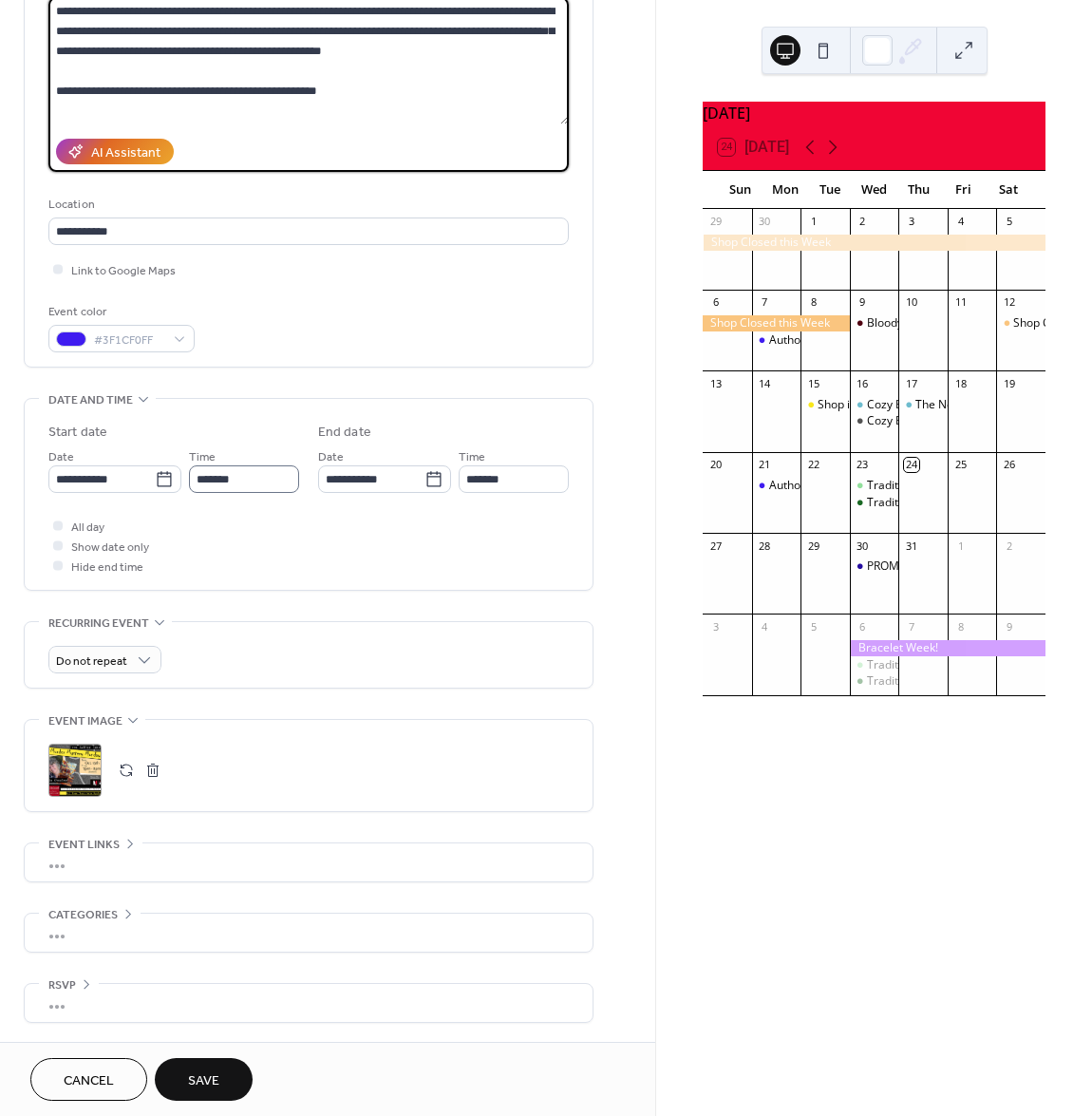 type on "**********" 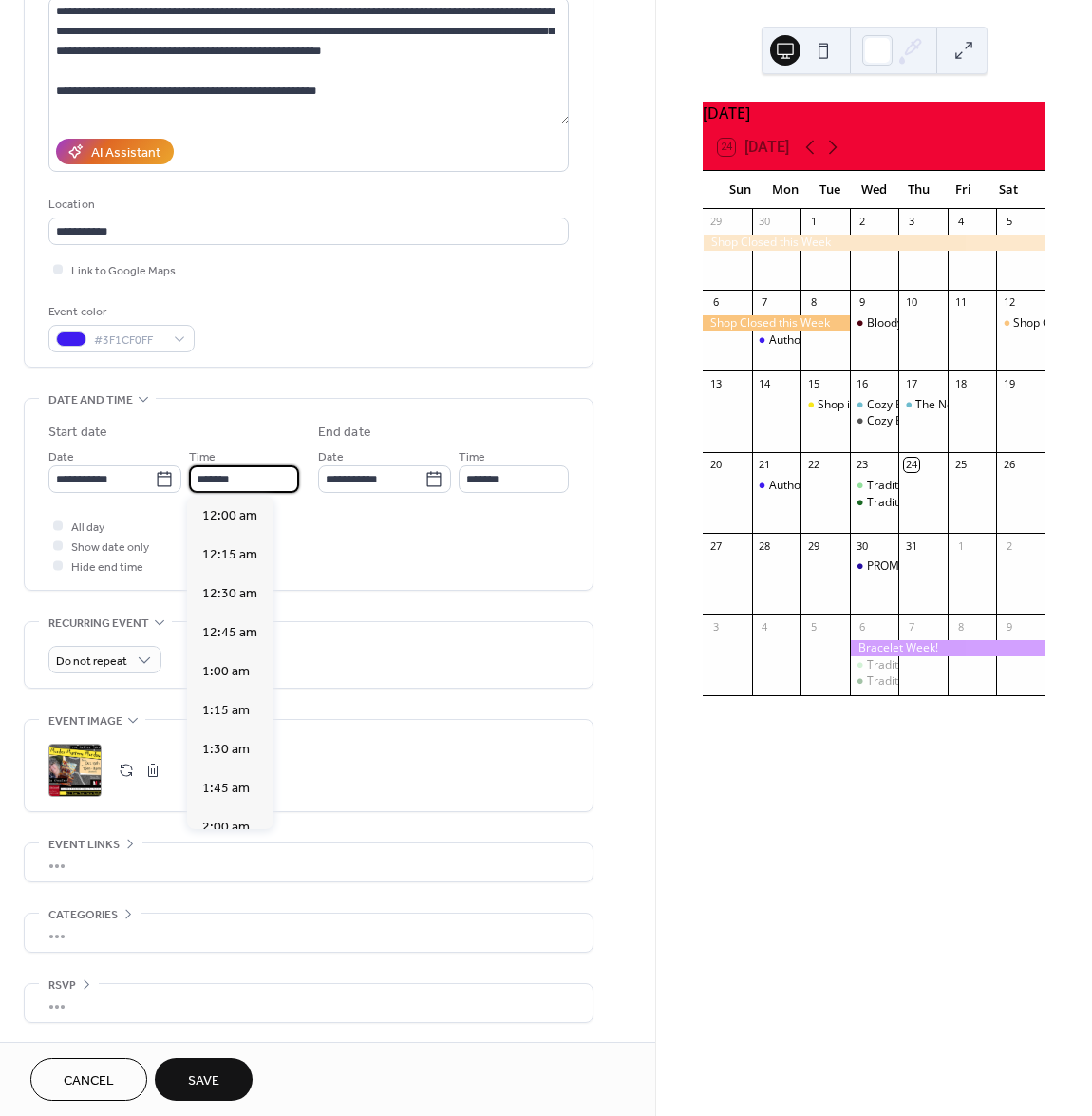 scroll, scrollTop: 2923, scrollLeft: 0, axis: vertical 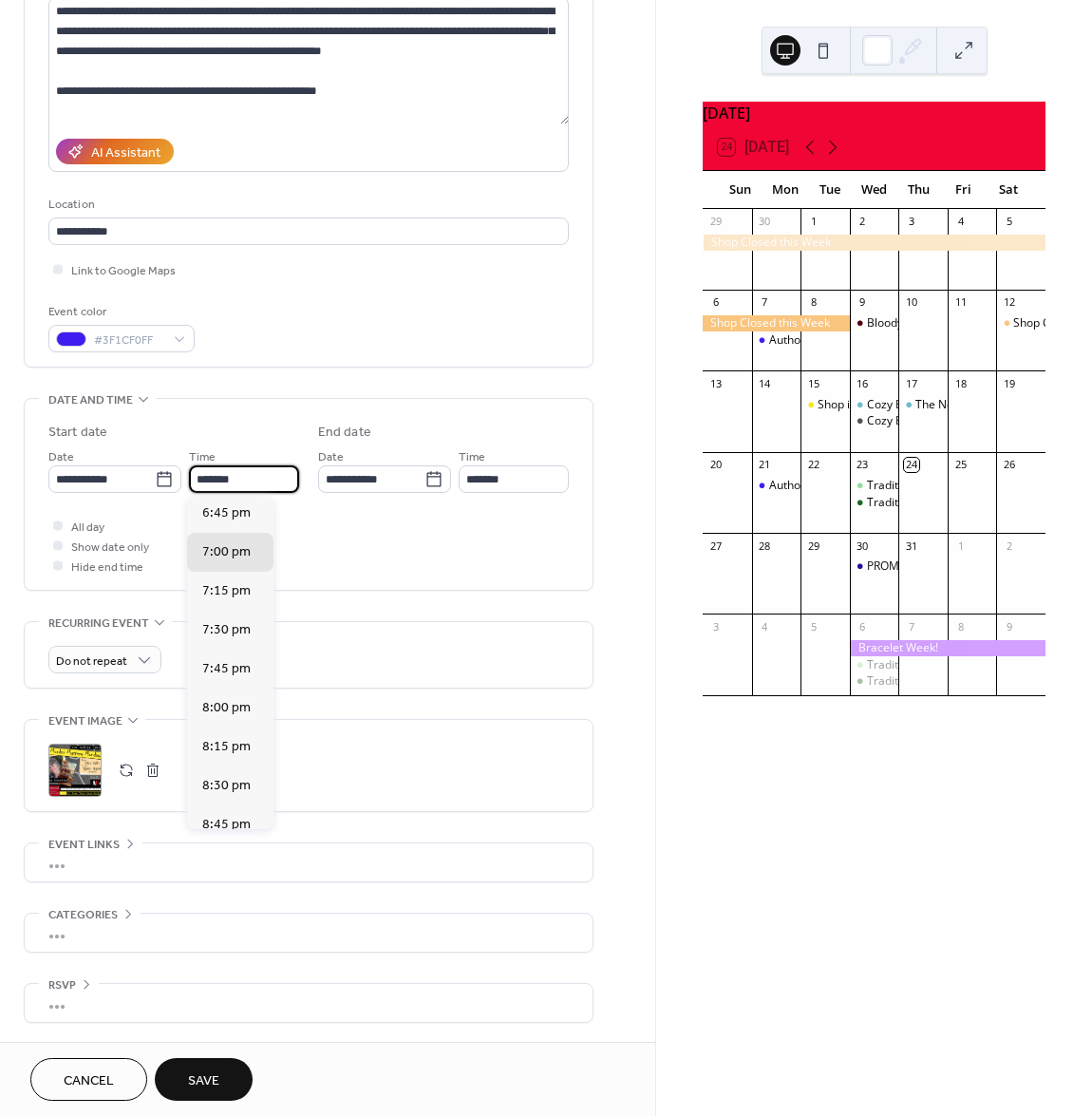 click on "*******" at bounding box center [244, 479] 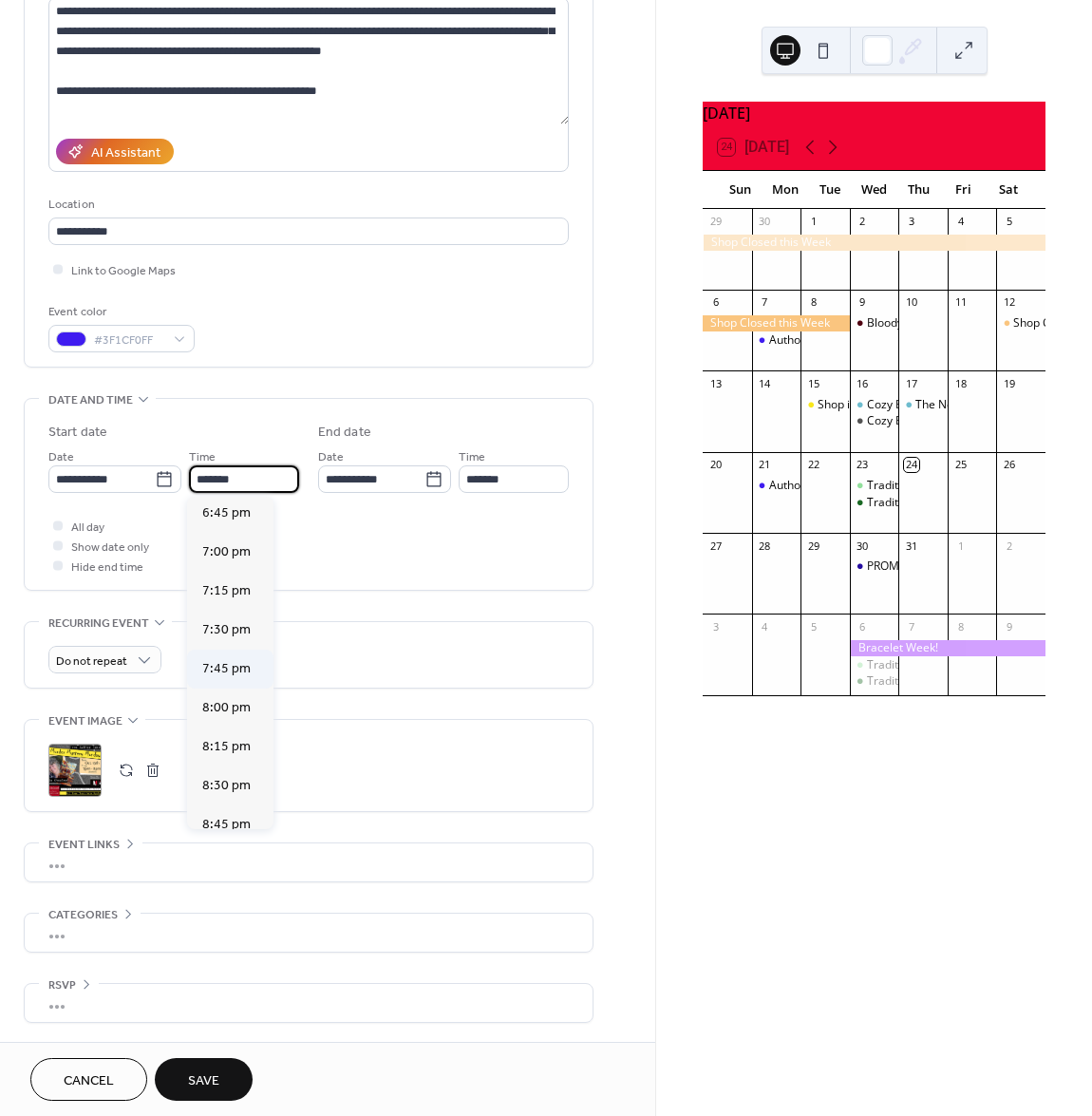 scroll, scrollTop: 2770, scrollLeft: 0, axis: vertical 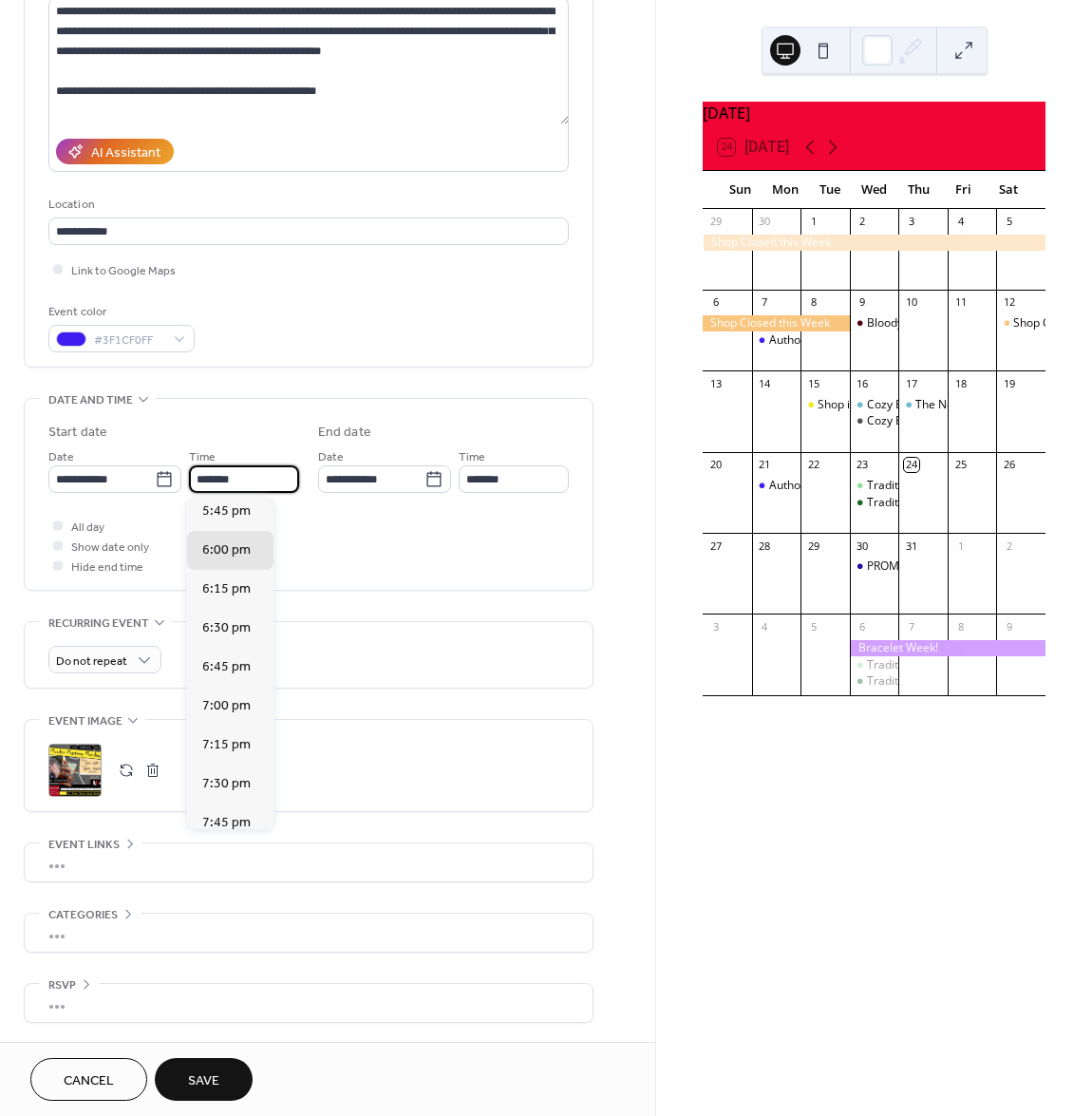 type on "*******" 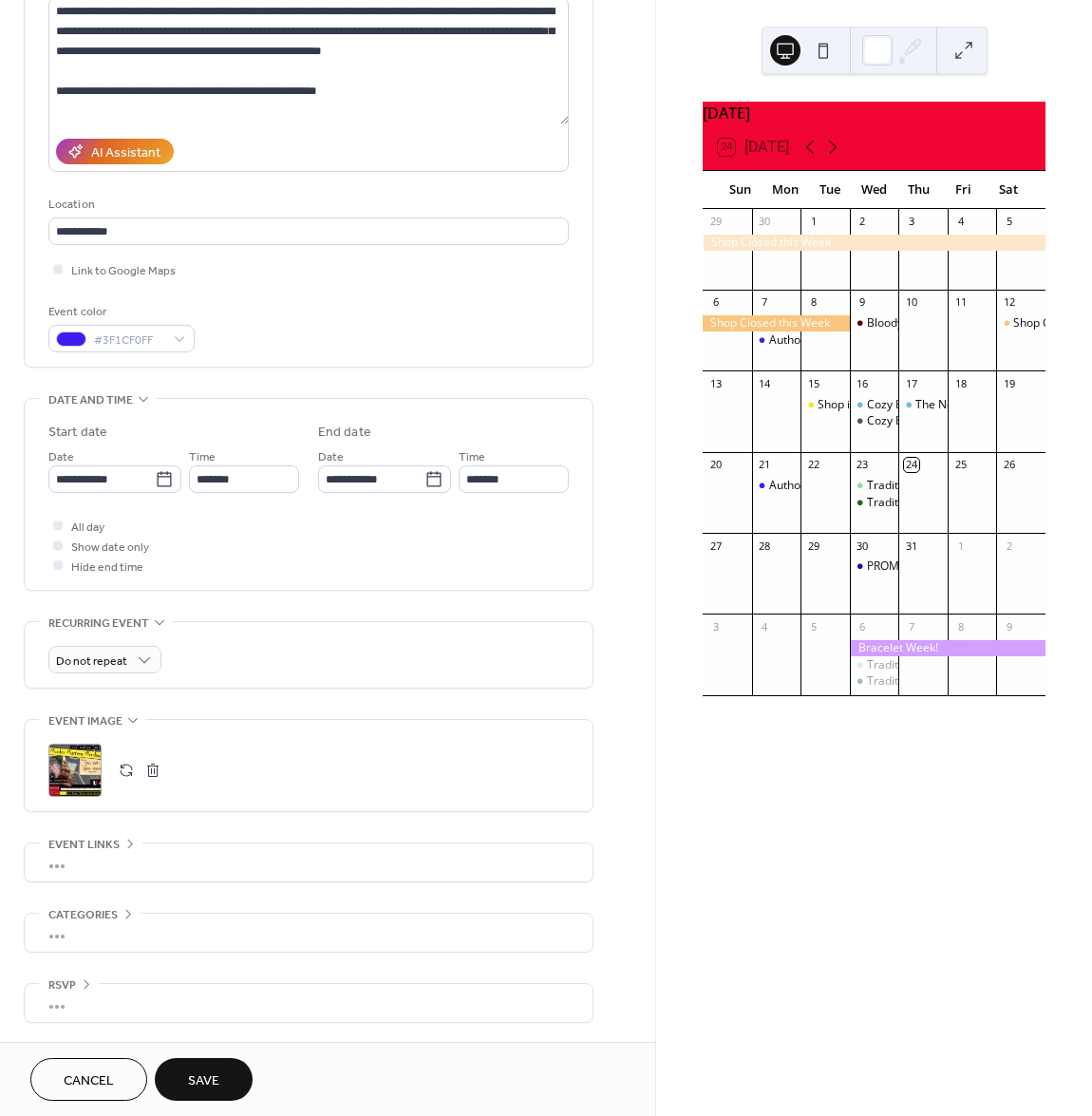 type on "*******" 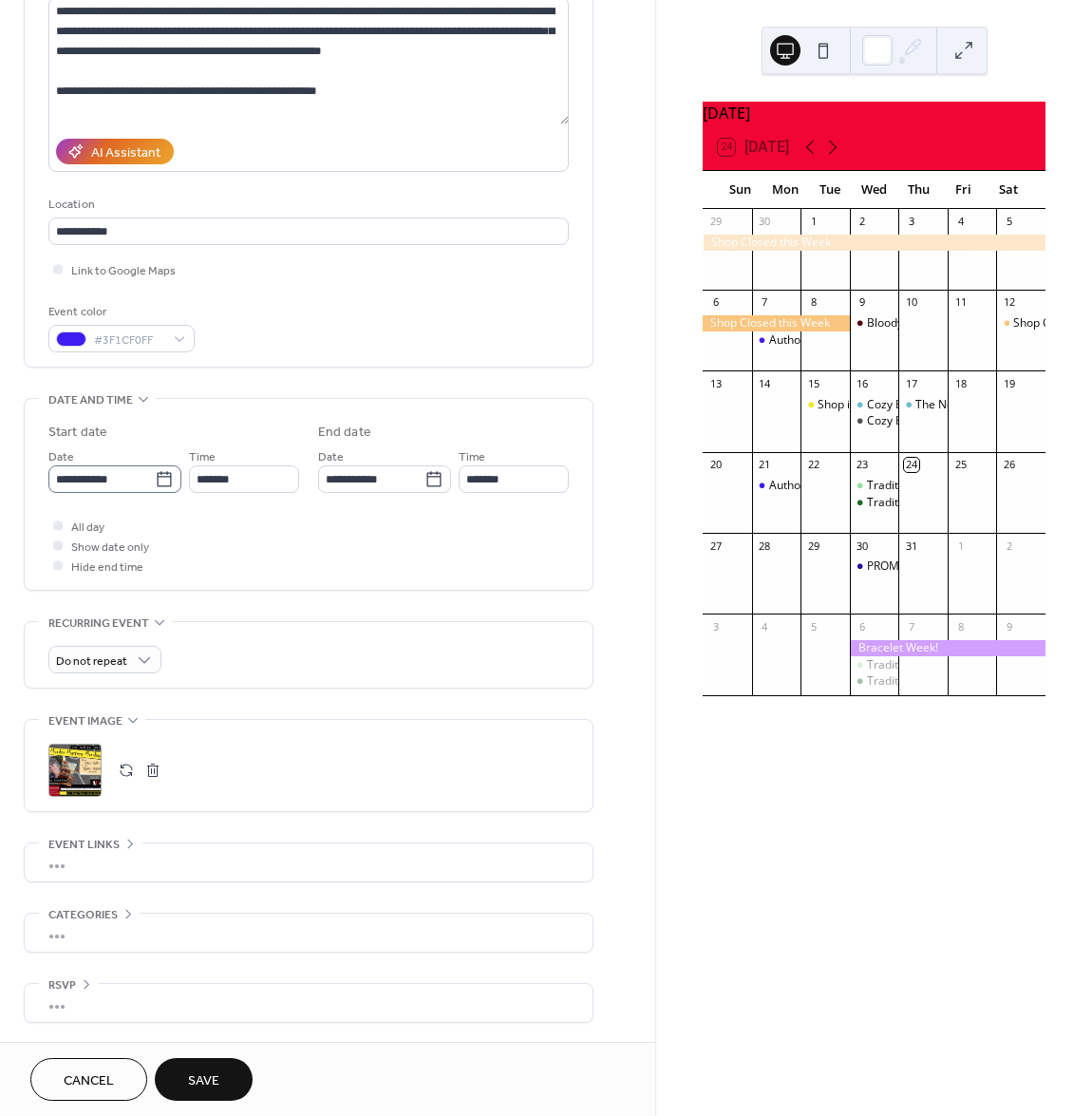 click 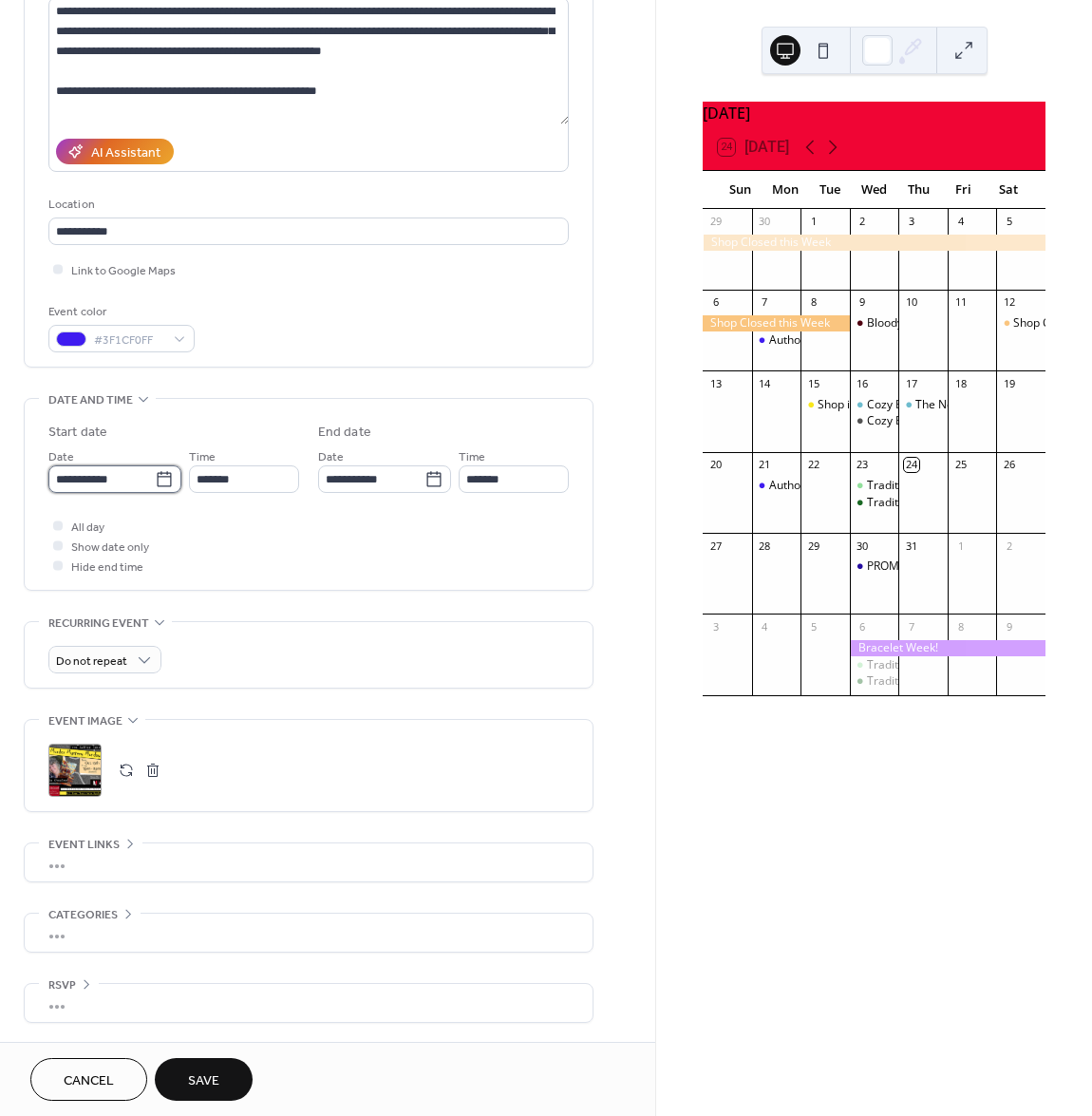 click on "**********" at bounding box center (102, 479) 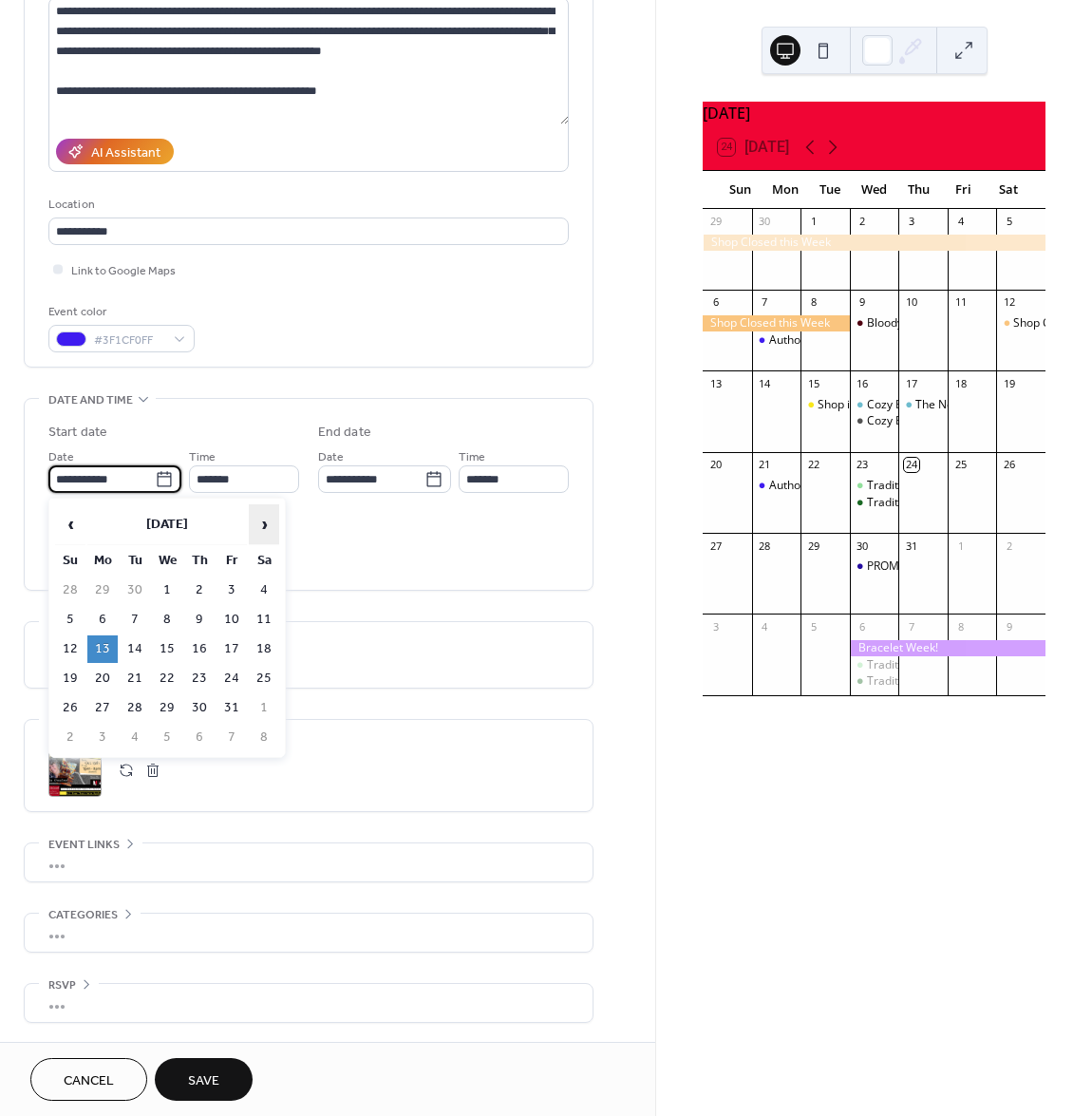 click on "›" at bounding box center (264, 524) 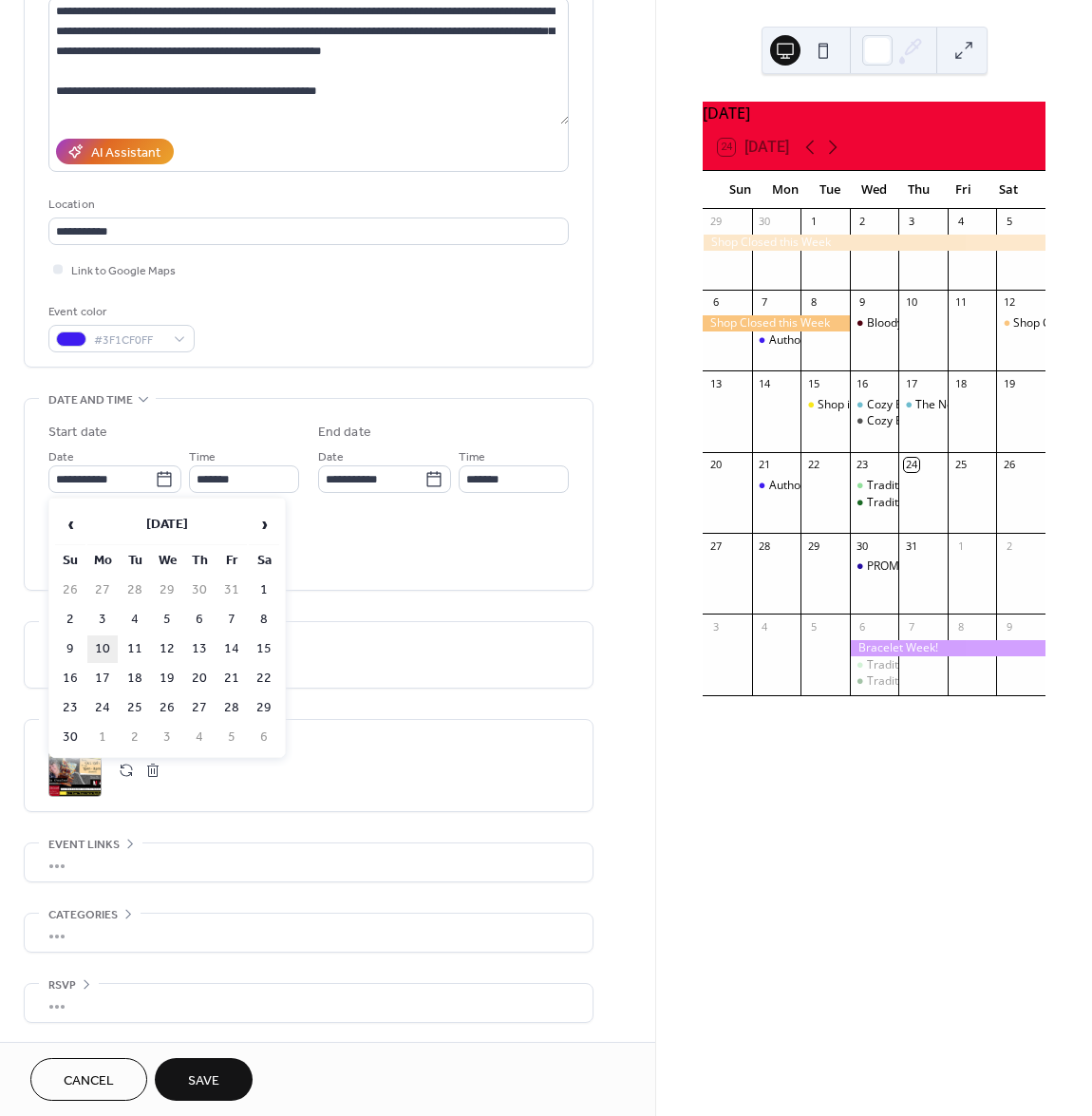 click on "10" at bounding box center (103, 649) 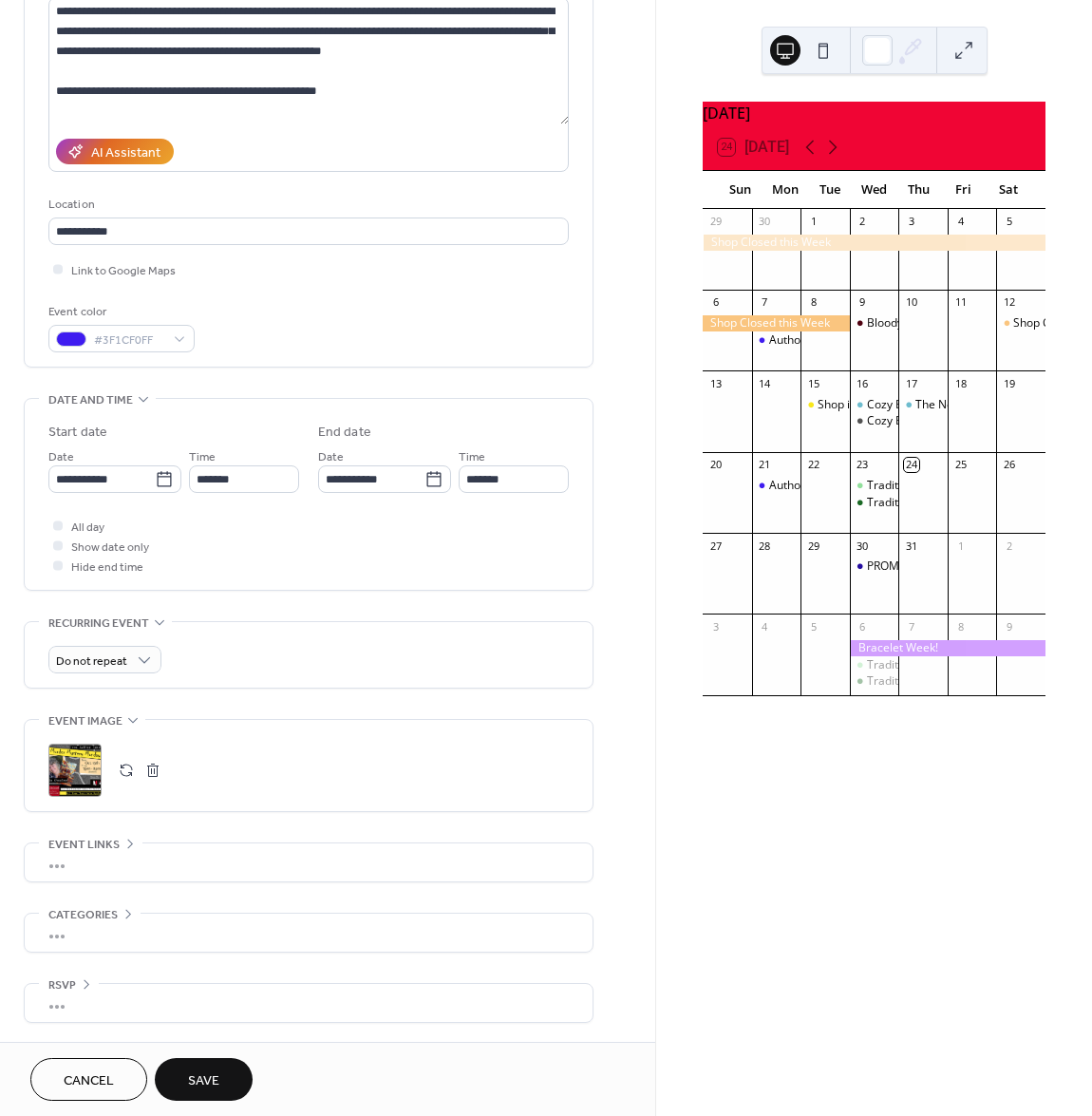 click at bounding box center (126, 770) 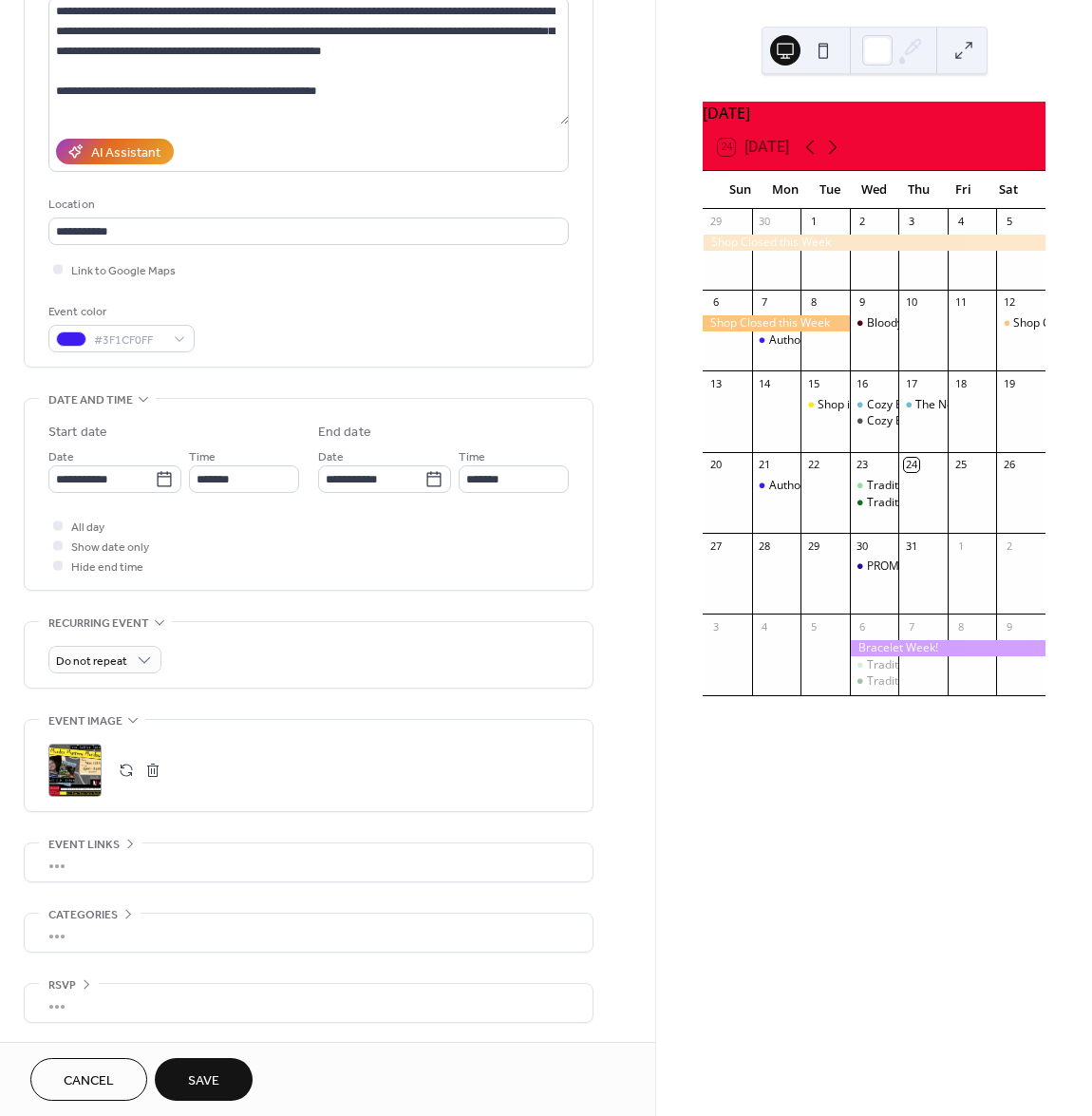 scroll, scrollTop: 0, scrollLeft: 0, axis: both 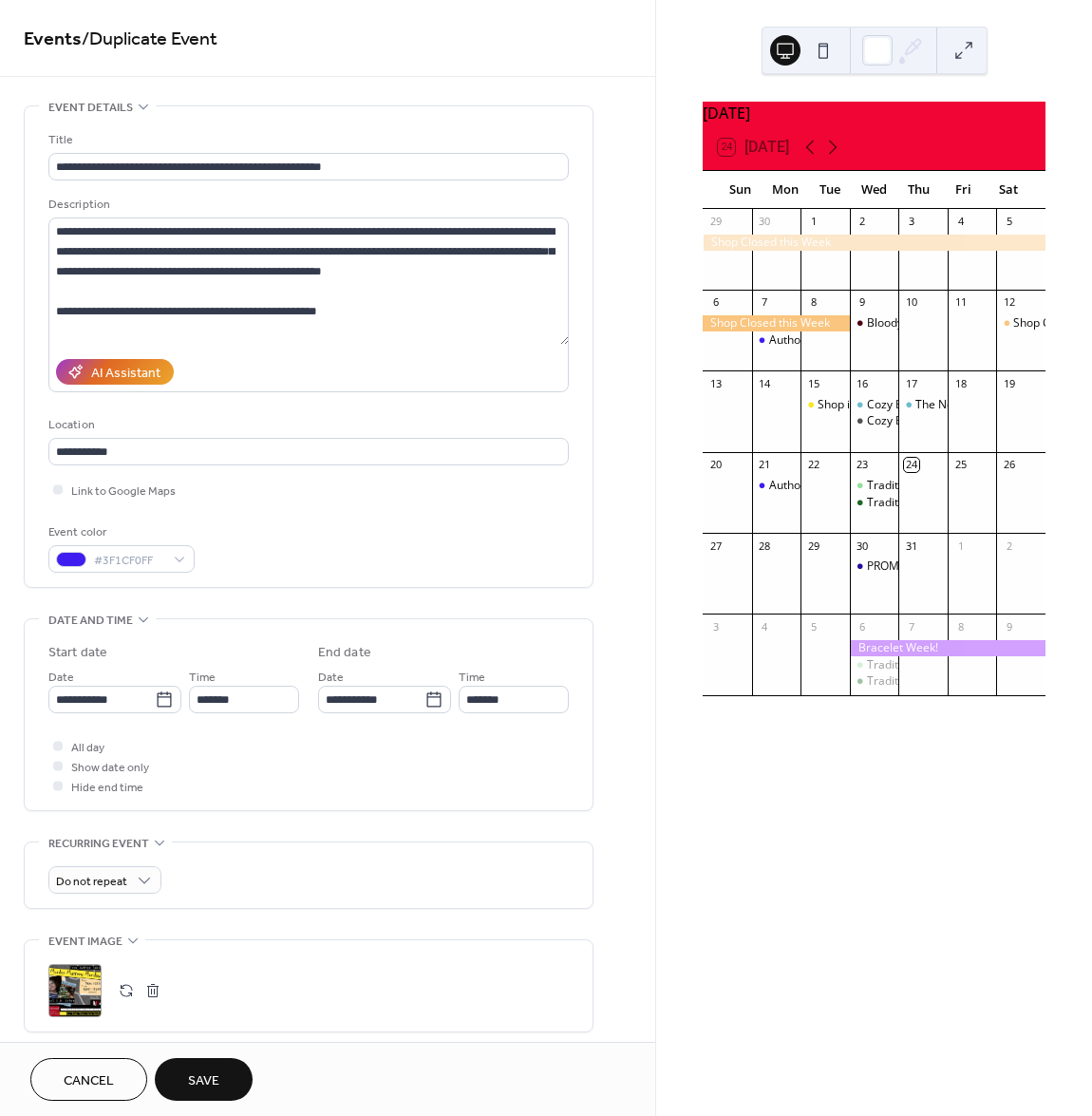 click on "Save" at bounding box center [203, 1079] 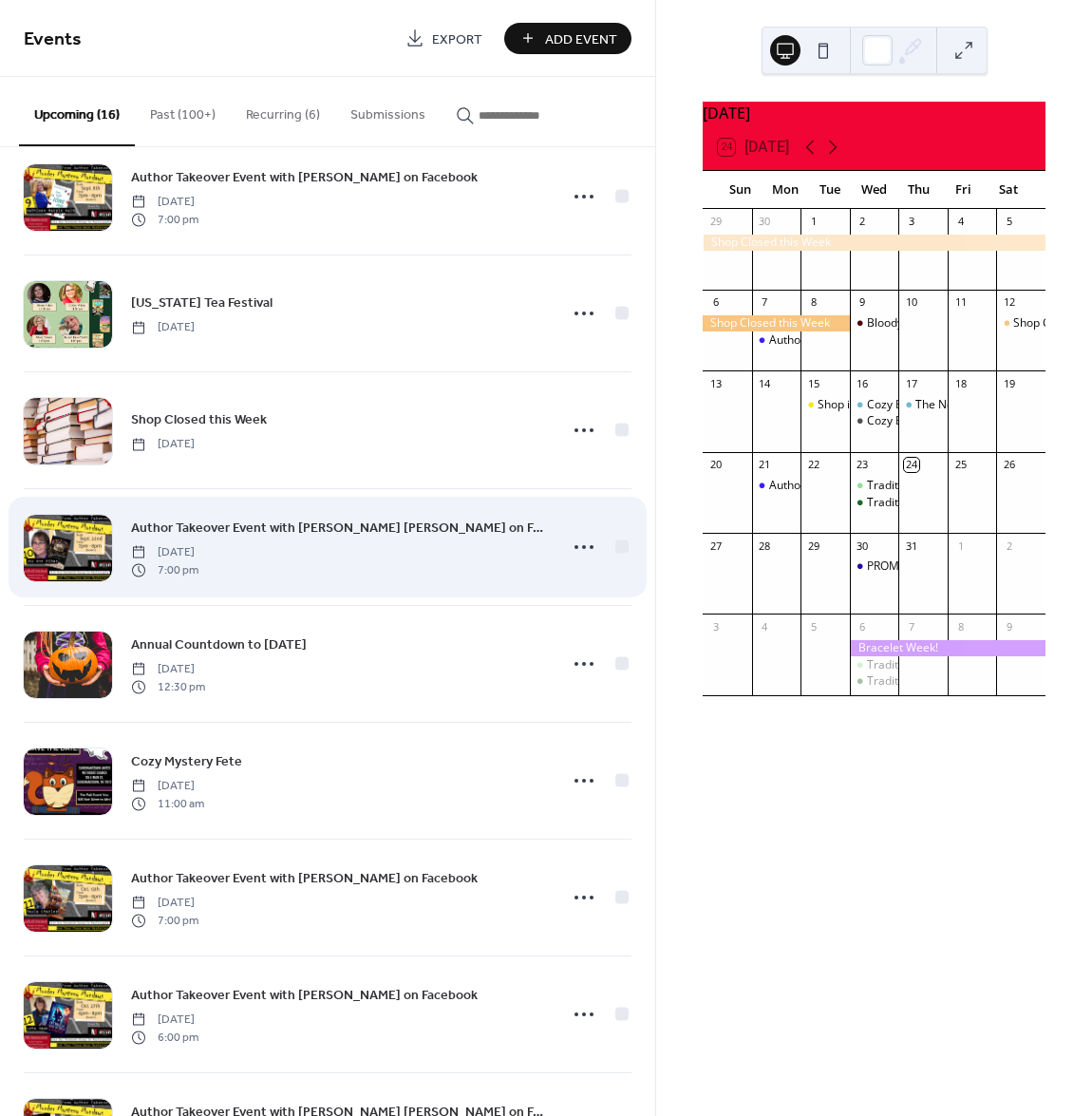 scroll, scrollTop: 956, scrollLeft: 0, axis: vertical 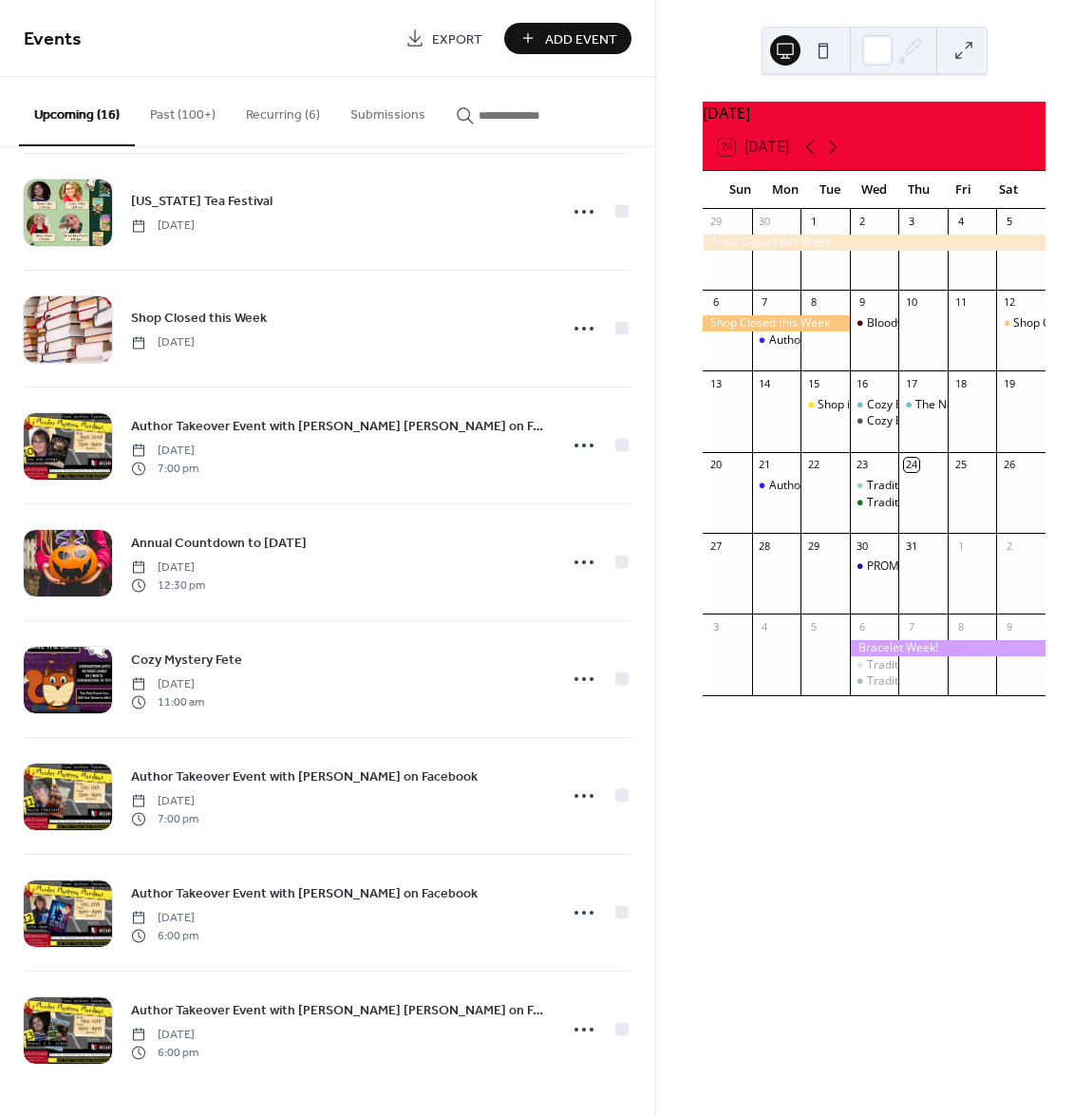 click on "Add Event" at bounding box center (581, 39) 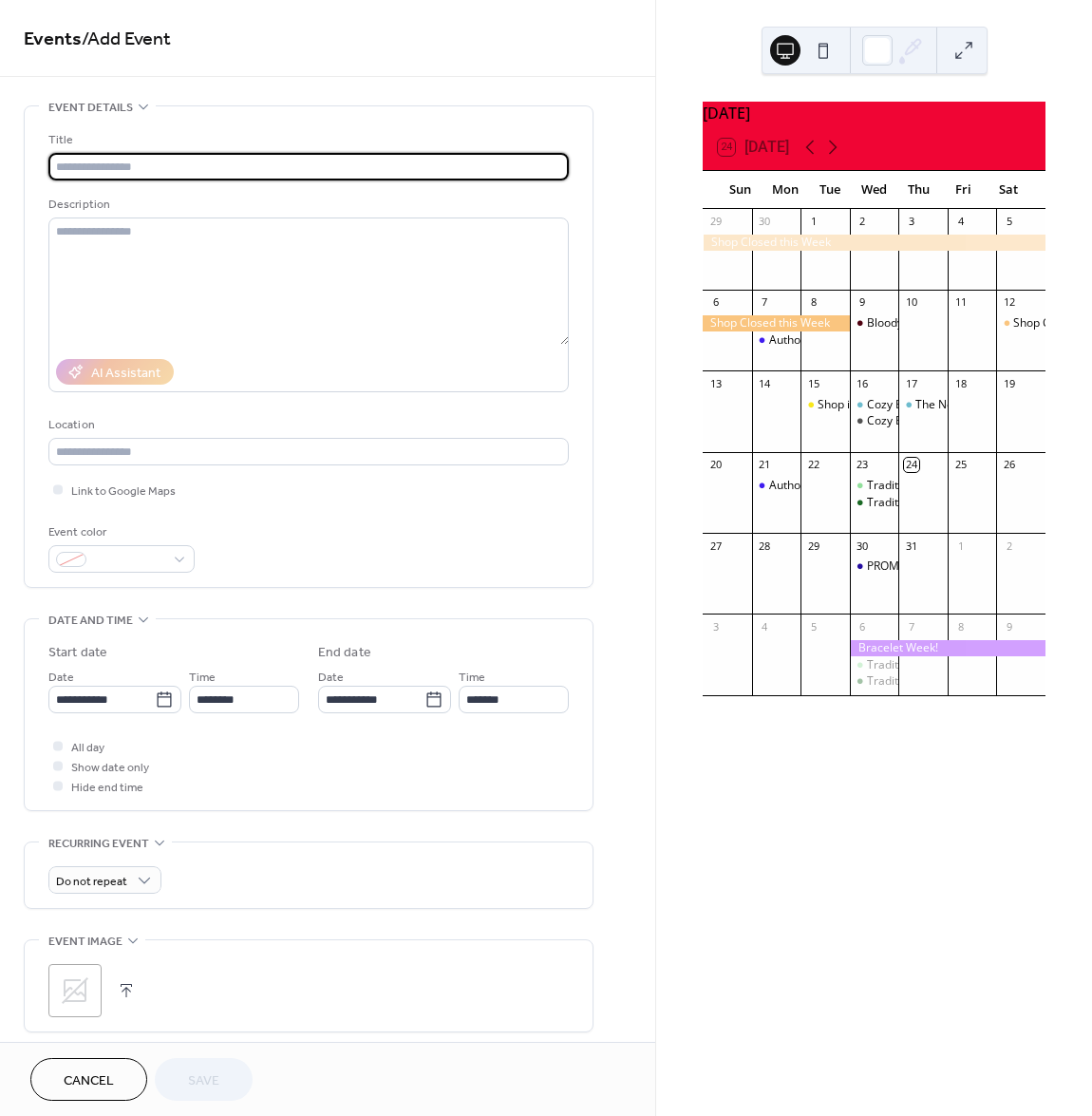 click at bounding box center [309, 166] 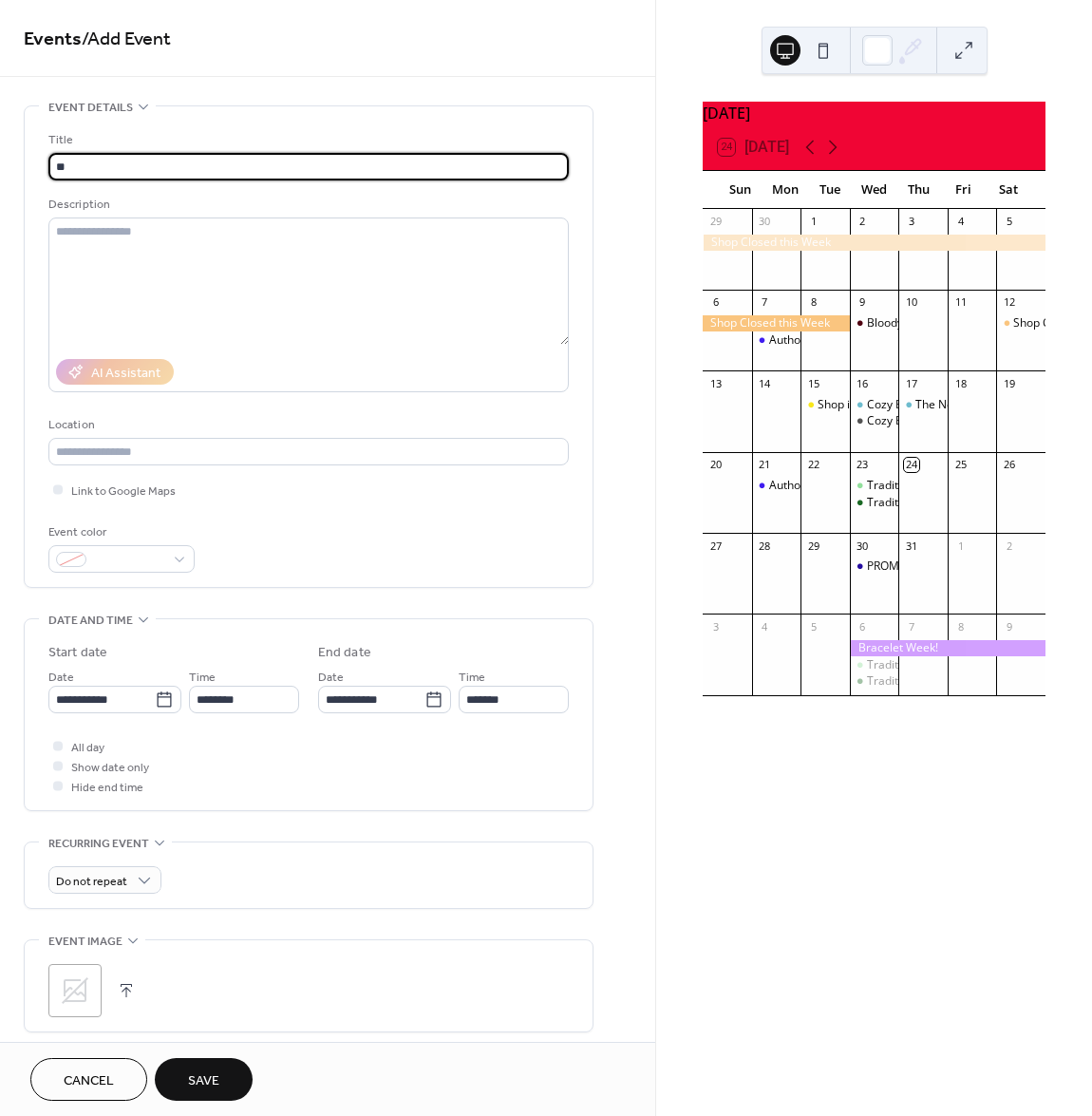 type on "*" 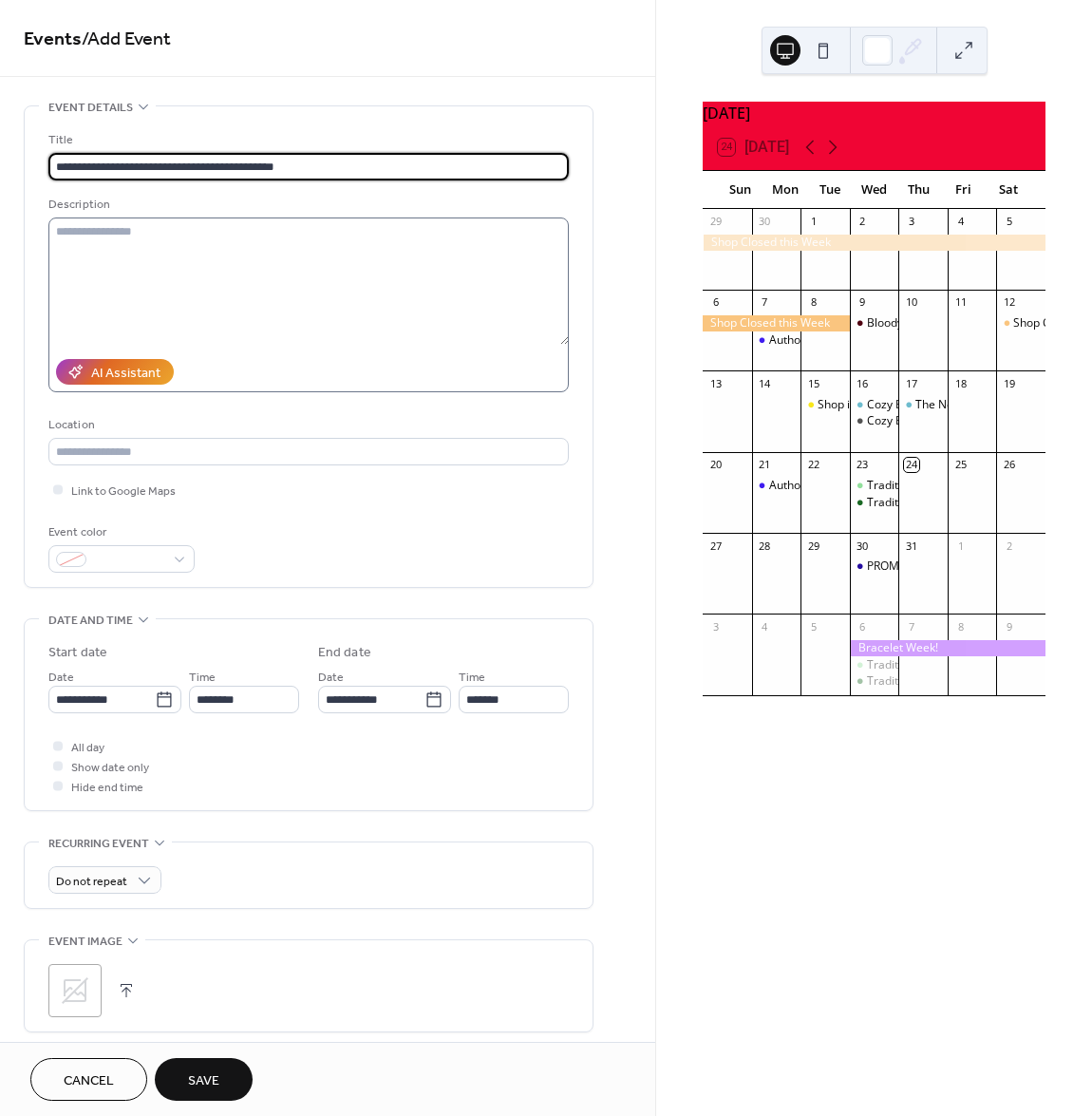 type on "**********" 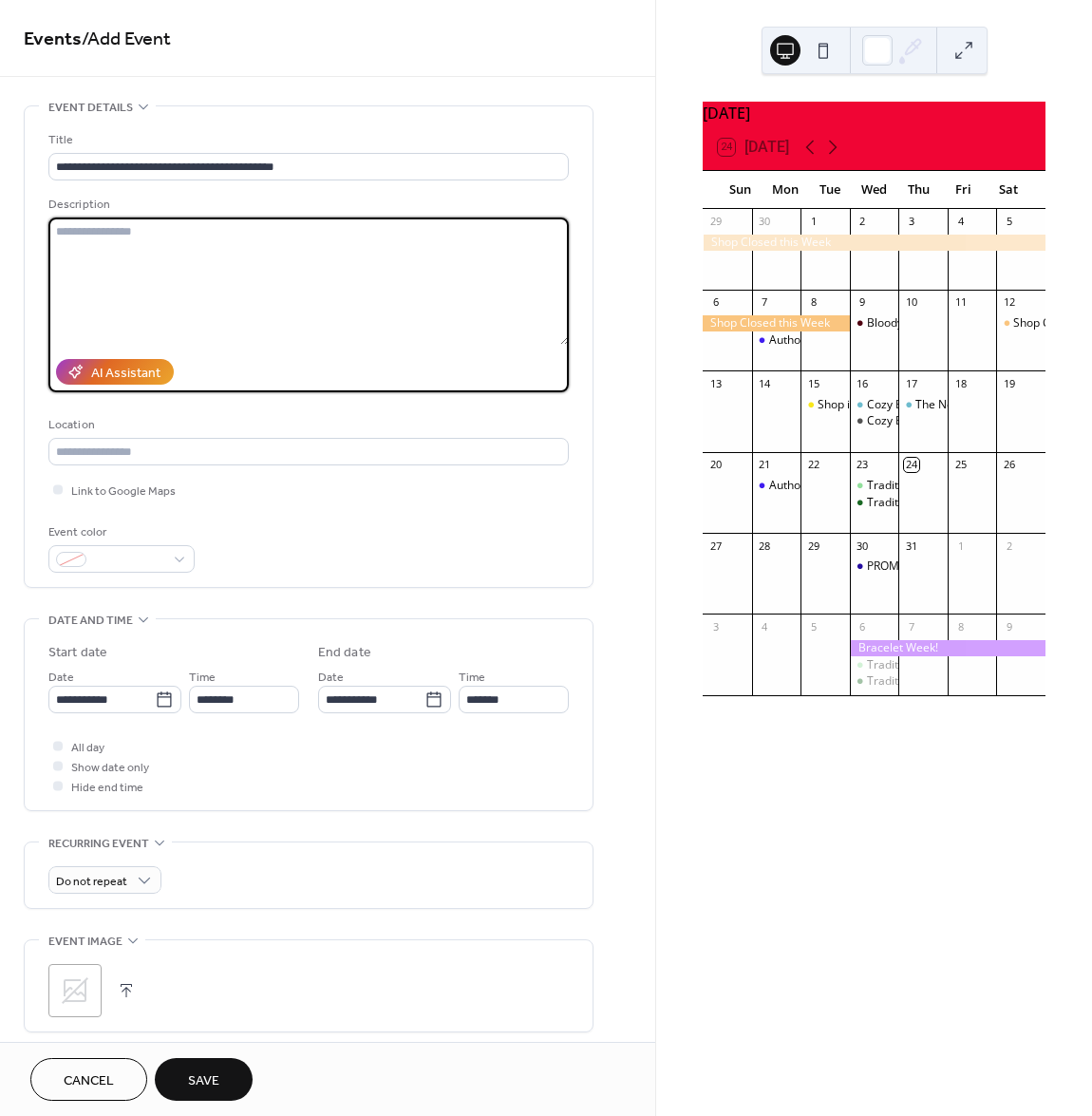 click at bounding box center (309, 281) 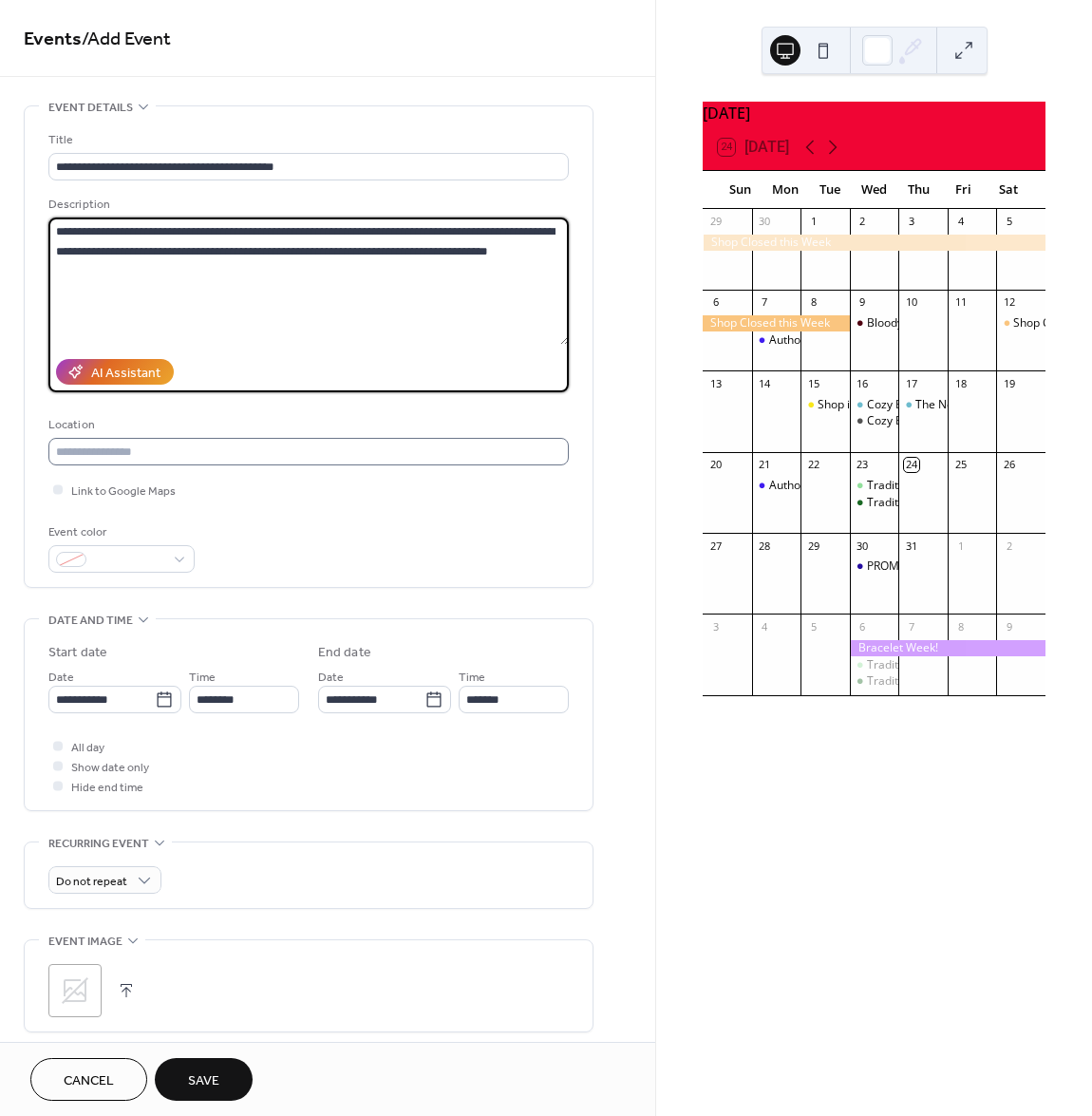 type on "**********" 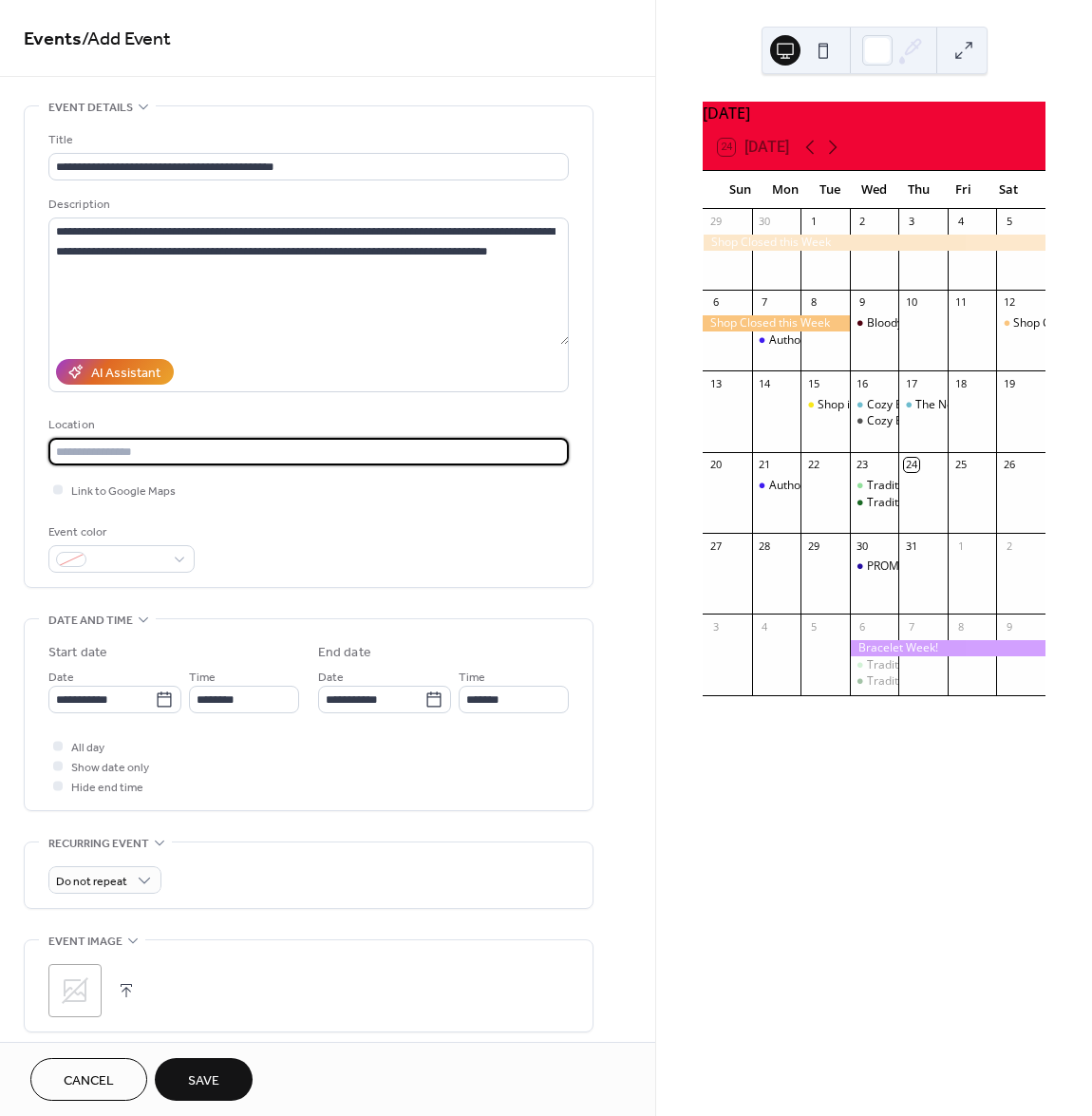 click at bounding box center [309, 451] 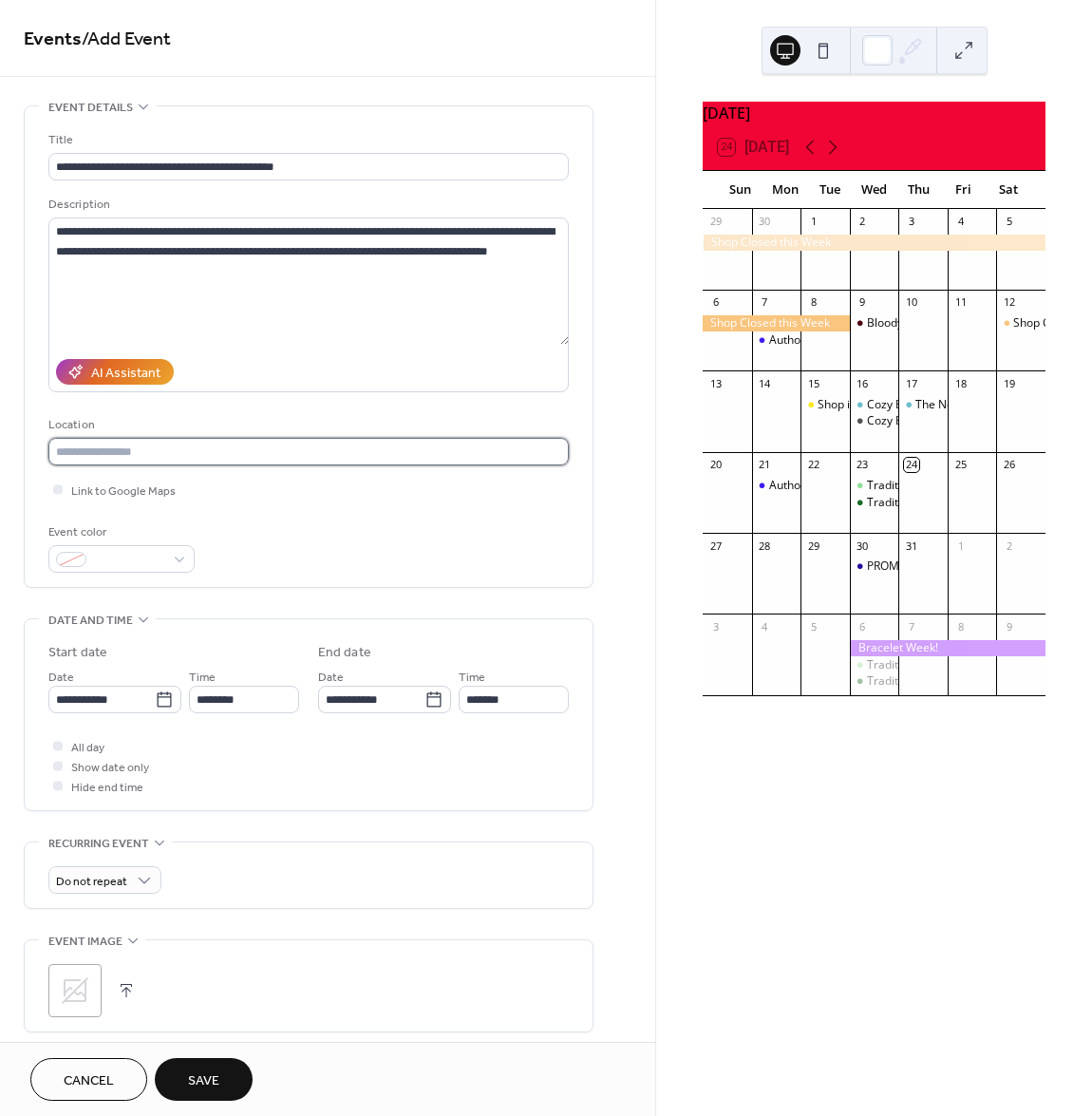 click at bounding box center [309, 451] 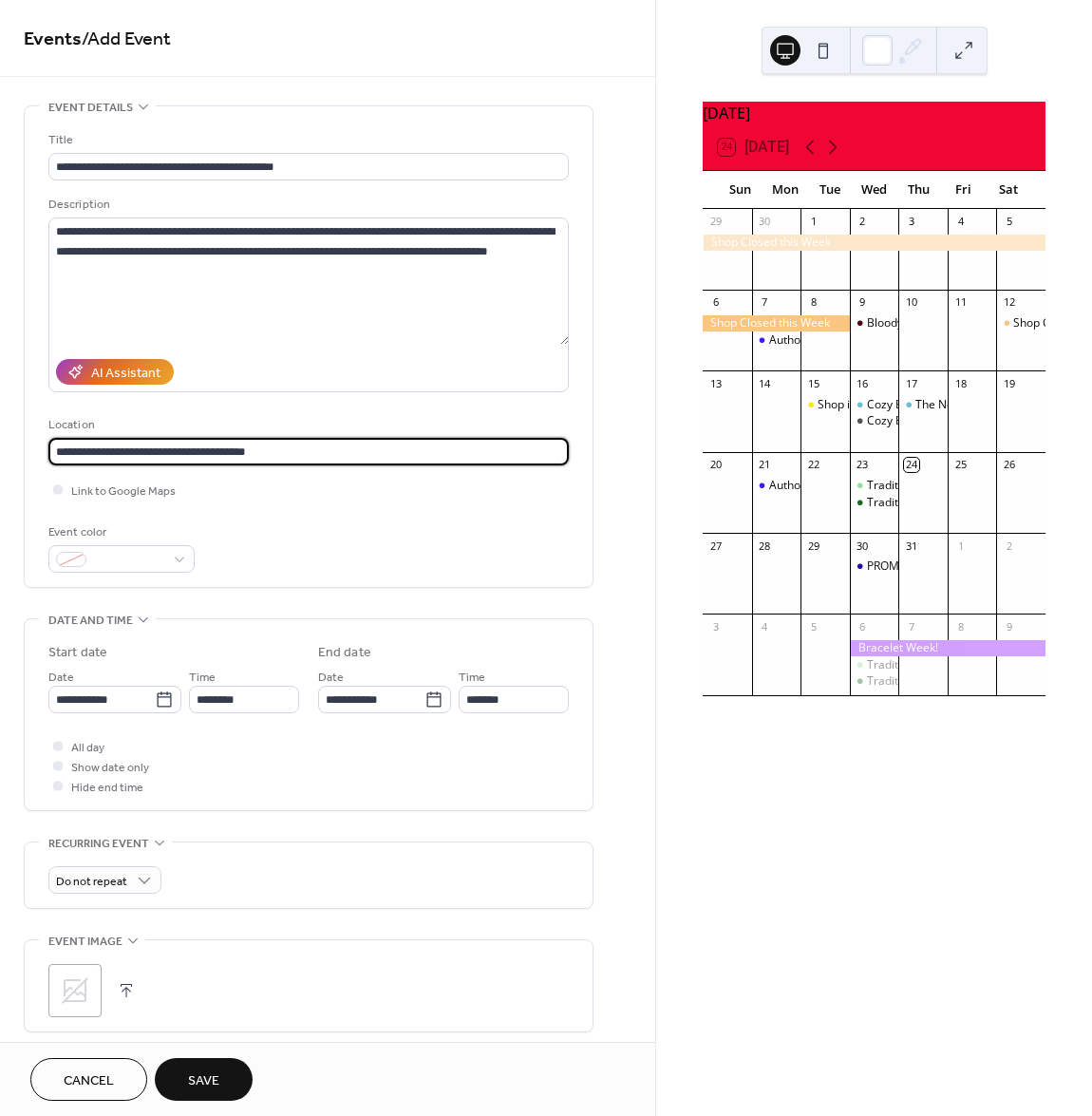 type on "**********" 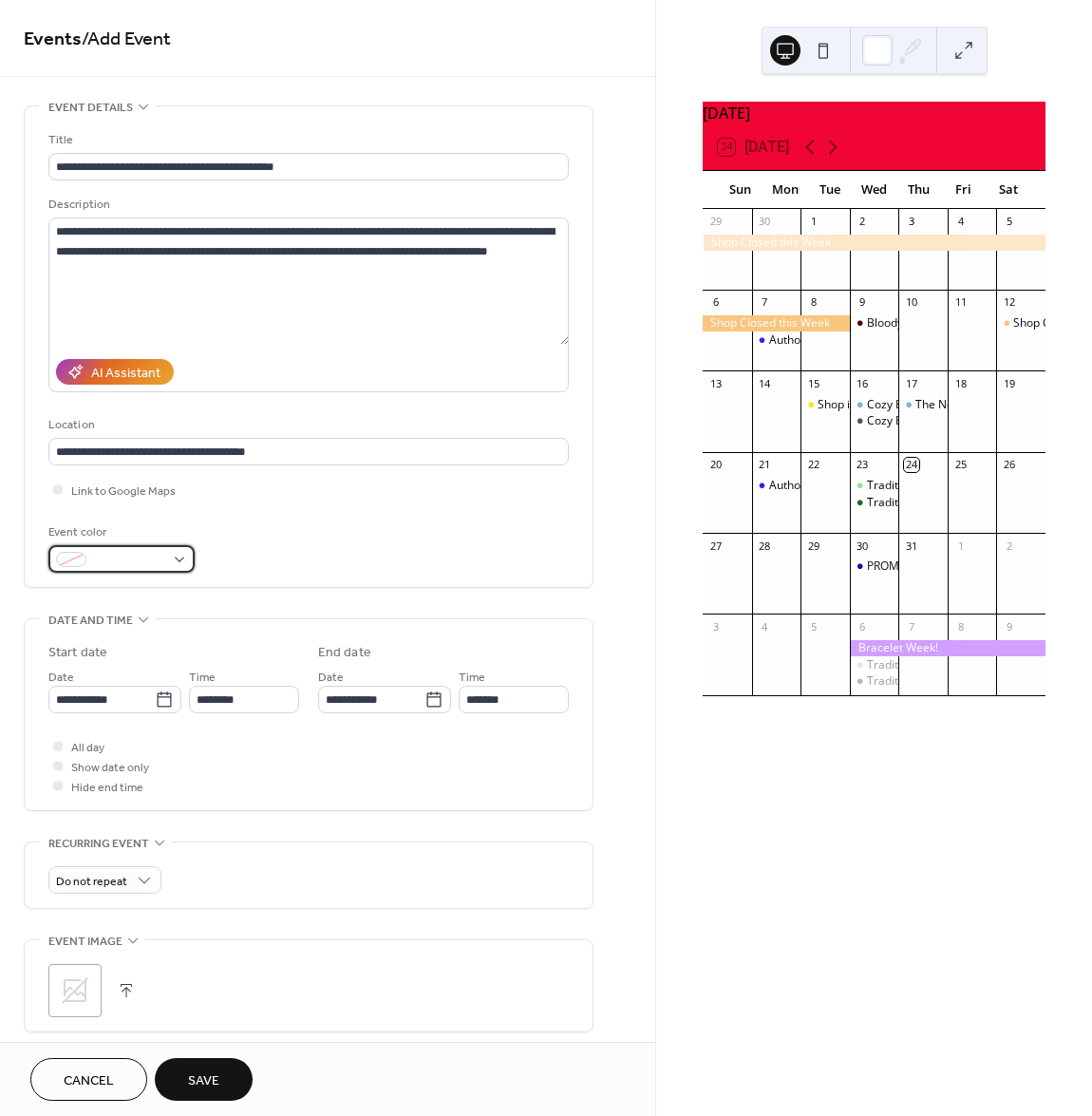click at bounding box center [122, 558] 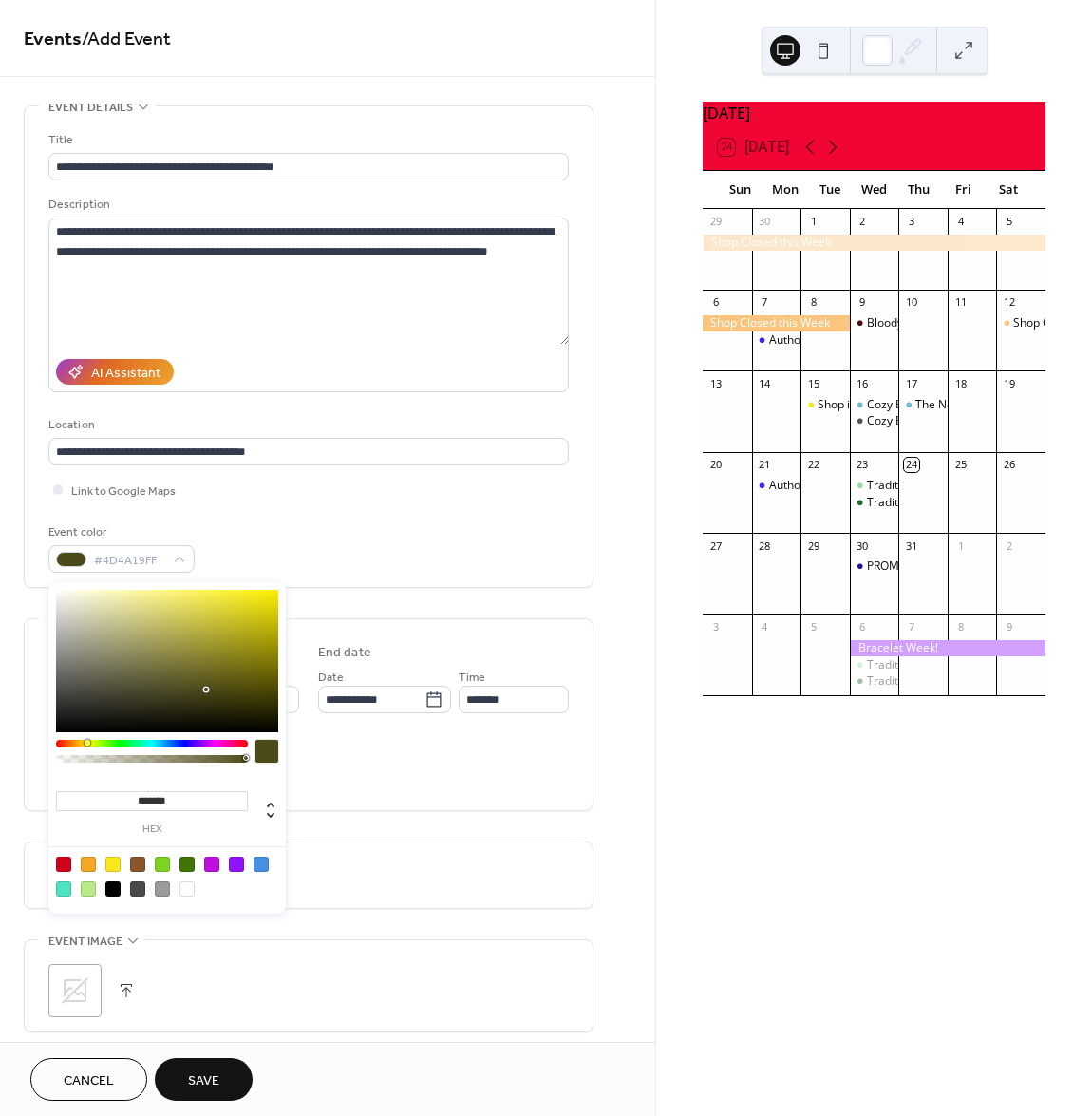 click at bounding box center [152, 744] 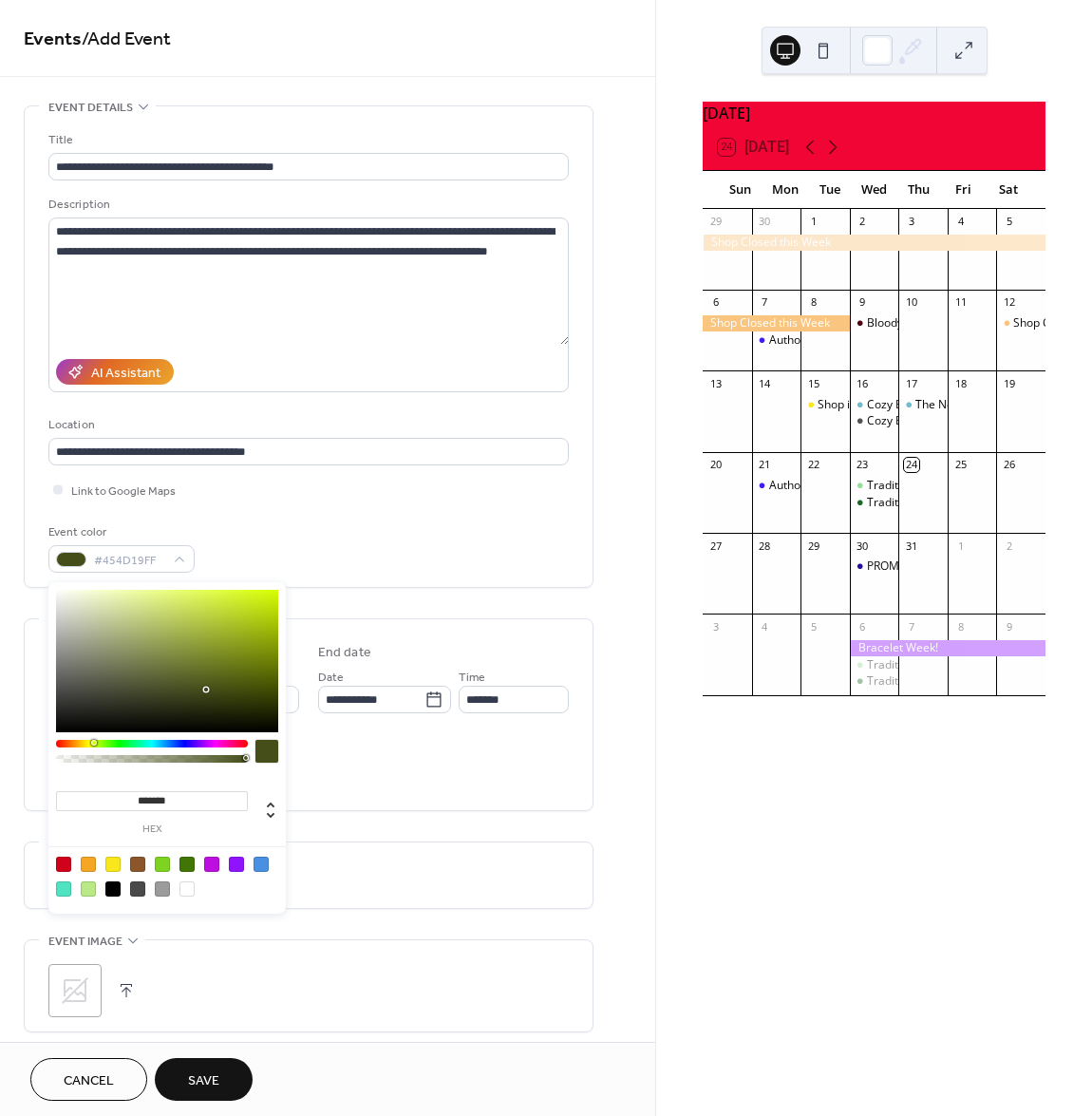 type on "*******" 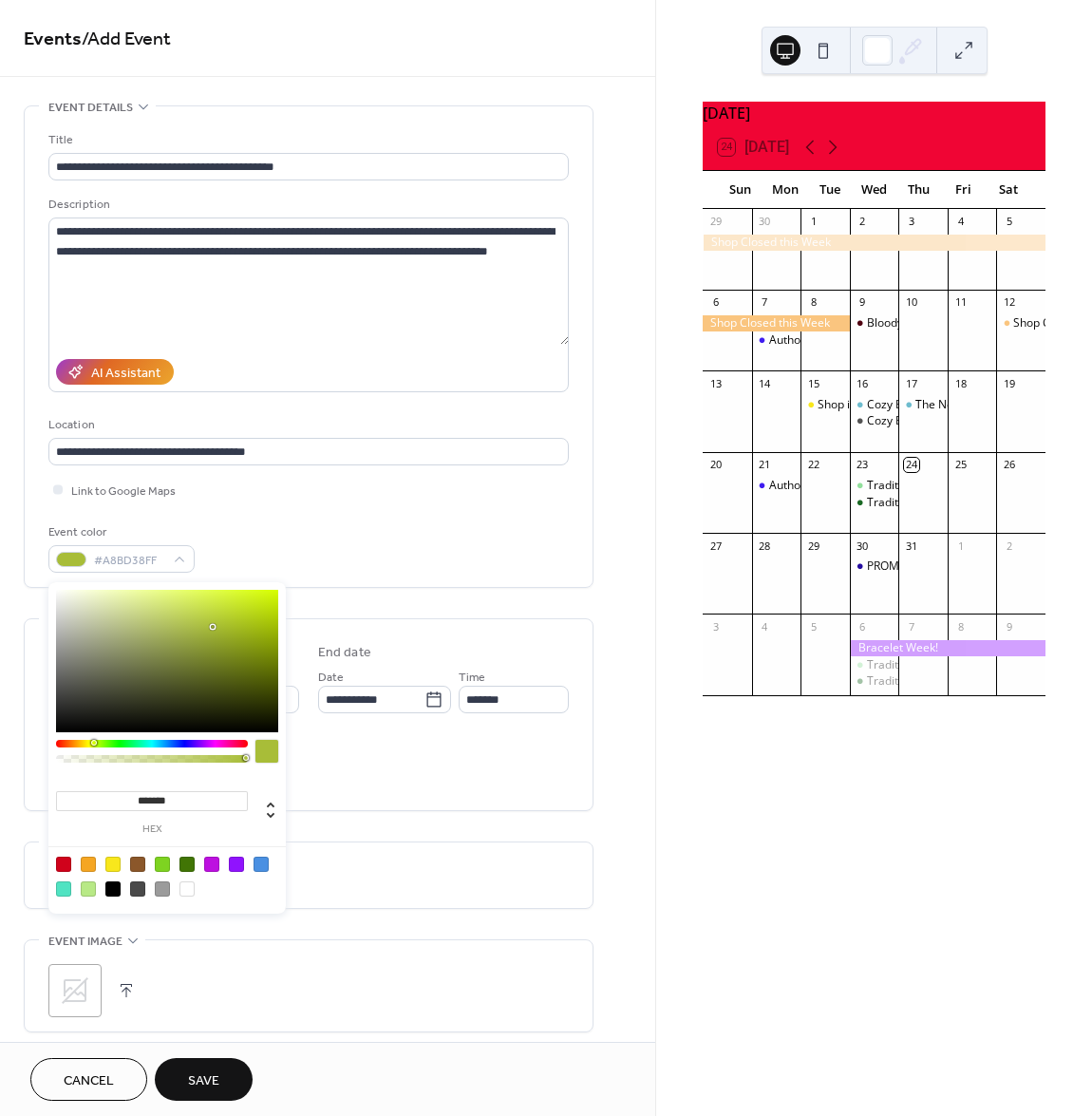 click at bounding box center (167, 661) 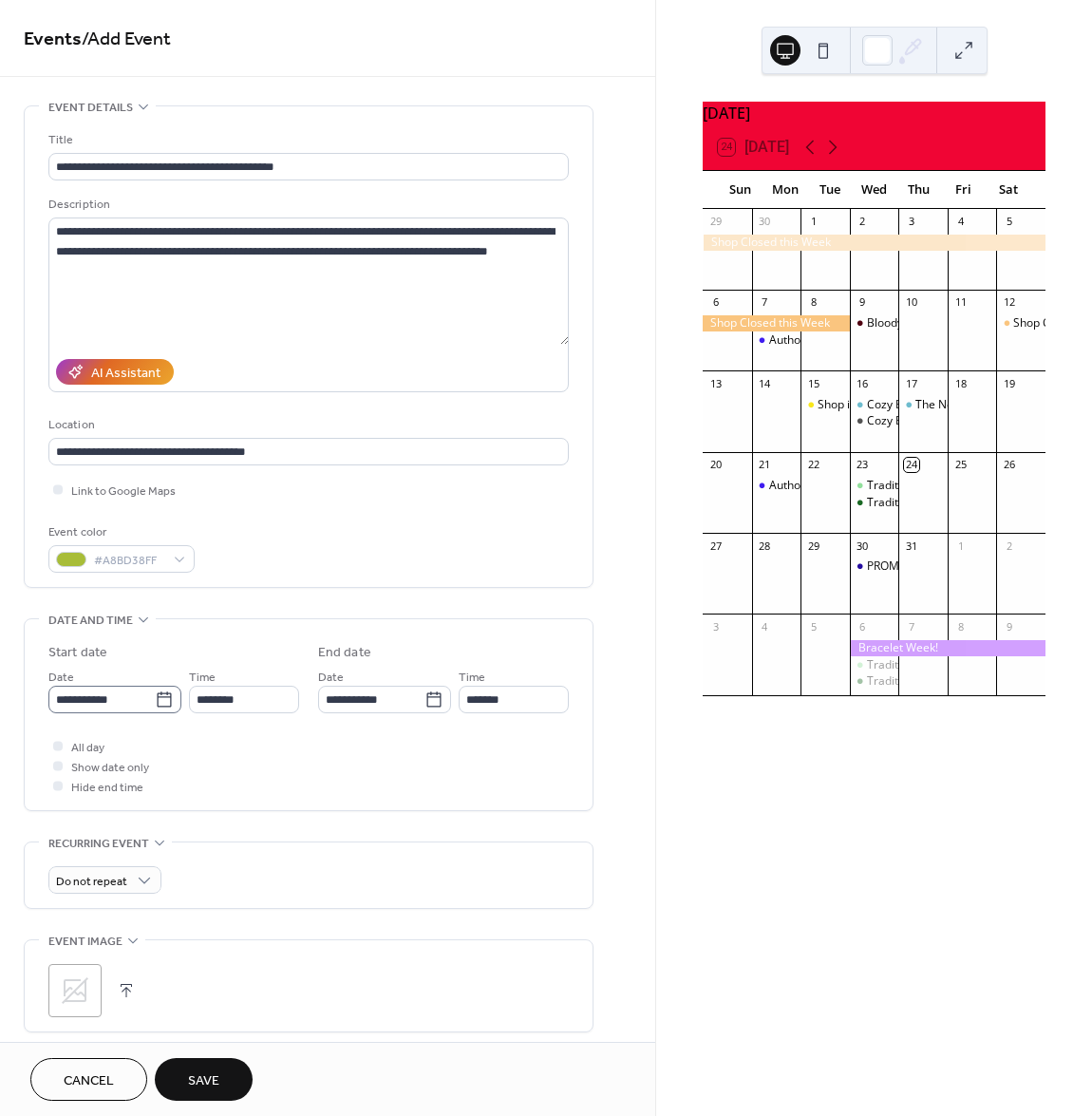 click 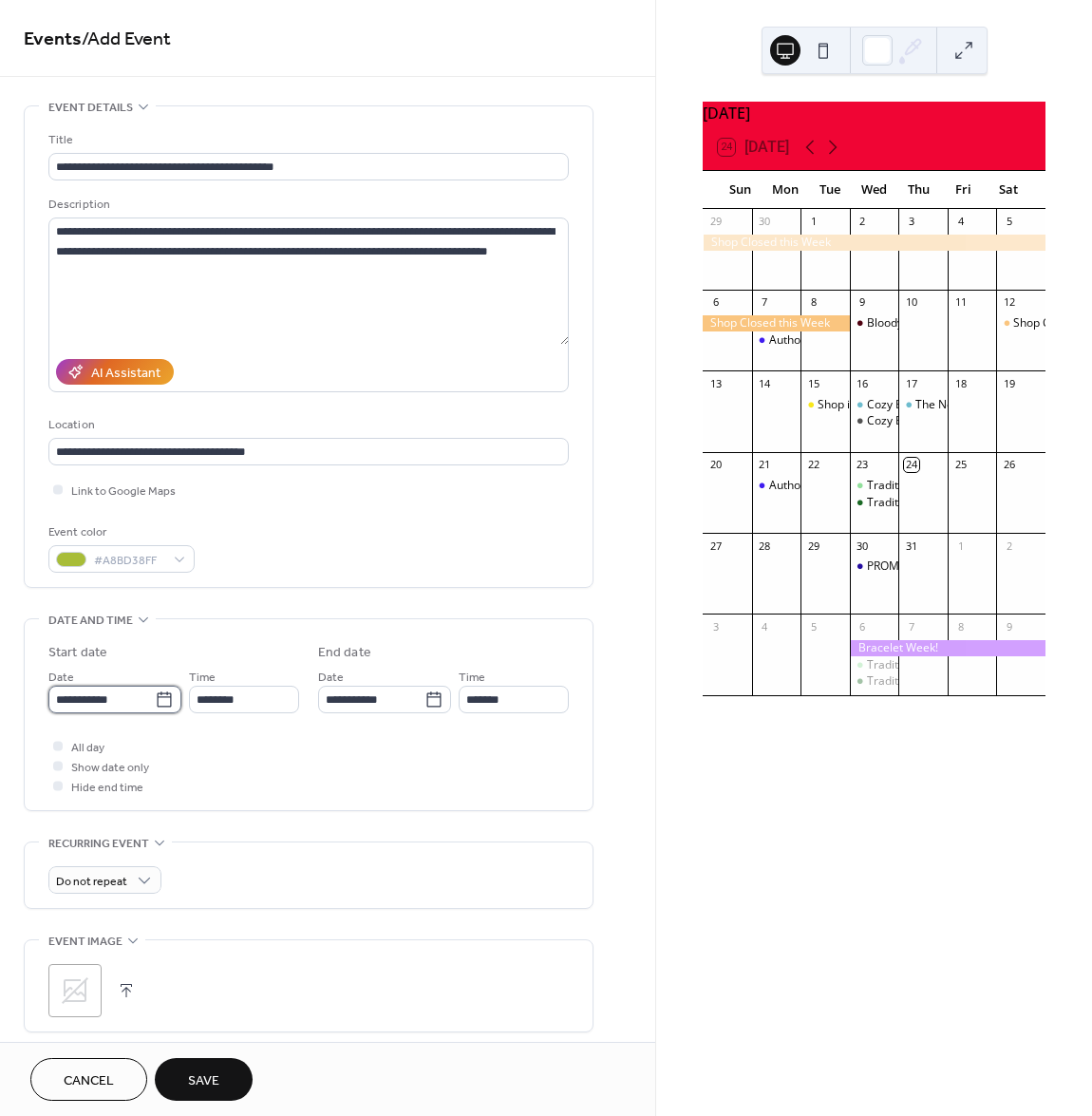 click on "**********" at bounding box center [102, 699] 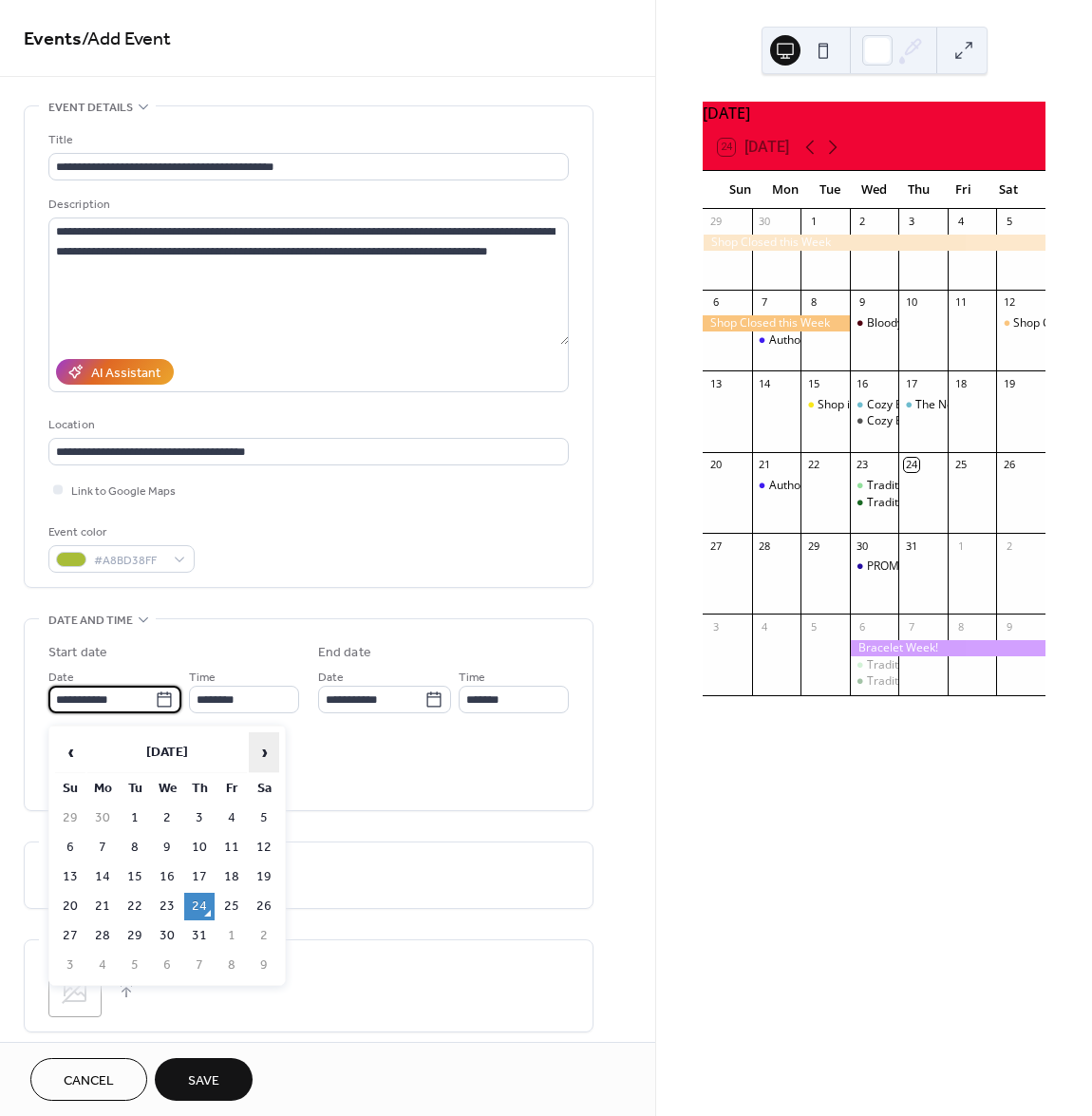 click on "›" at bounding box center (264, 752) 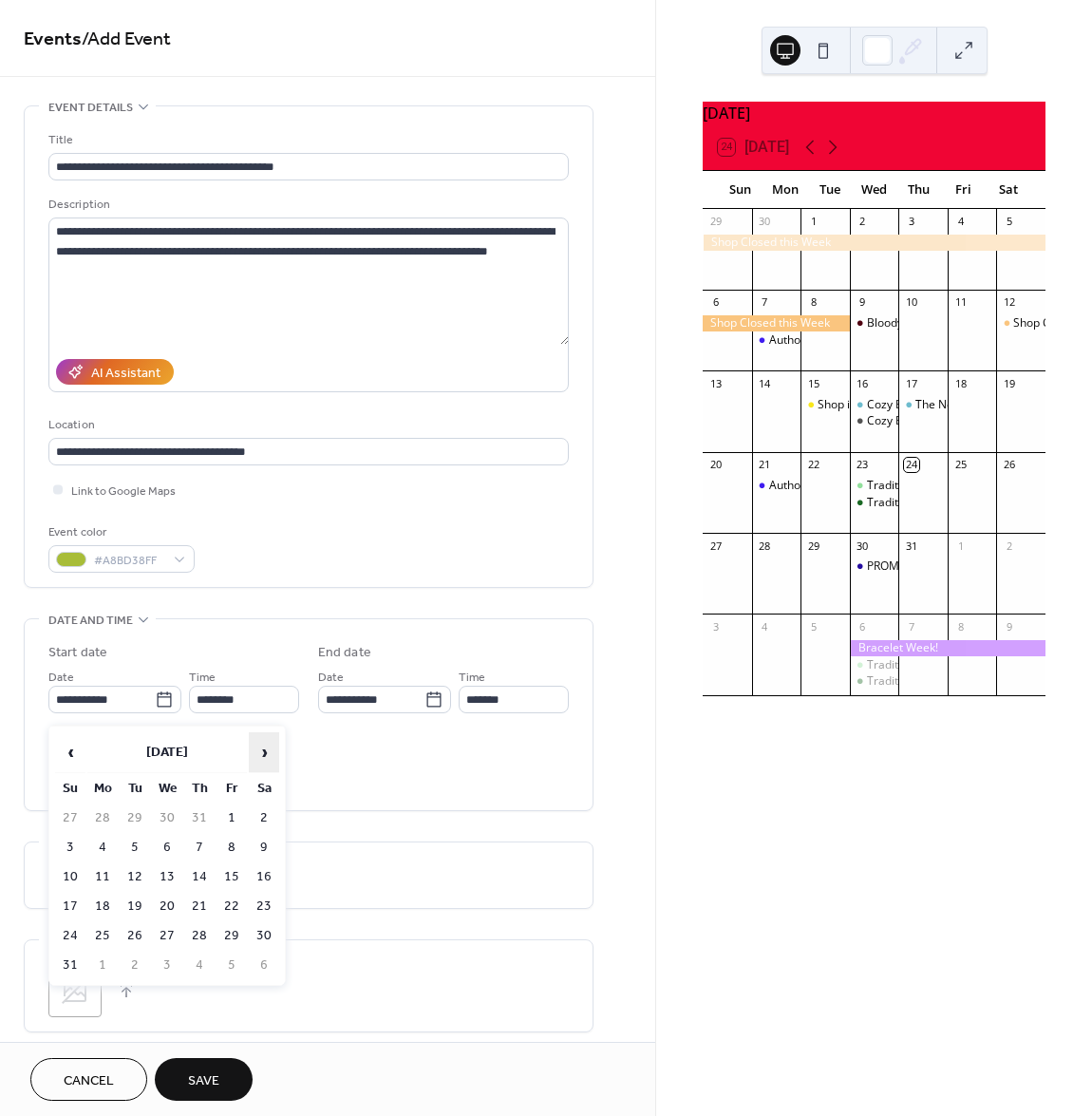 click on "›" at bounding box center (264, 752) 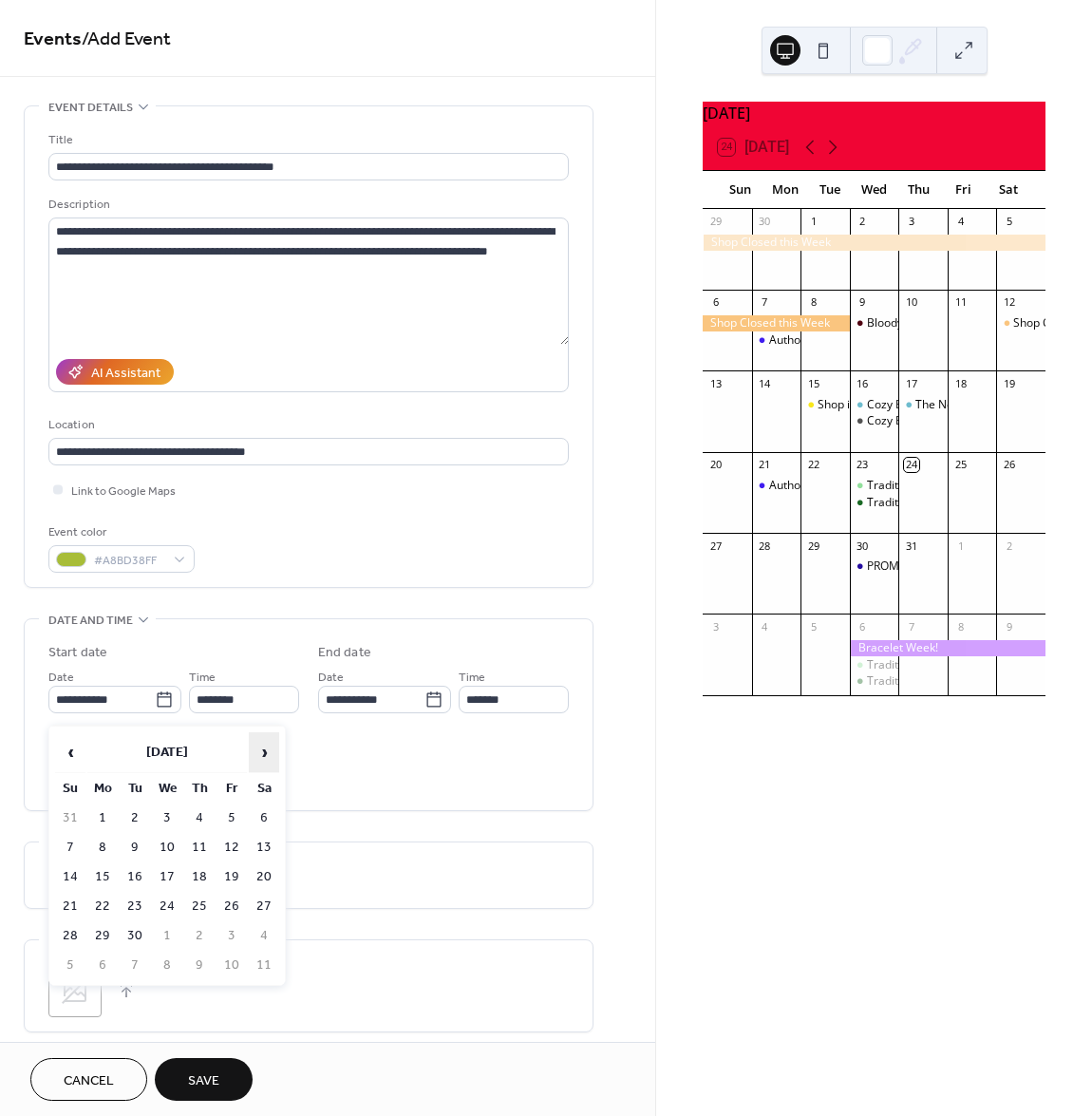 click on "›" at bounding box center (264, 752) 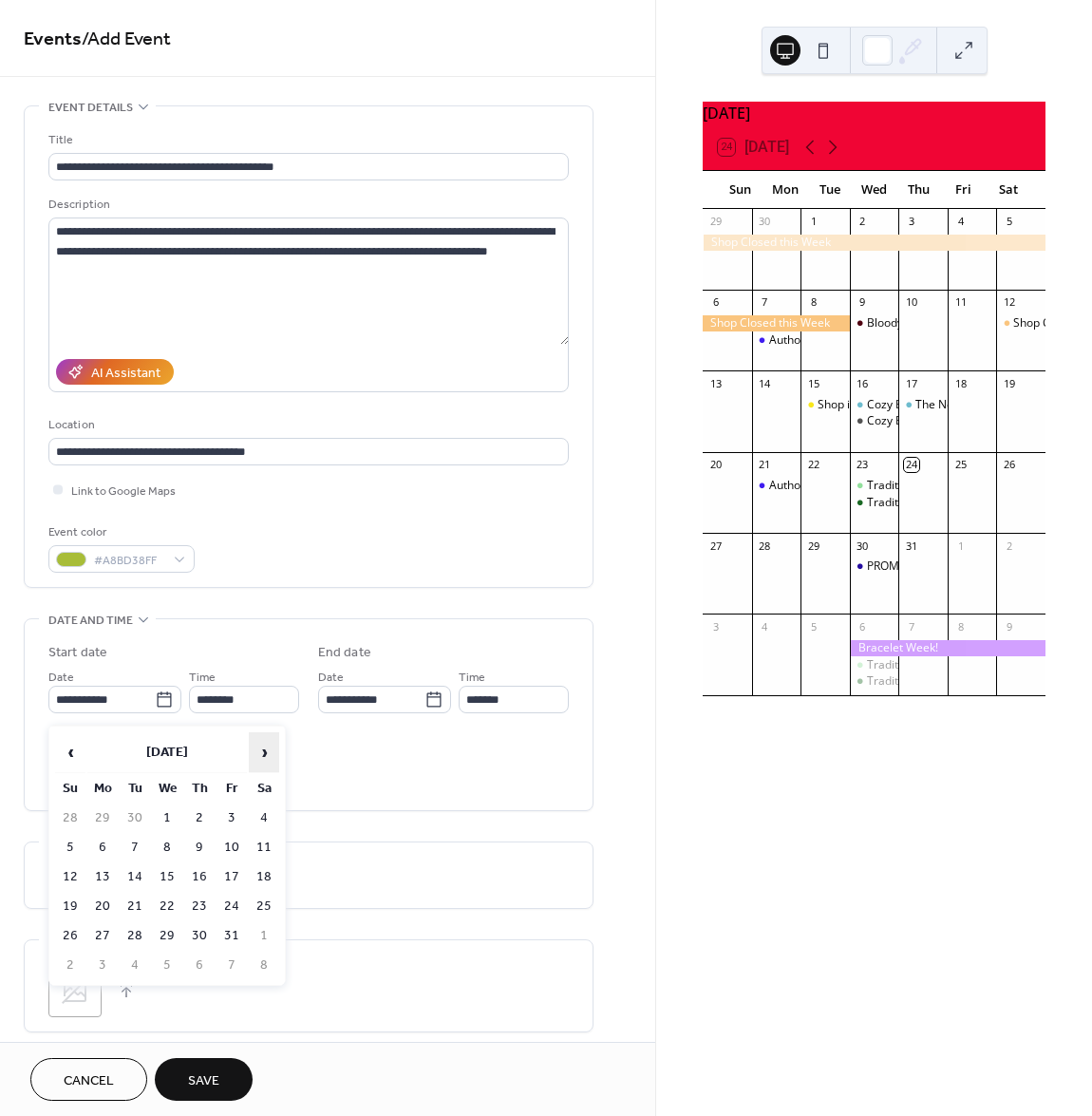 click on "›" at bounding box center (264, 752) 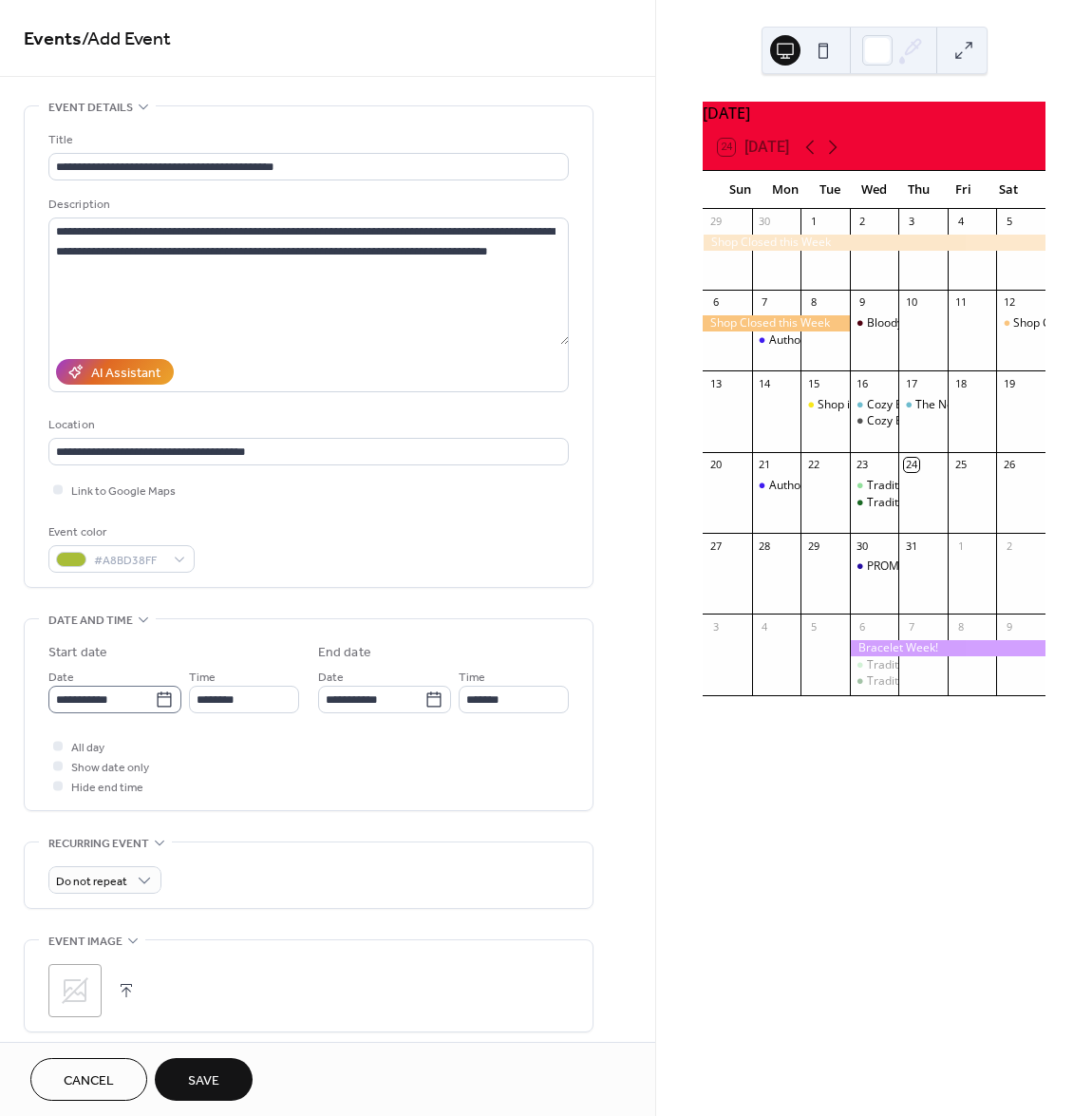 click 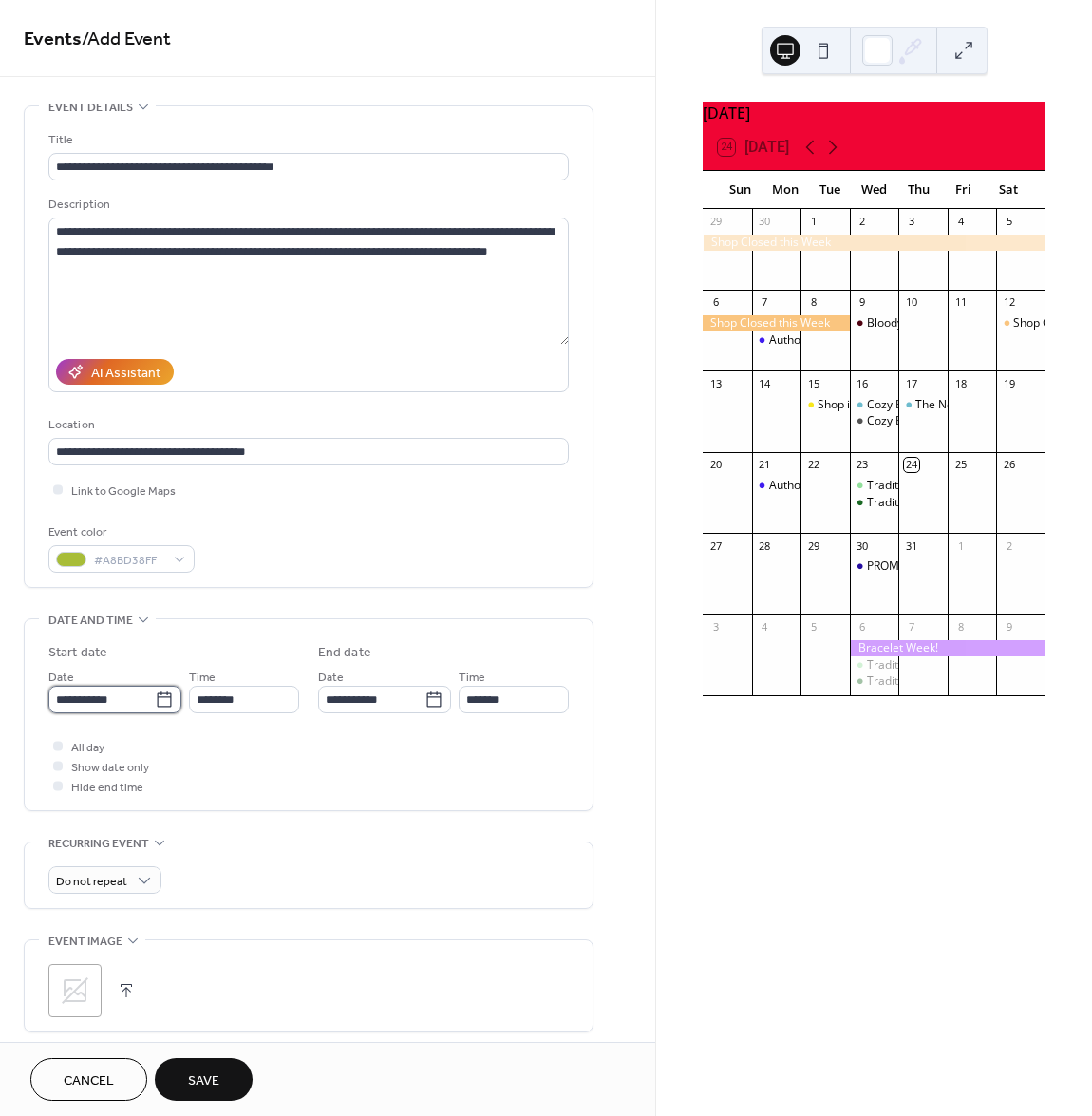 click on "**********" at bounding box center (102, 699) 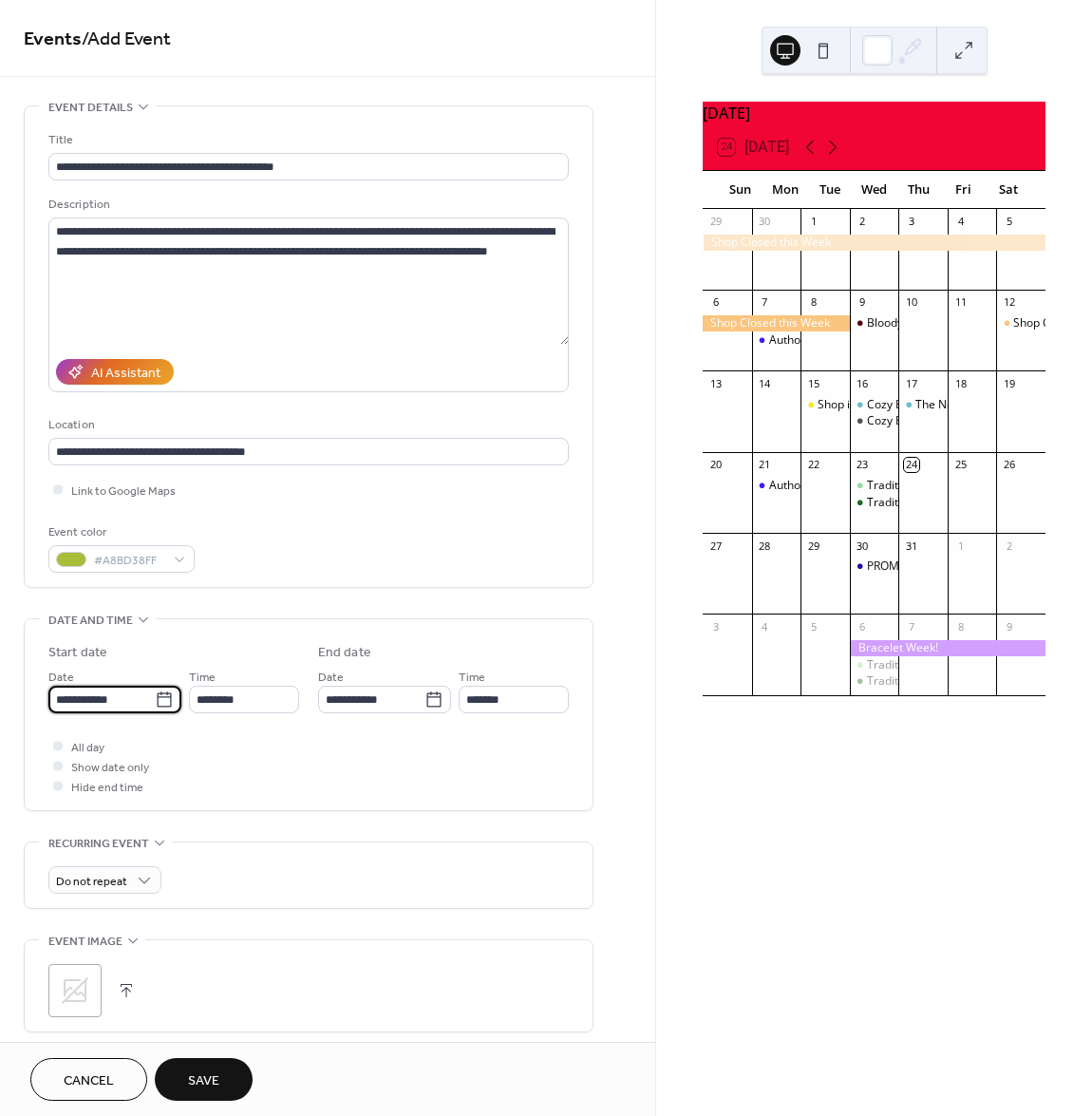 click 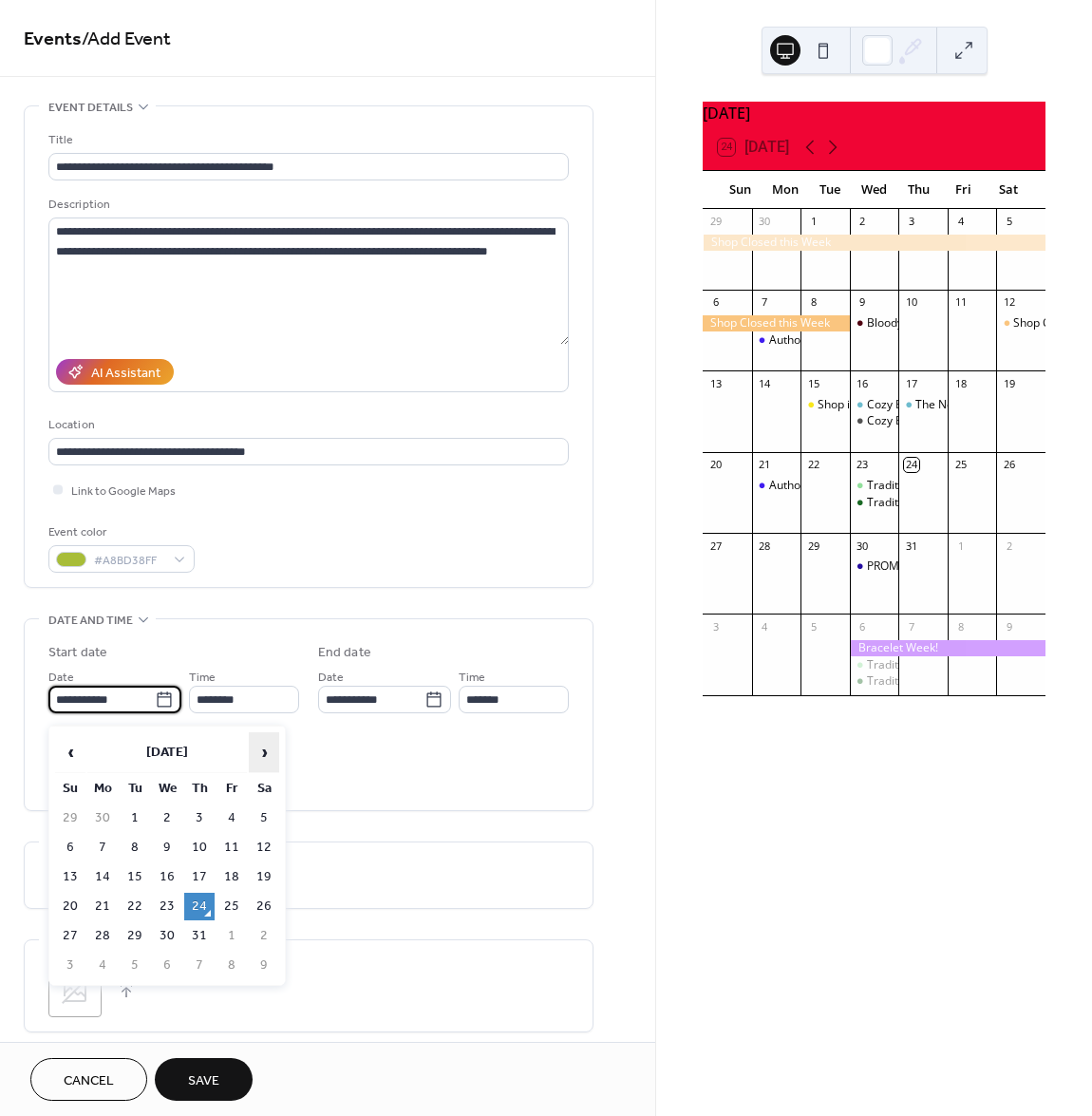 click on "›" at bounding box center (264, 752) 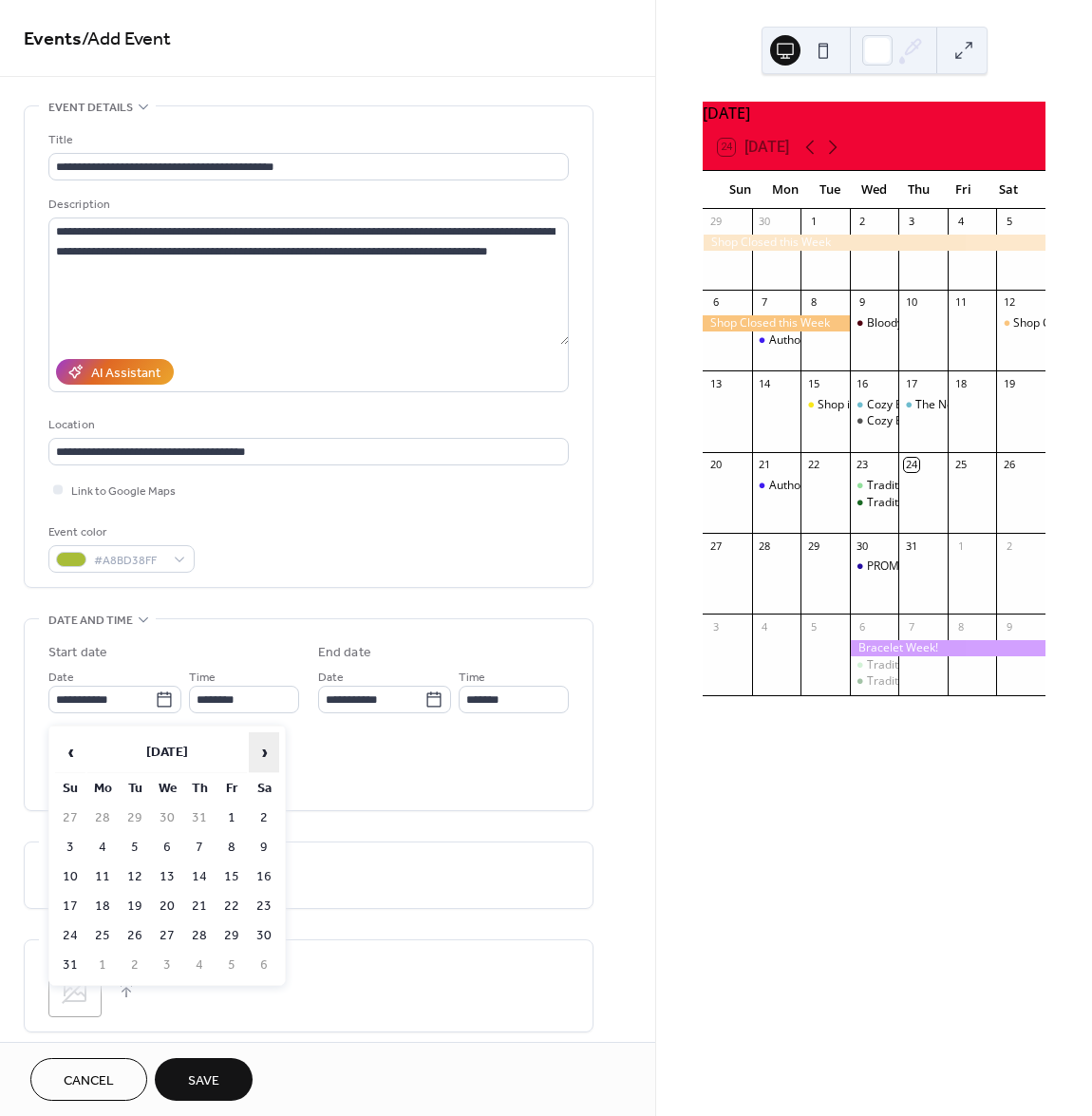click on "›" at bounding box center (264, 752) 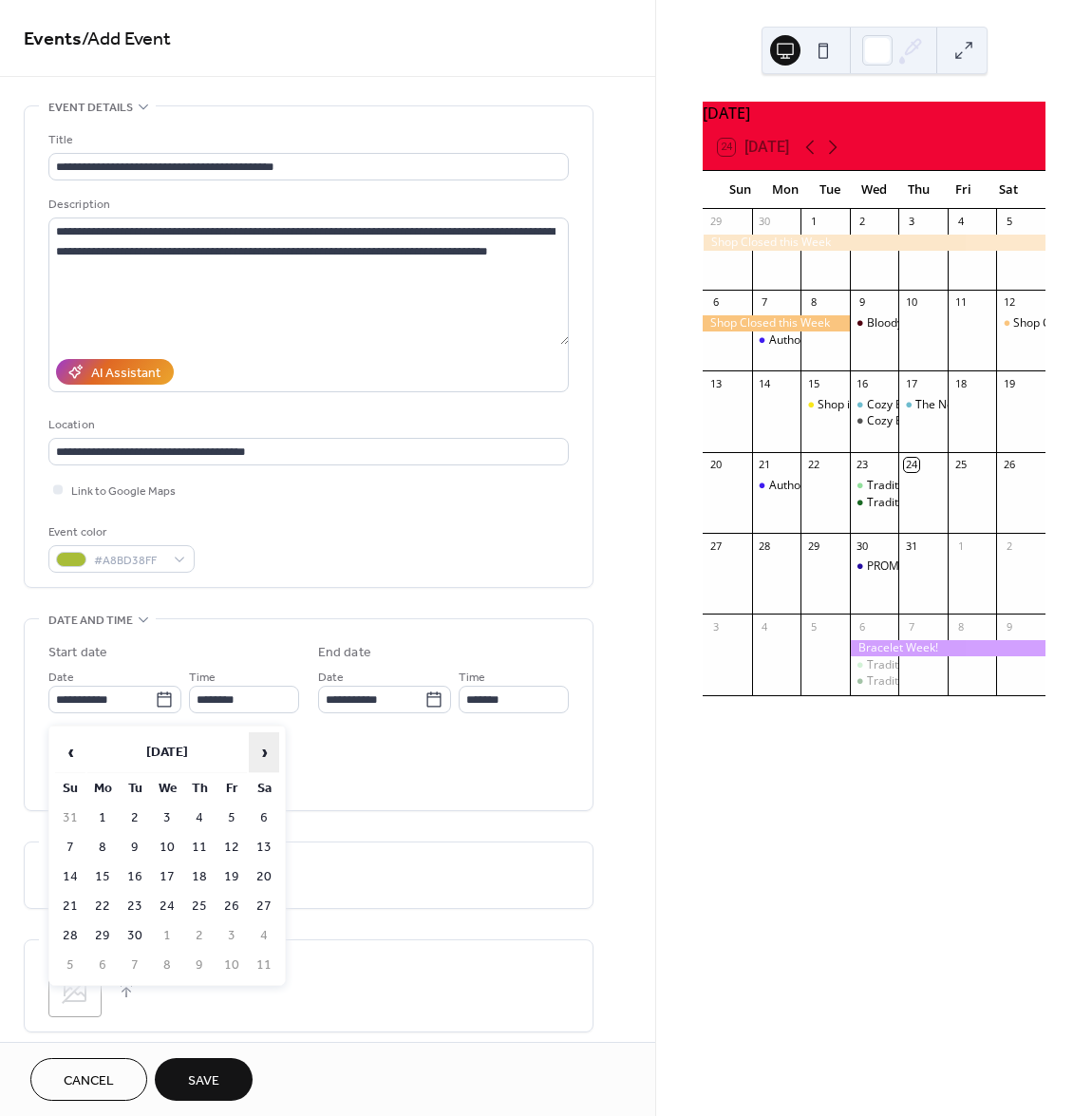 click on "›" at bounding box center [264, 752] 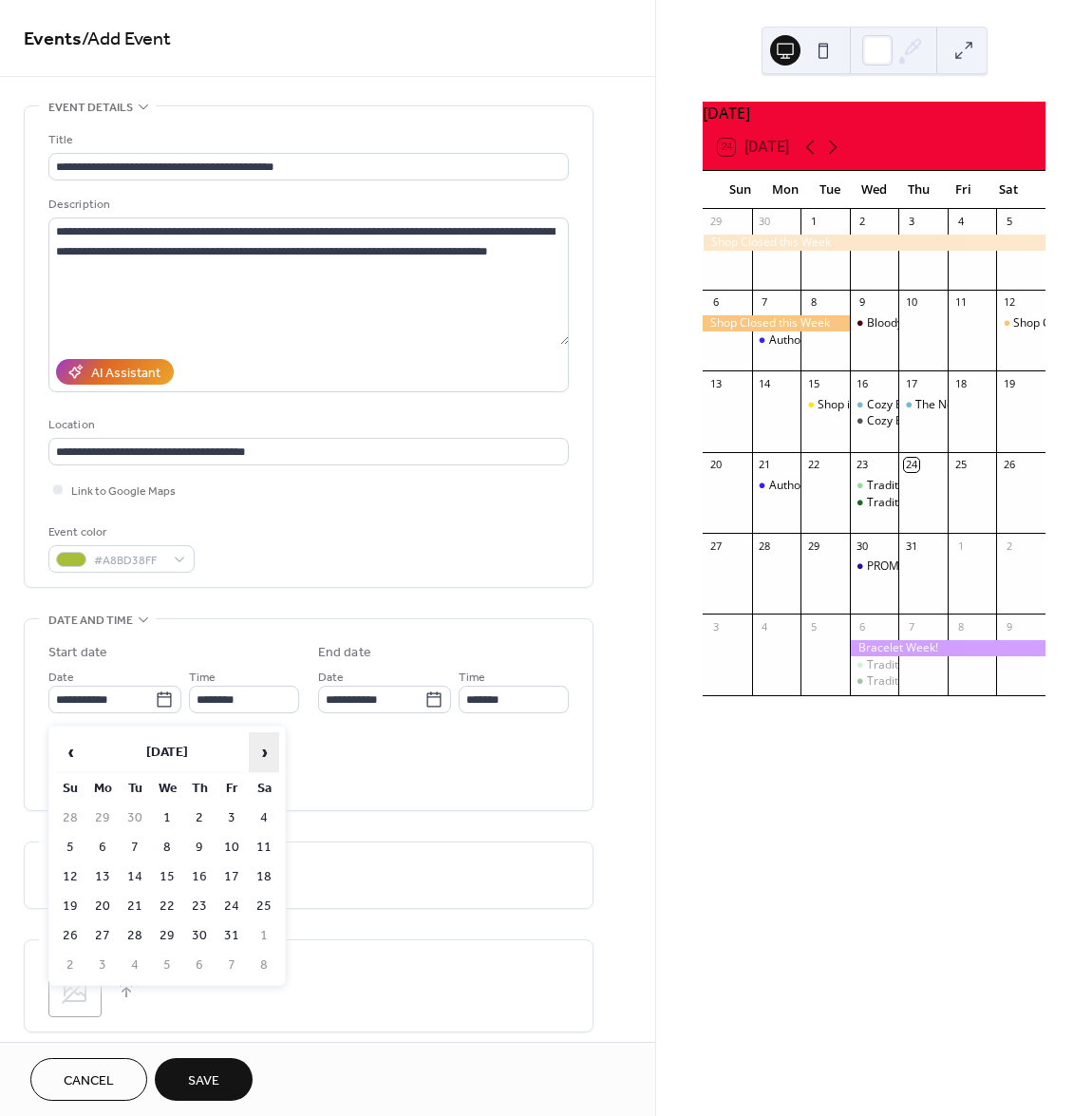 click on "›" at bounding box center [264, 752] 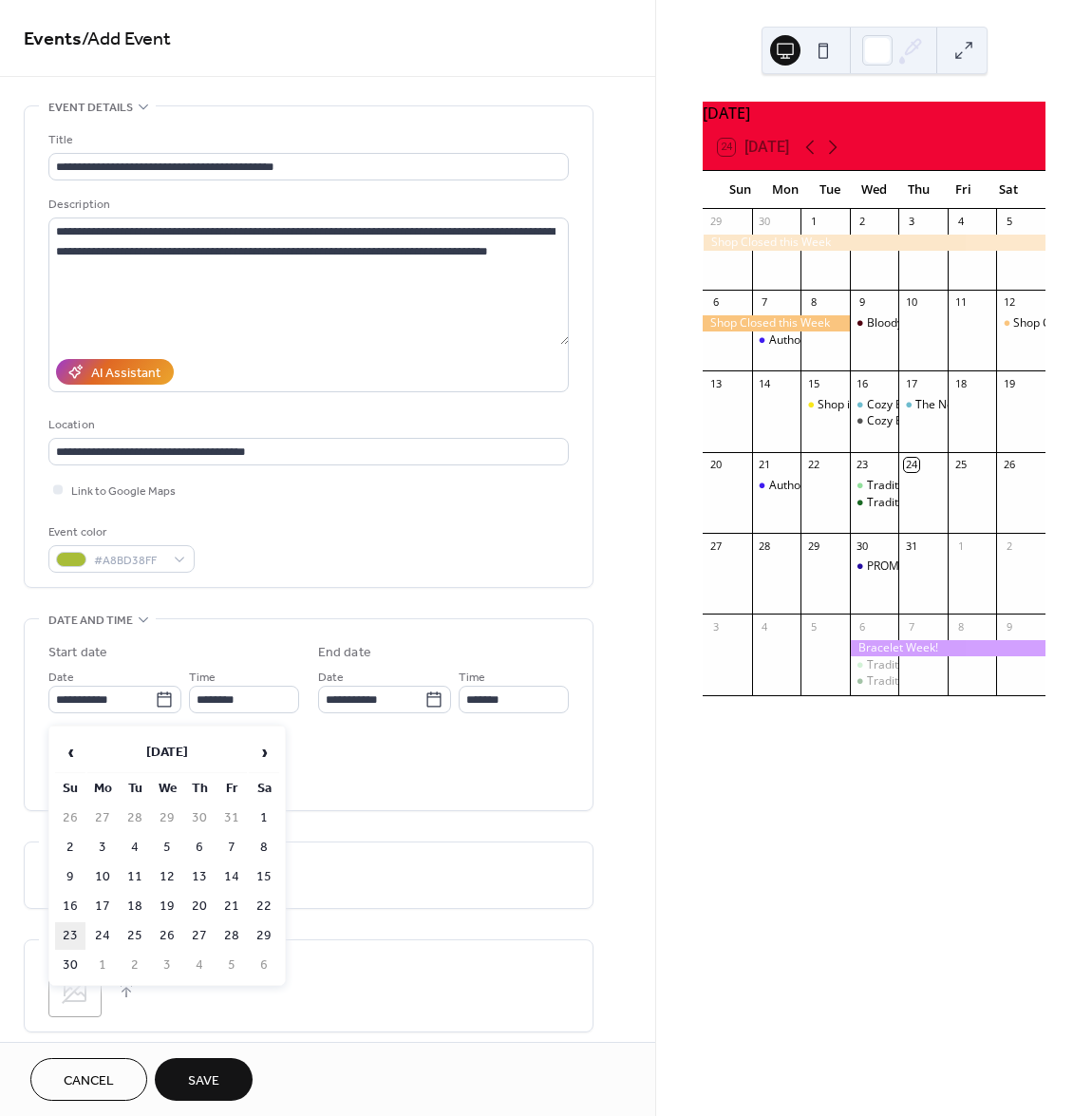 click on "23" at bounding box center [70, 936] 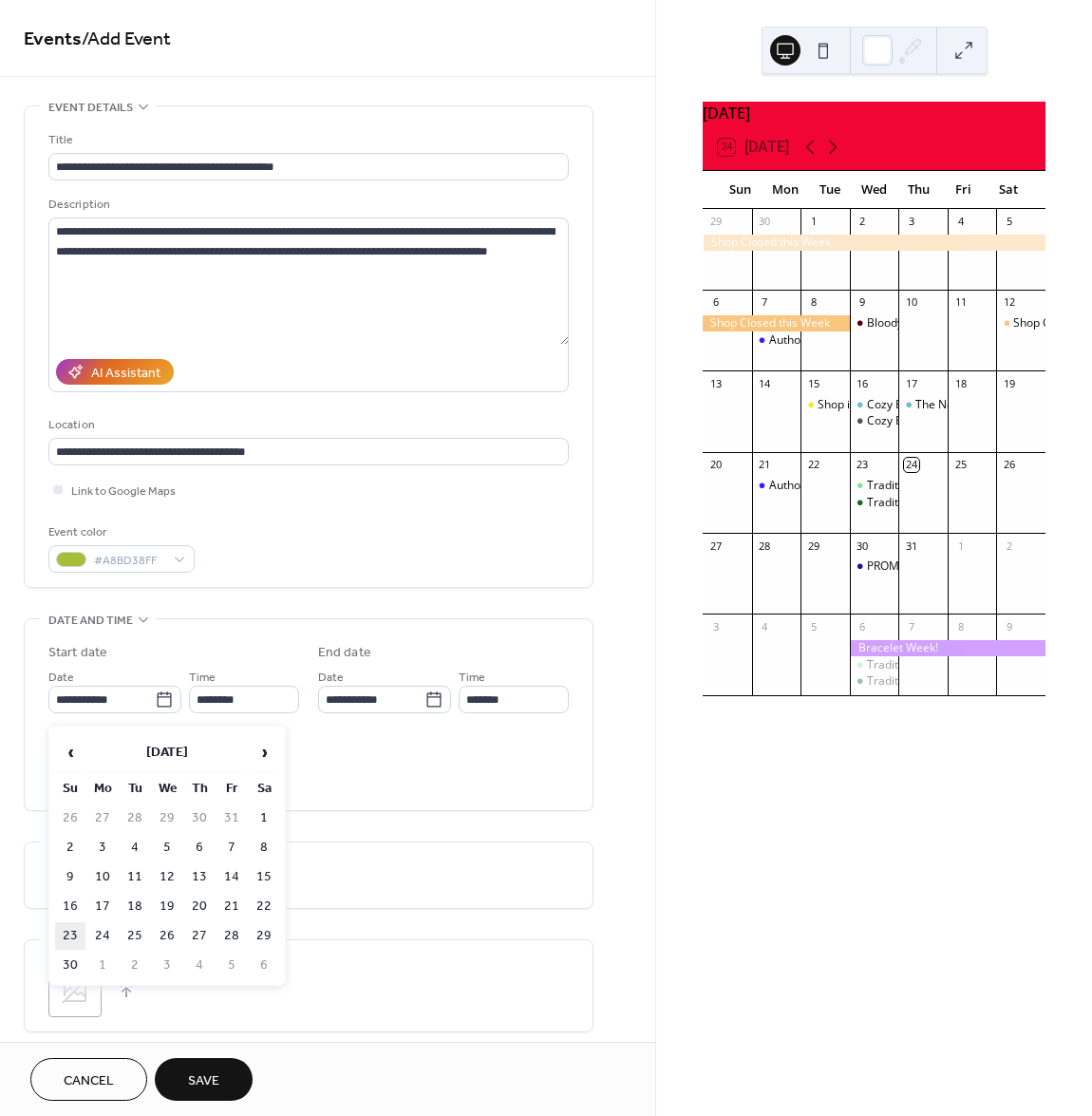 type on "**********" 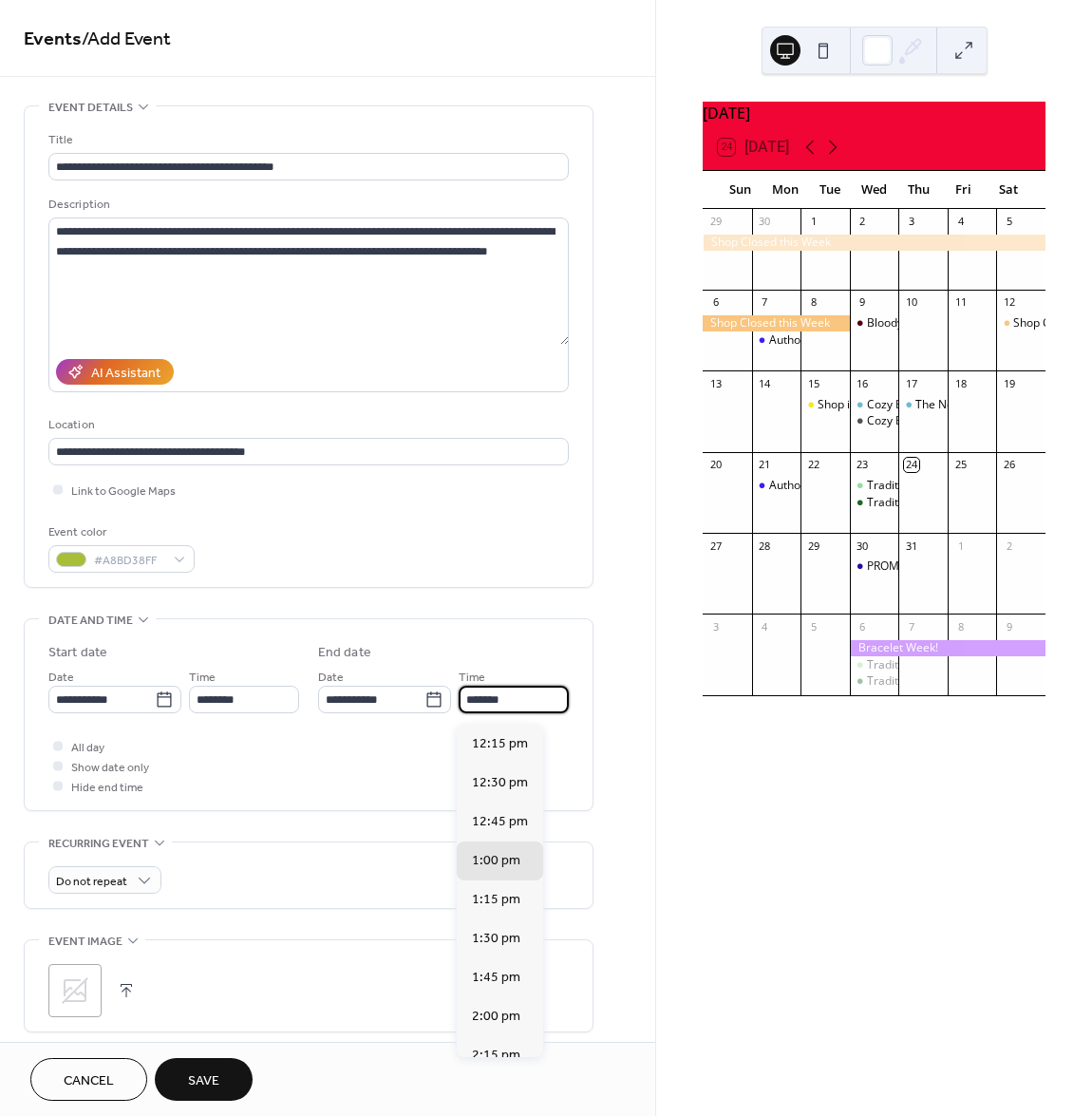 click on "*******" at bounding box center [514, 699] 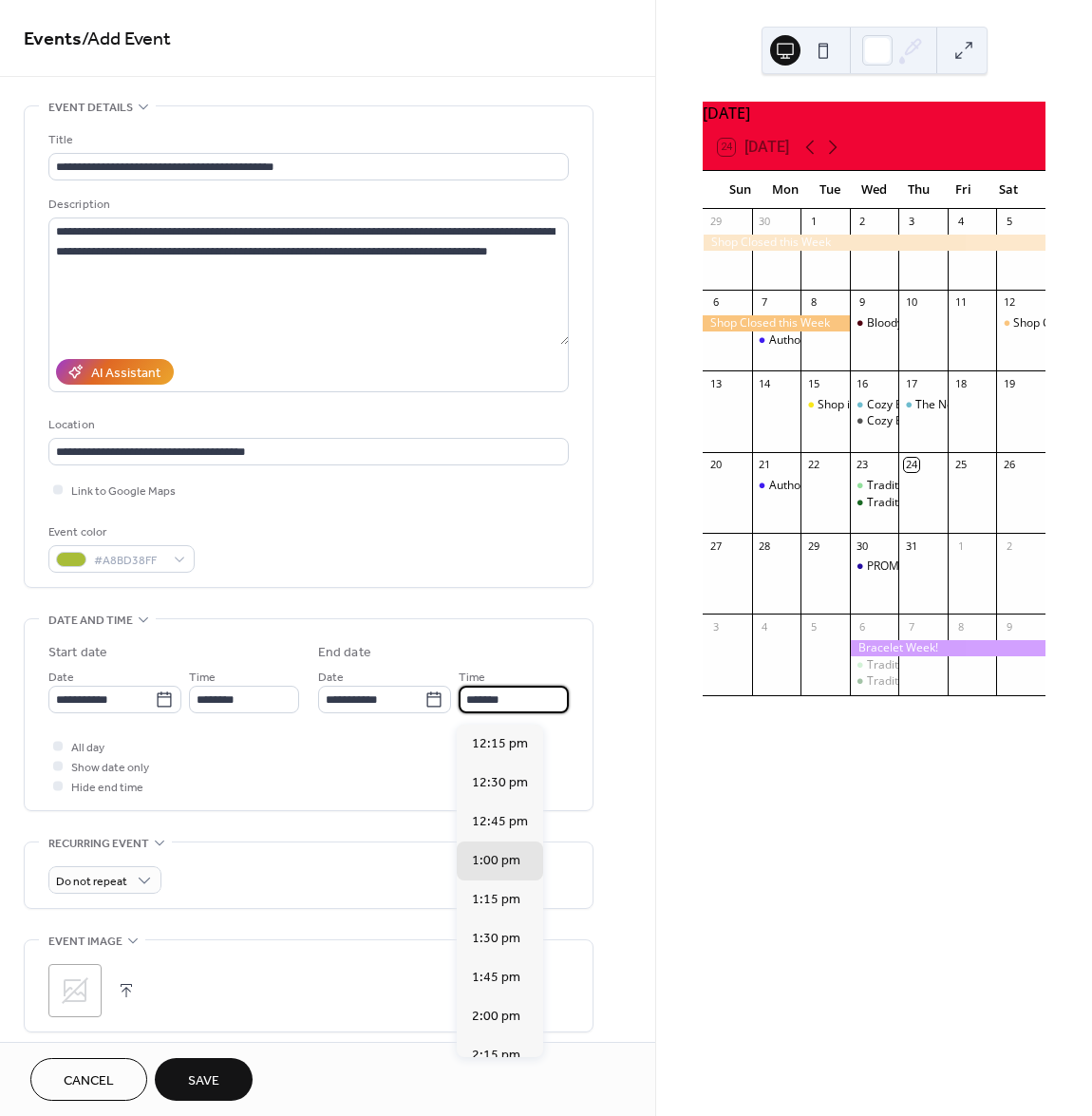 click on "*******" at bounding box center (514, 699) 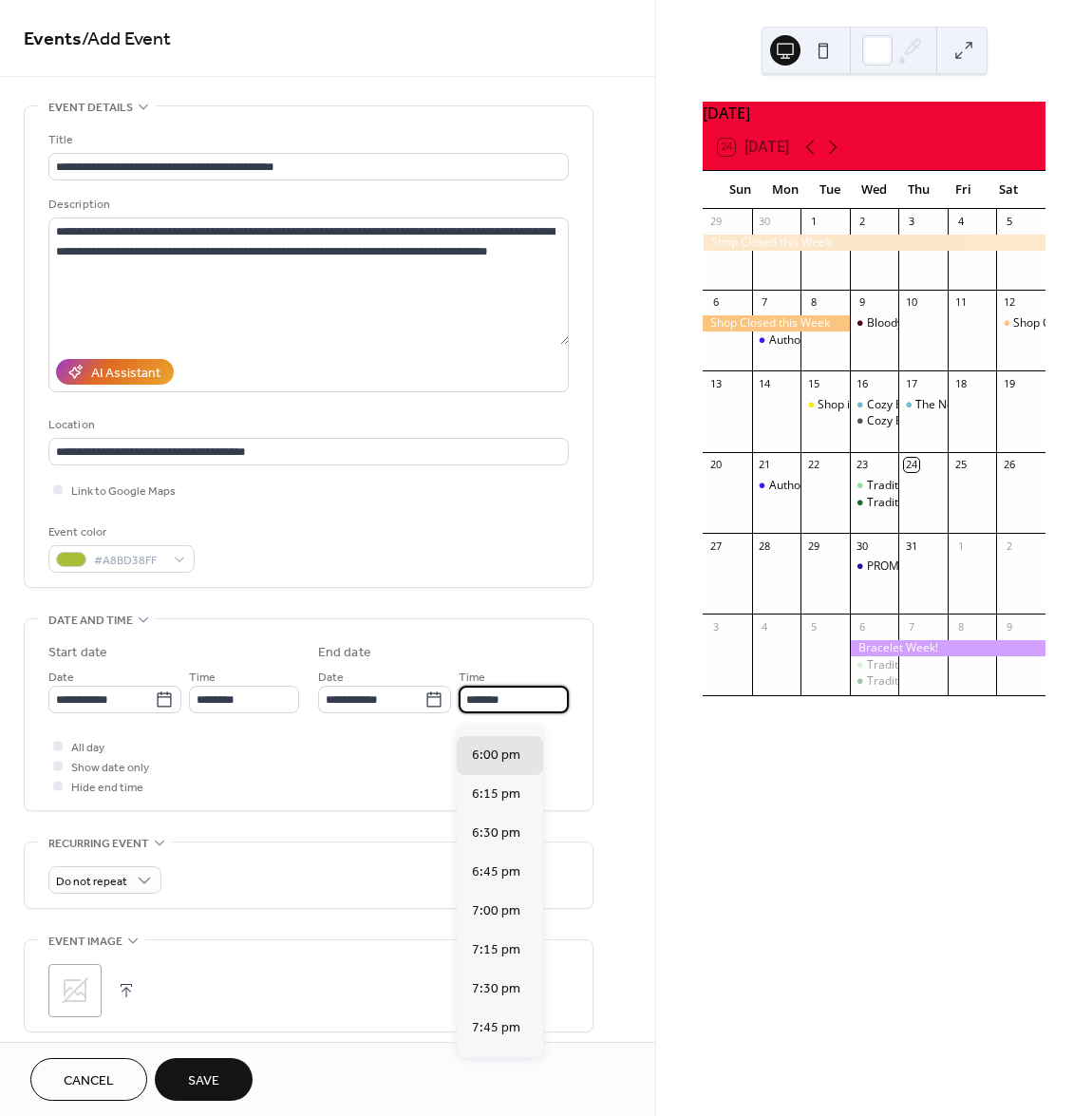 type on "*******" 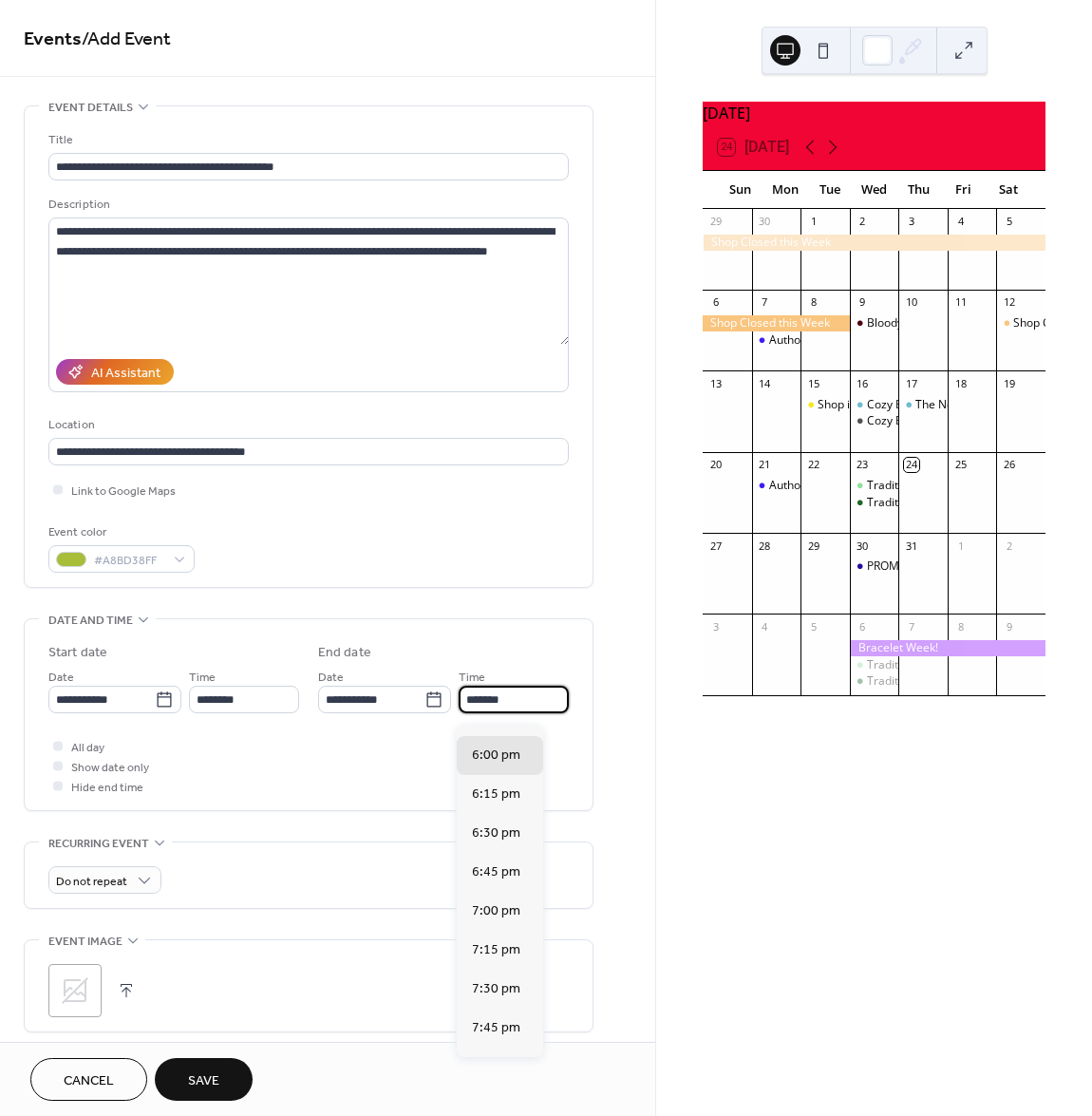 click on "**********" at bounding box center (309, 674) 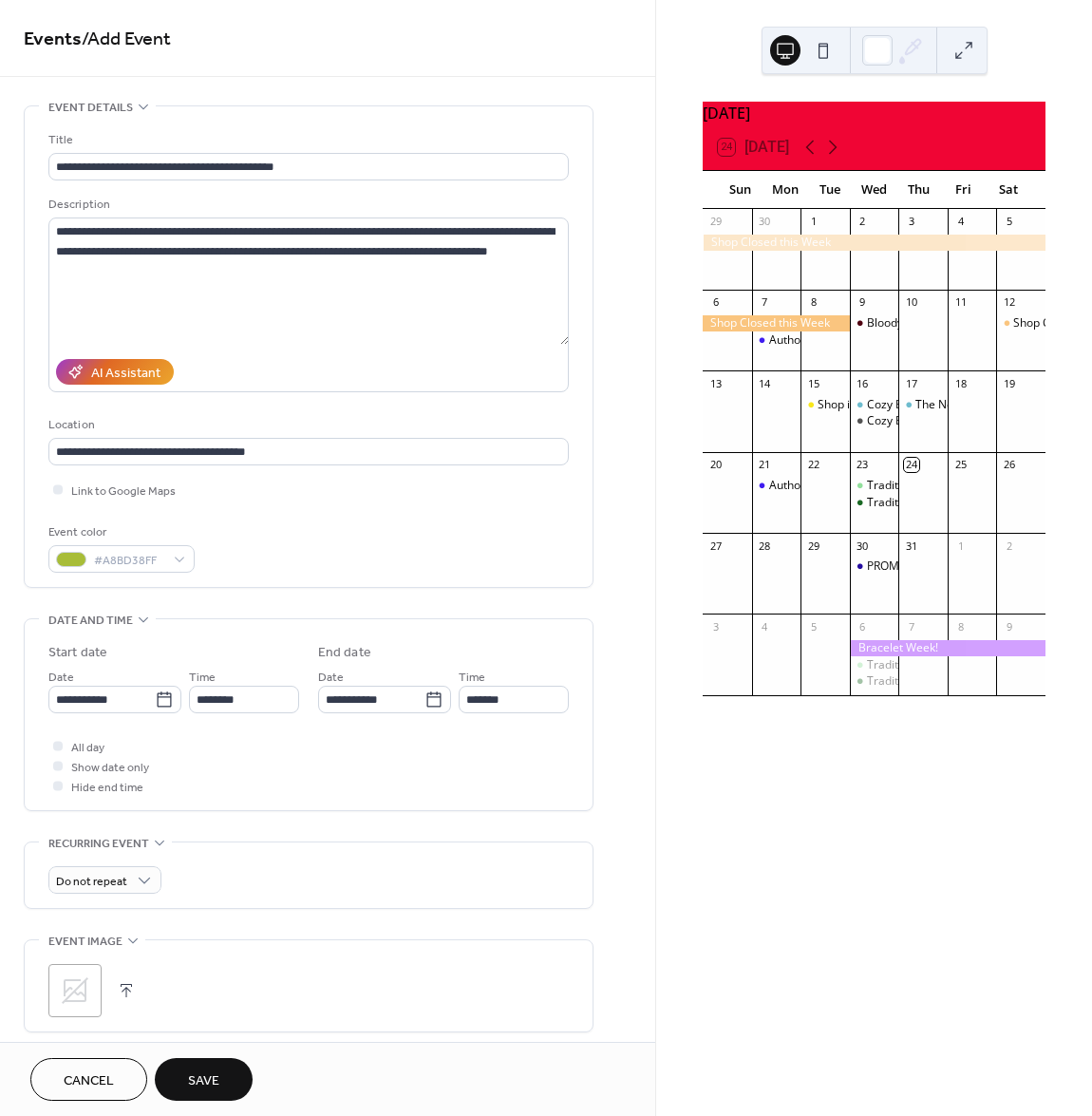 click on ";" at bounding box center [75, 991] 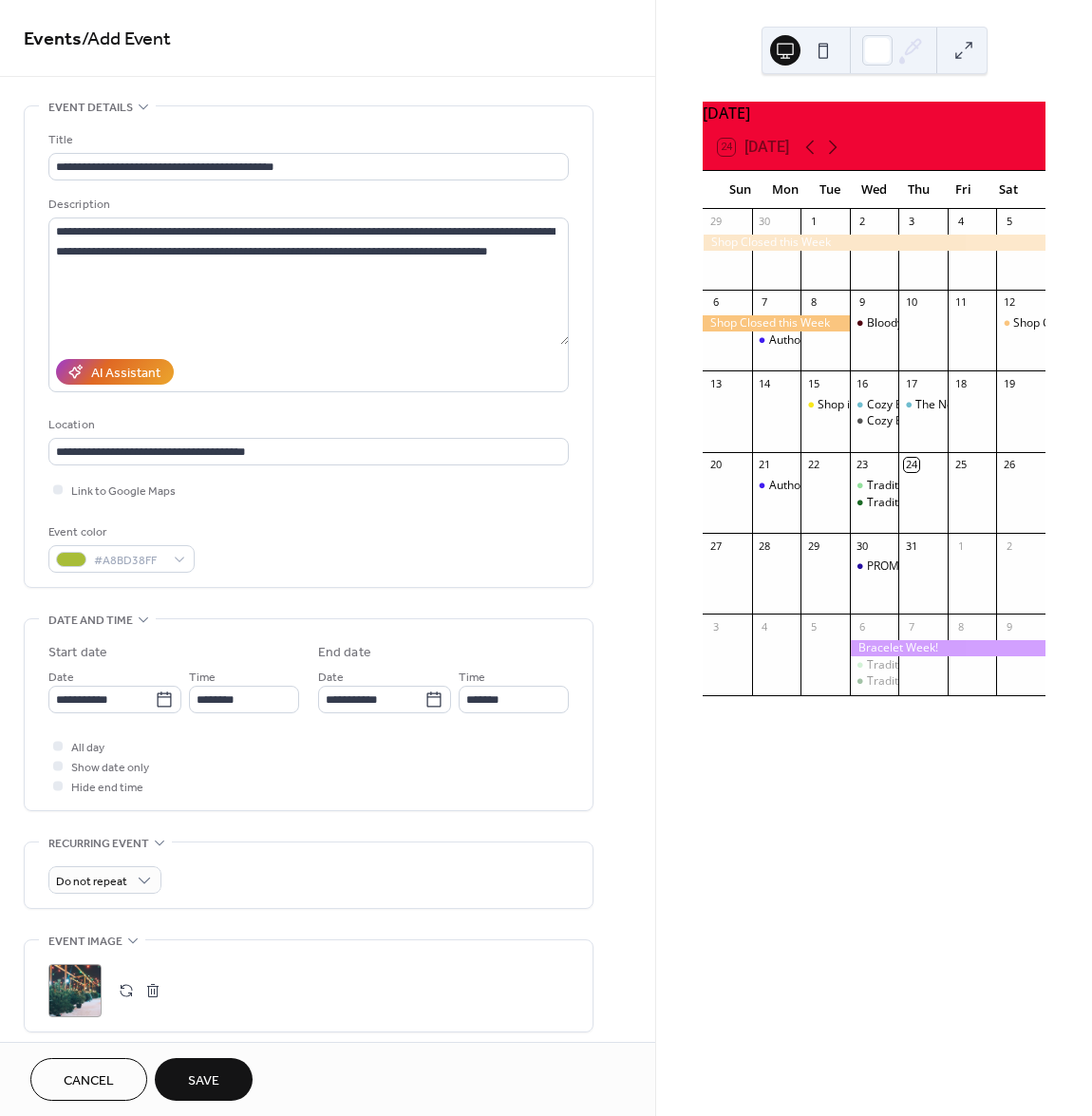 click on "Save" at bounding box center [203, 1081] 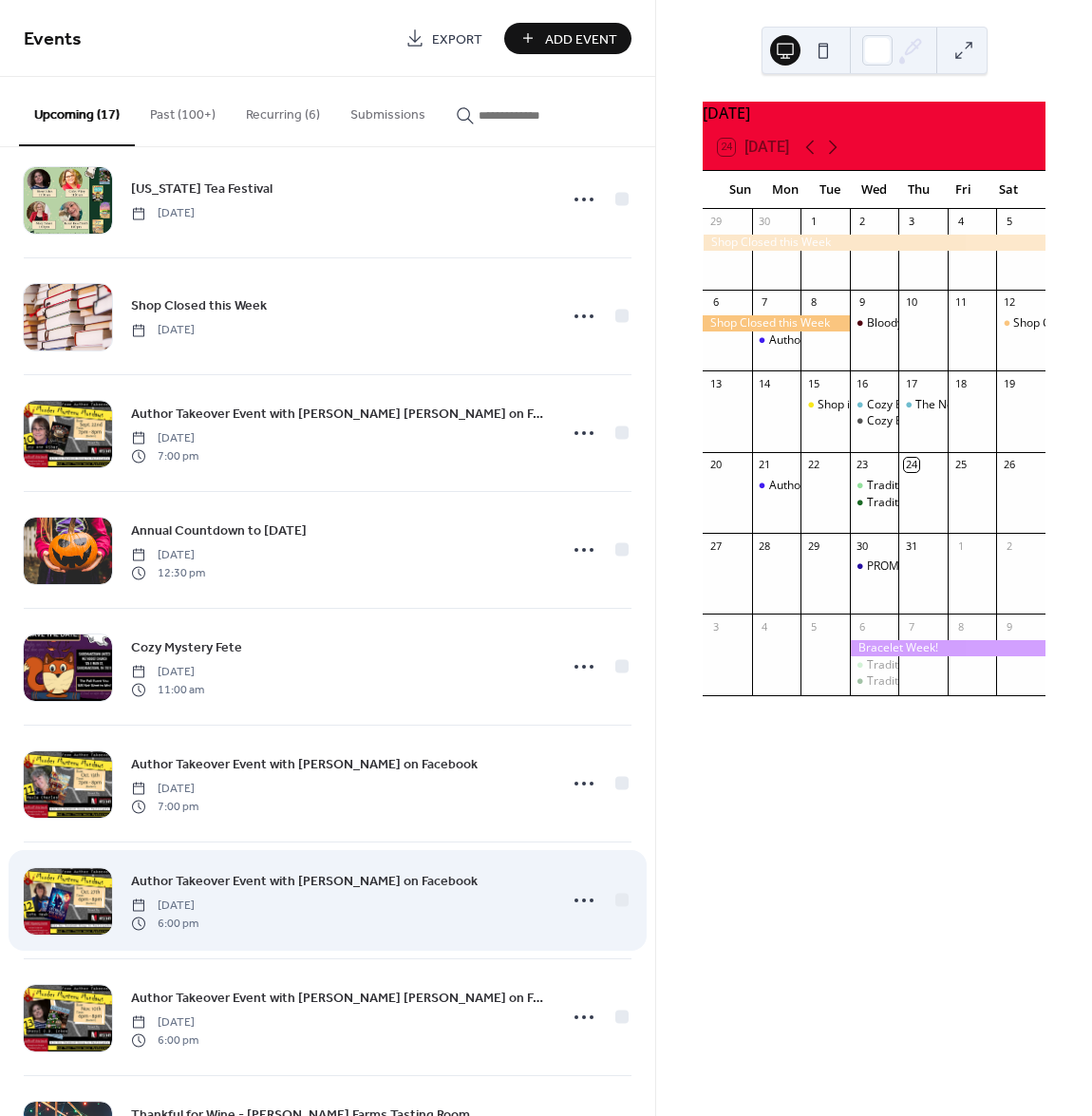scroll, scrollTop: 1073, scrollLeft: 0, axis: vertical 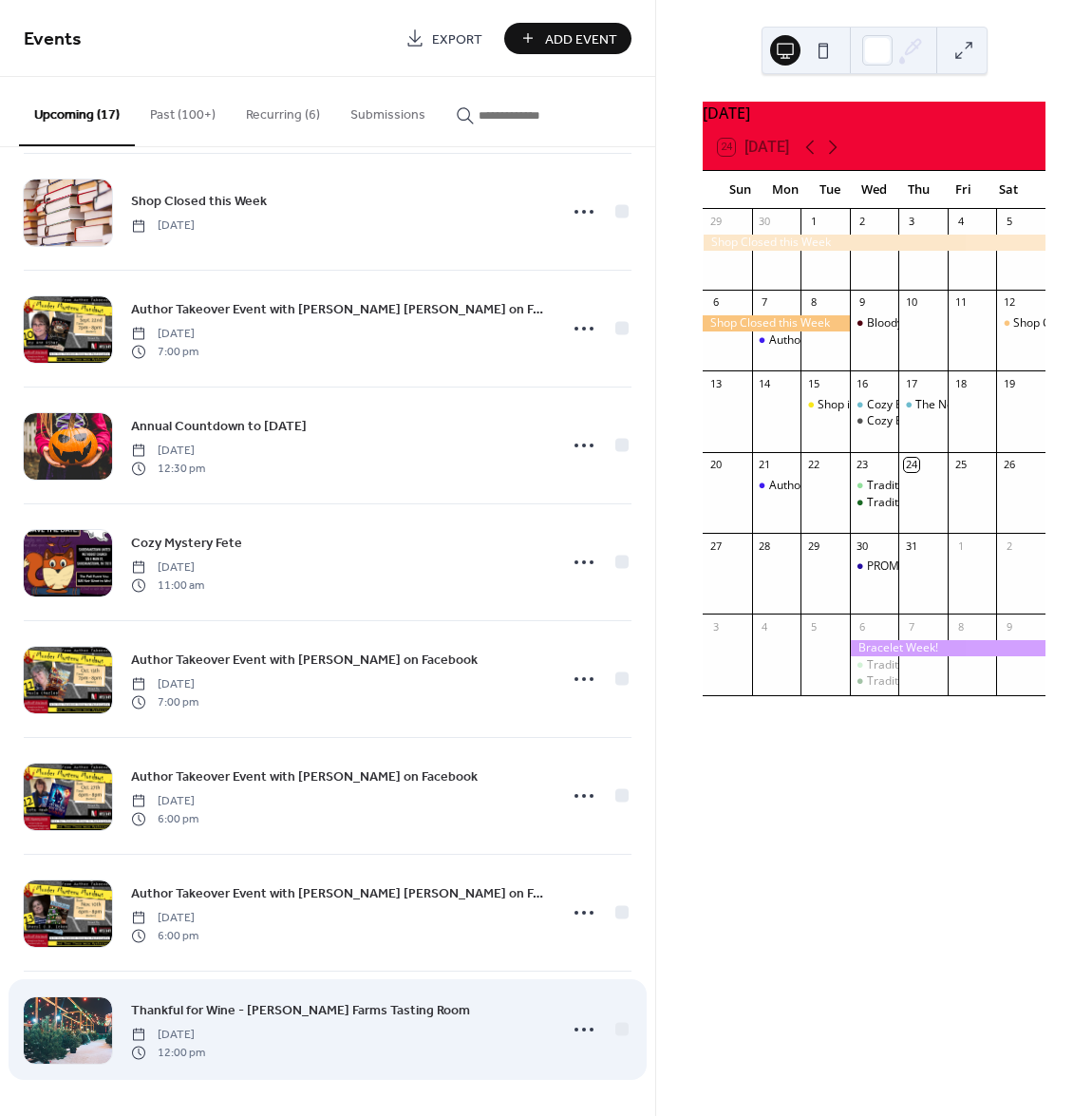 click on "Thankful for Wine - [PERSON_NAME] Farms Tasting Room" at bounding box center (300, 1011) 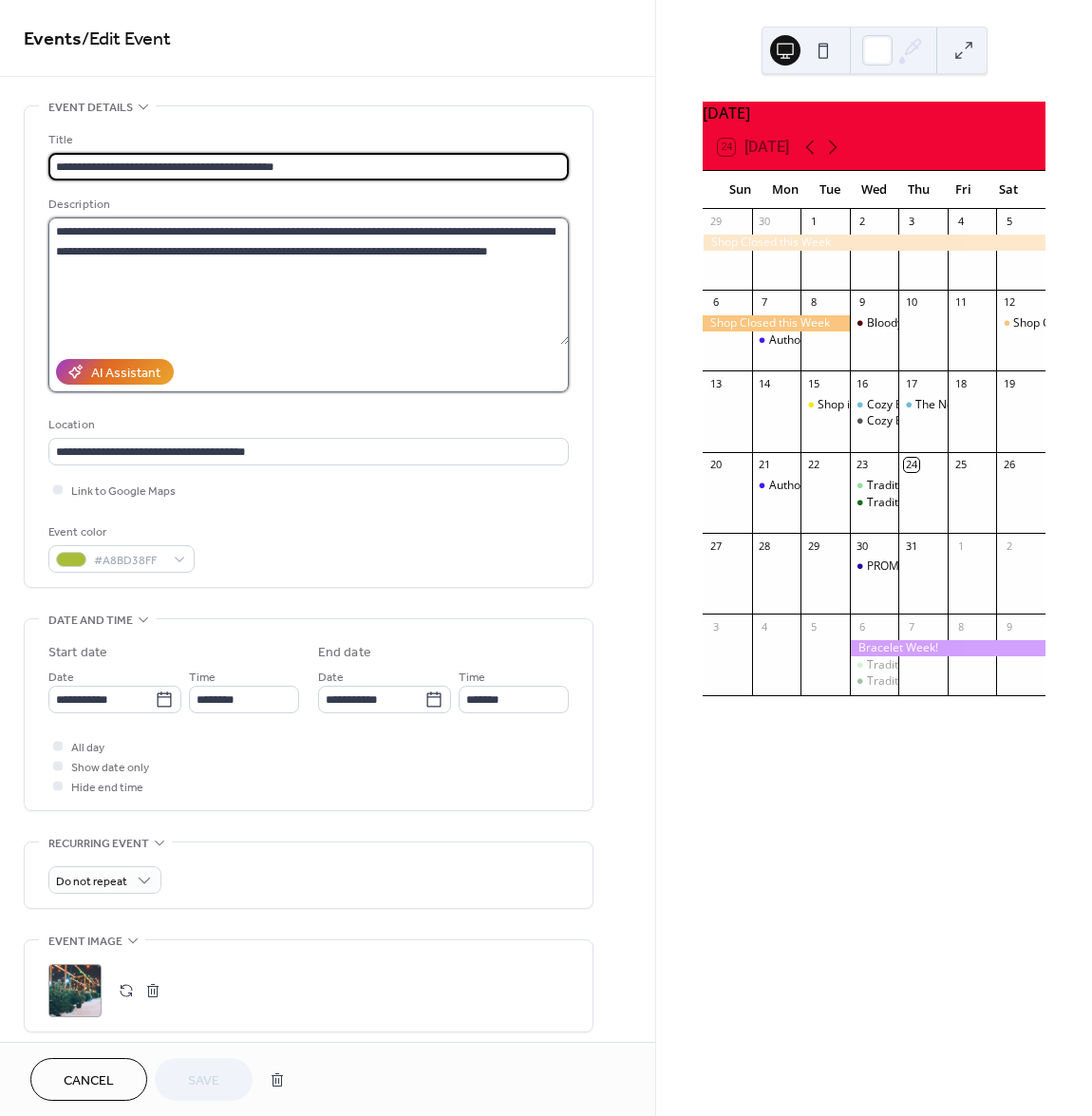 click on "**********" at bounding box center (309, 281) 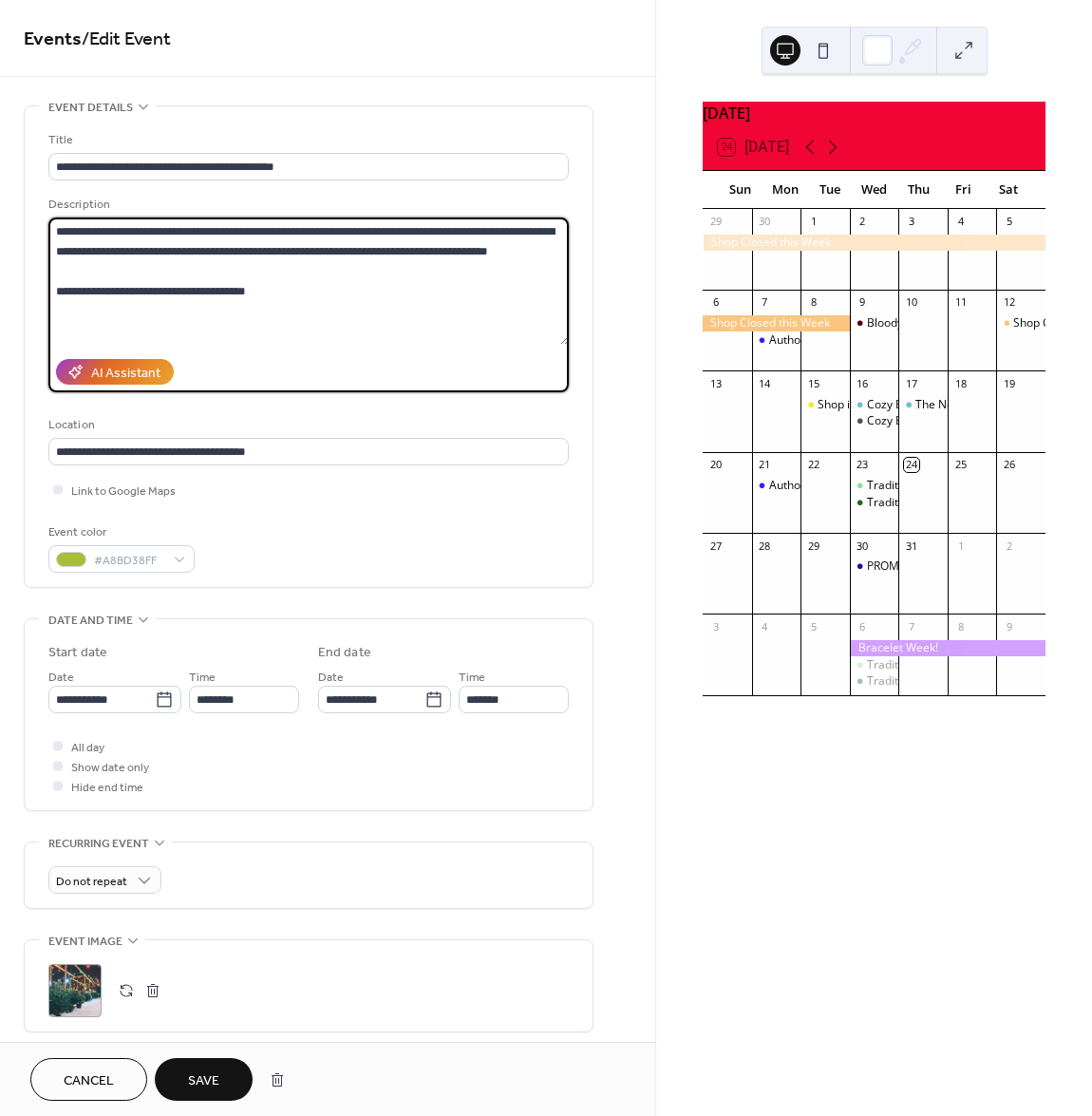 click on "**********" at bounding box center (309, 281) 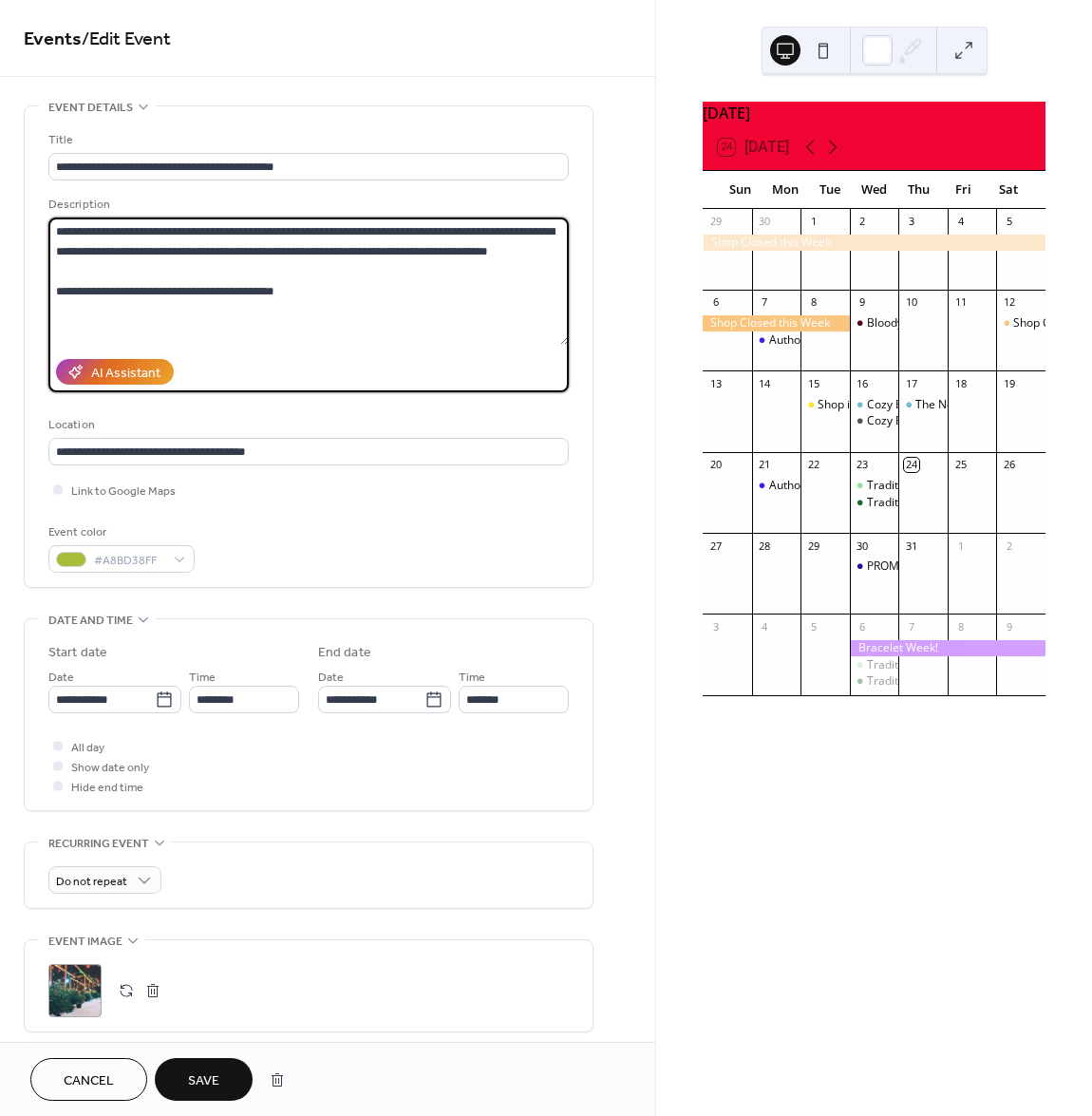 type on "**********" 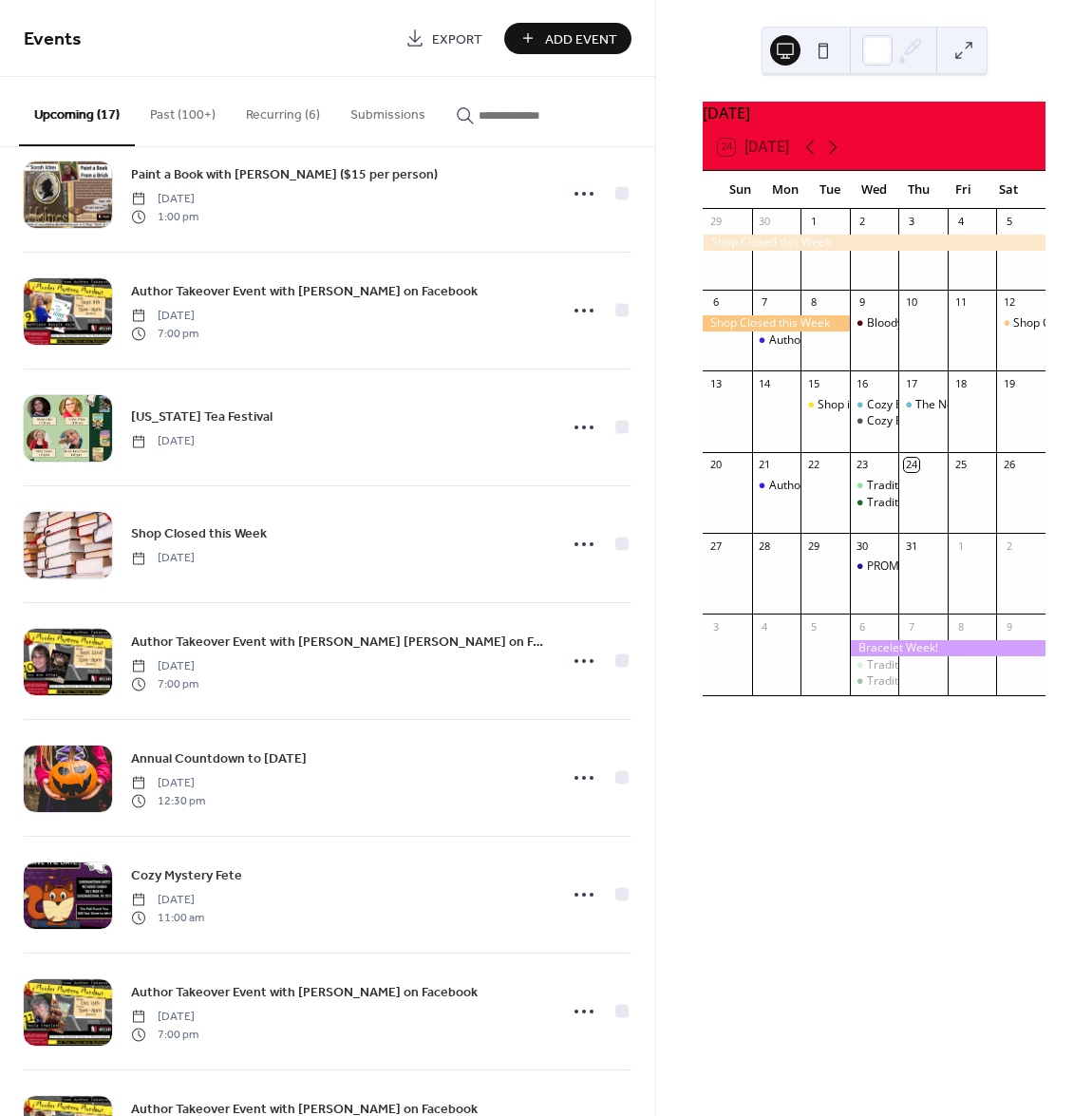 scroll, scrollTop: 1073, scrollLeft: 0, axis: vertical 